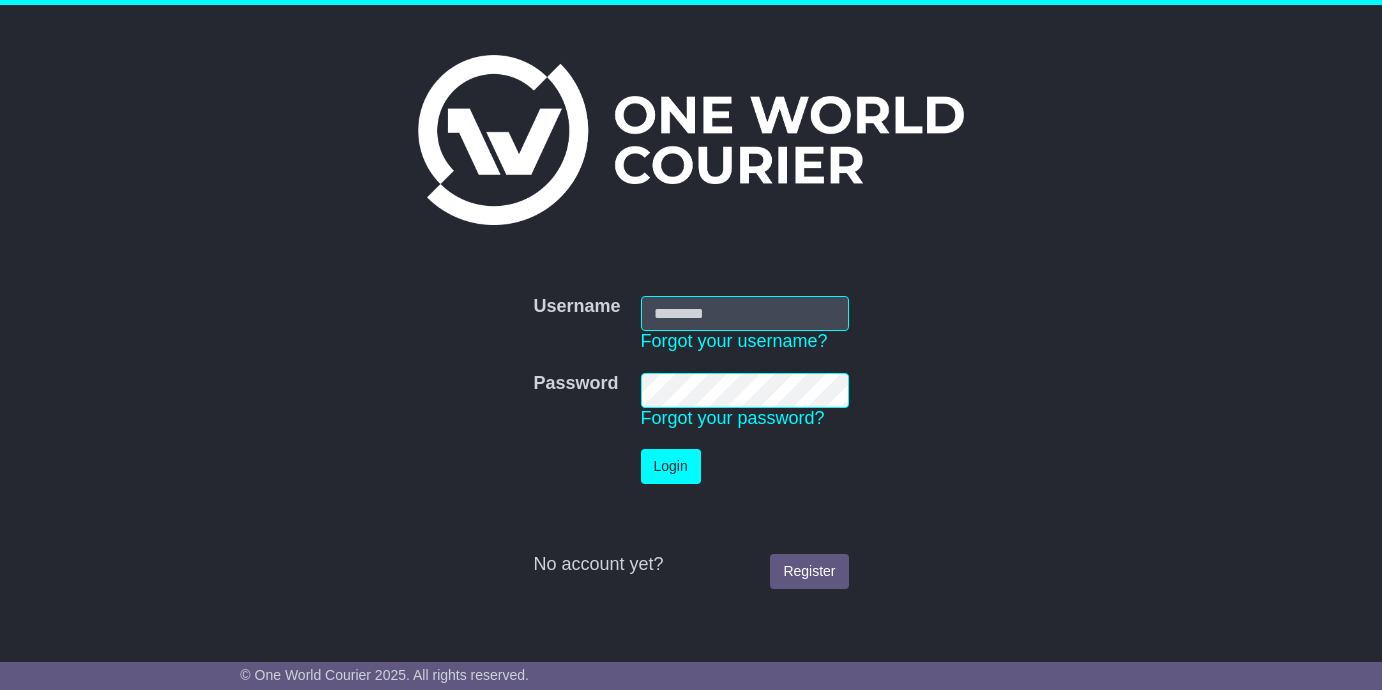 scroll, scrollTop: 0, scrollLeft: 0, axis: both 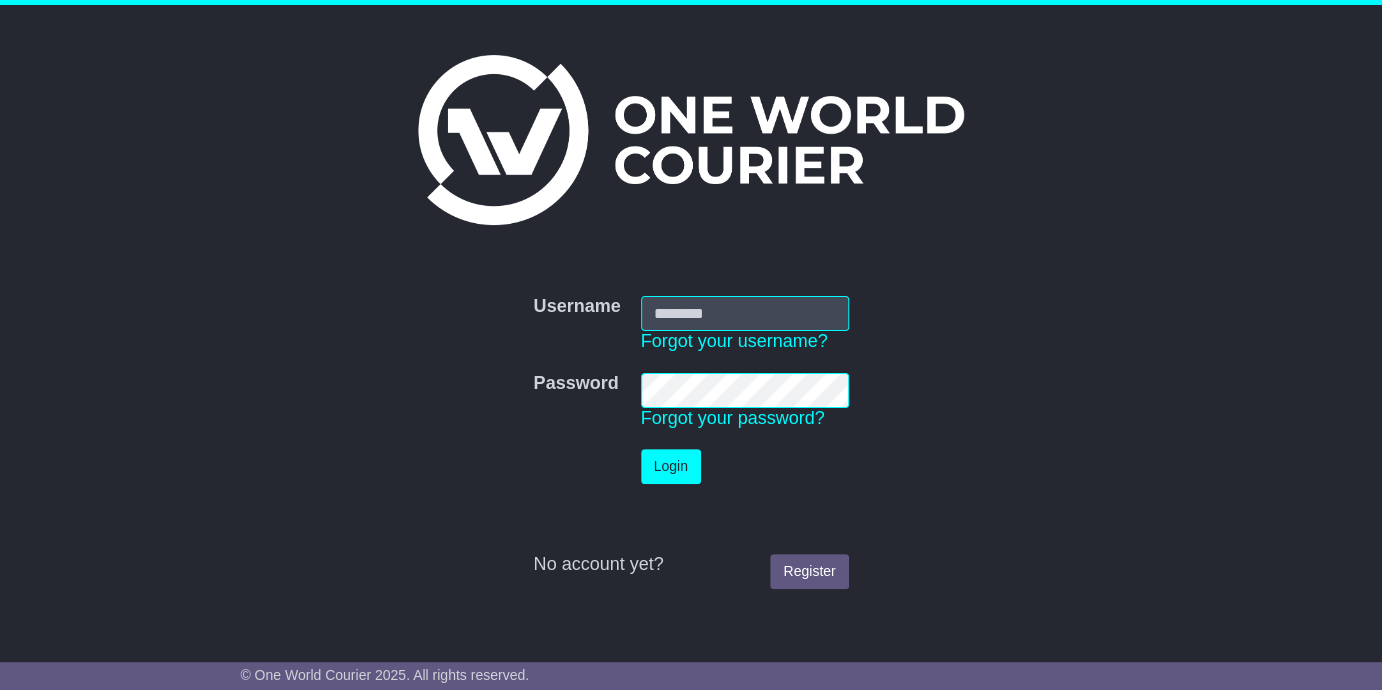 type on "**********" 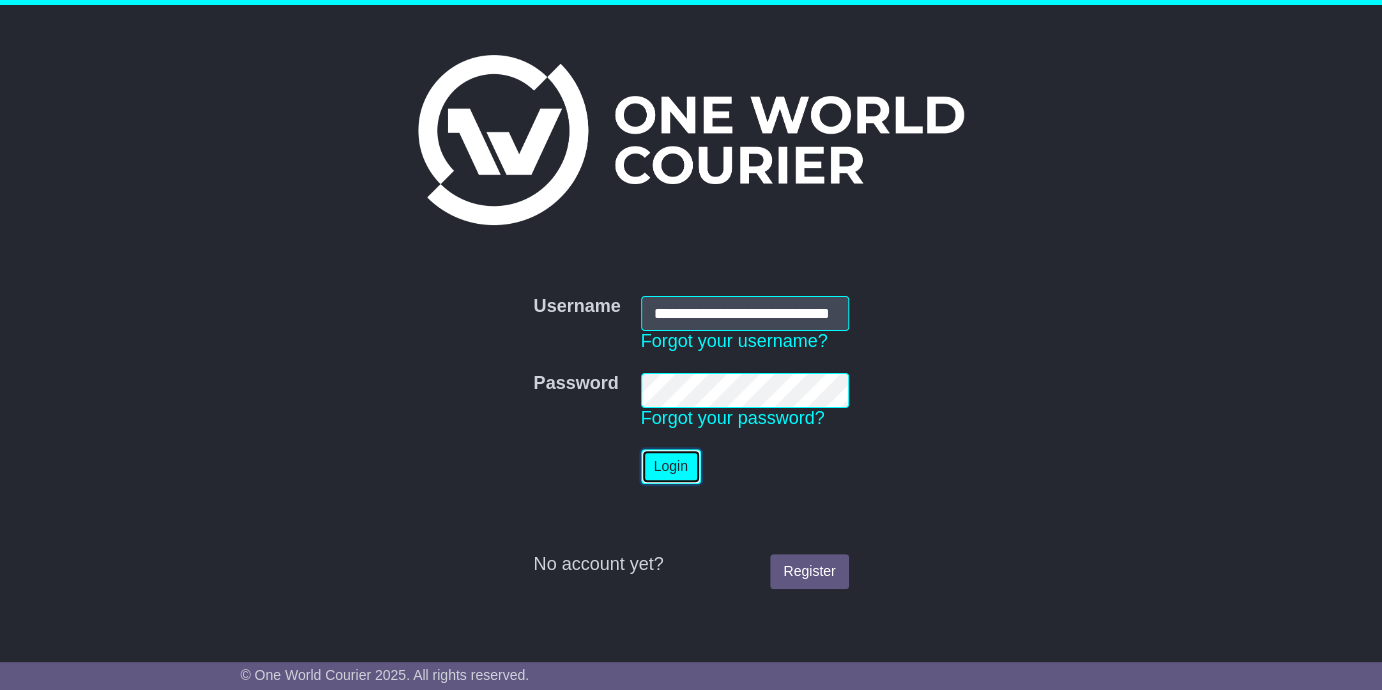 click on "Login" at bounding box center [671, 466] 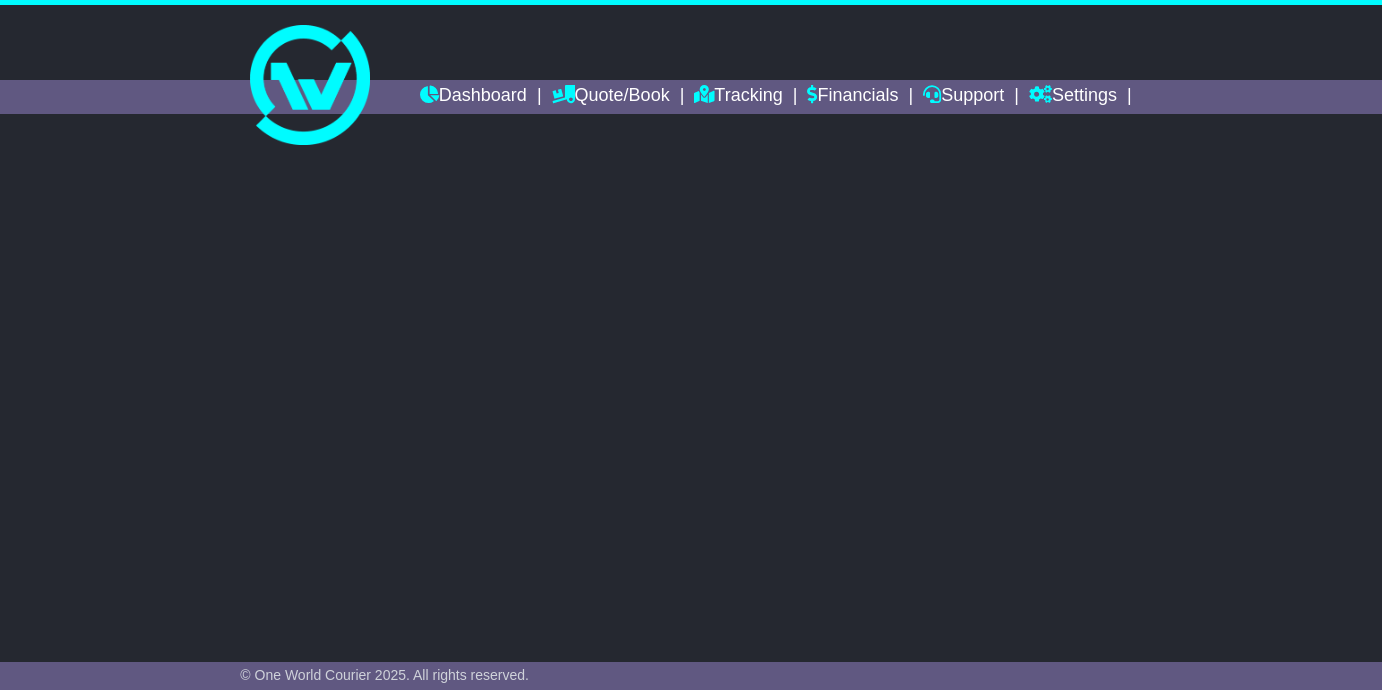scroll, scrollTop: 0, scrollLeft: 0, axis: both 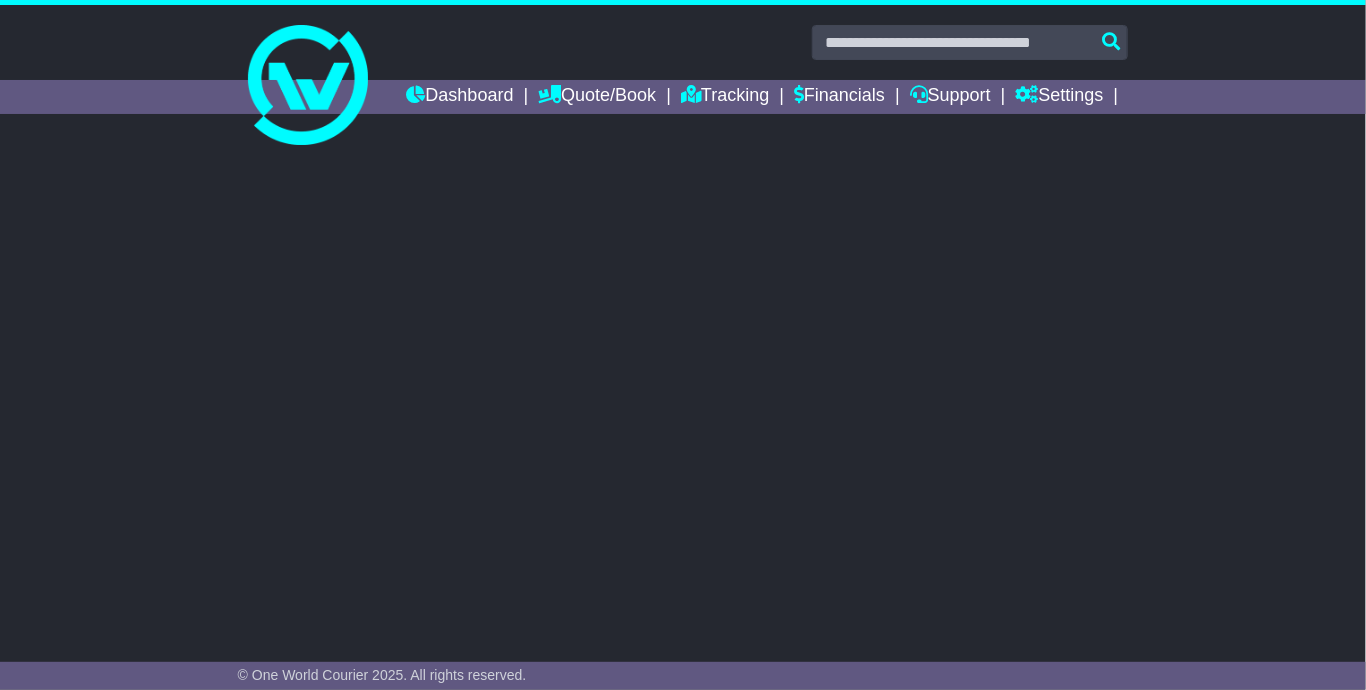 select on "**" 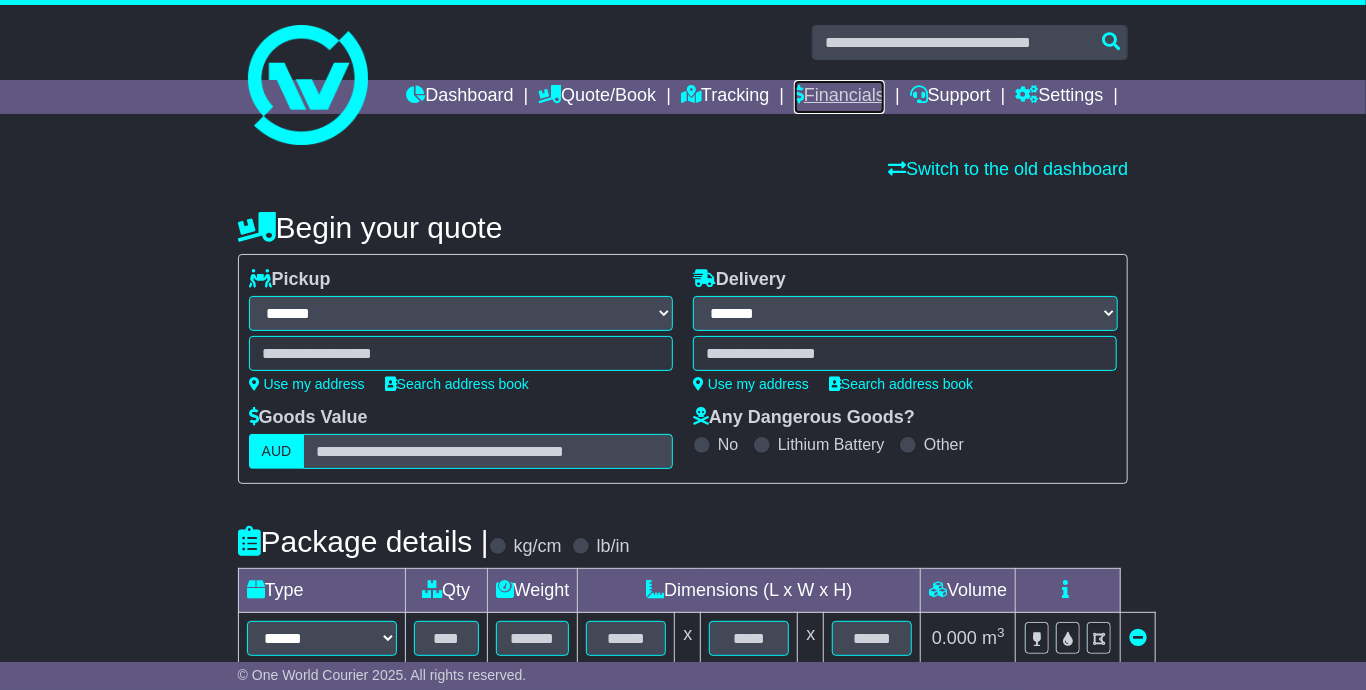 click on "Financials" at bounding box center [839, 97] 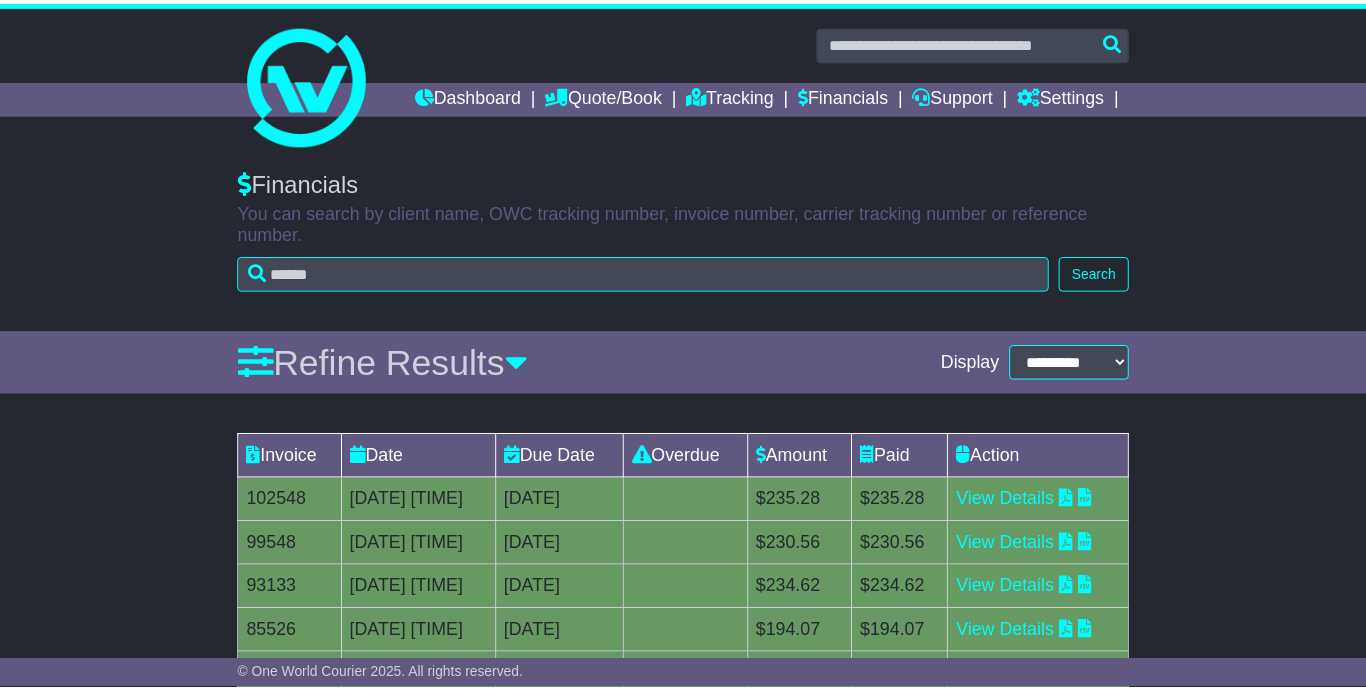 scroll, scrollTop: 0, scrollLeft: 0, axis: both 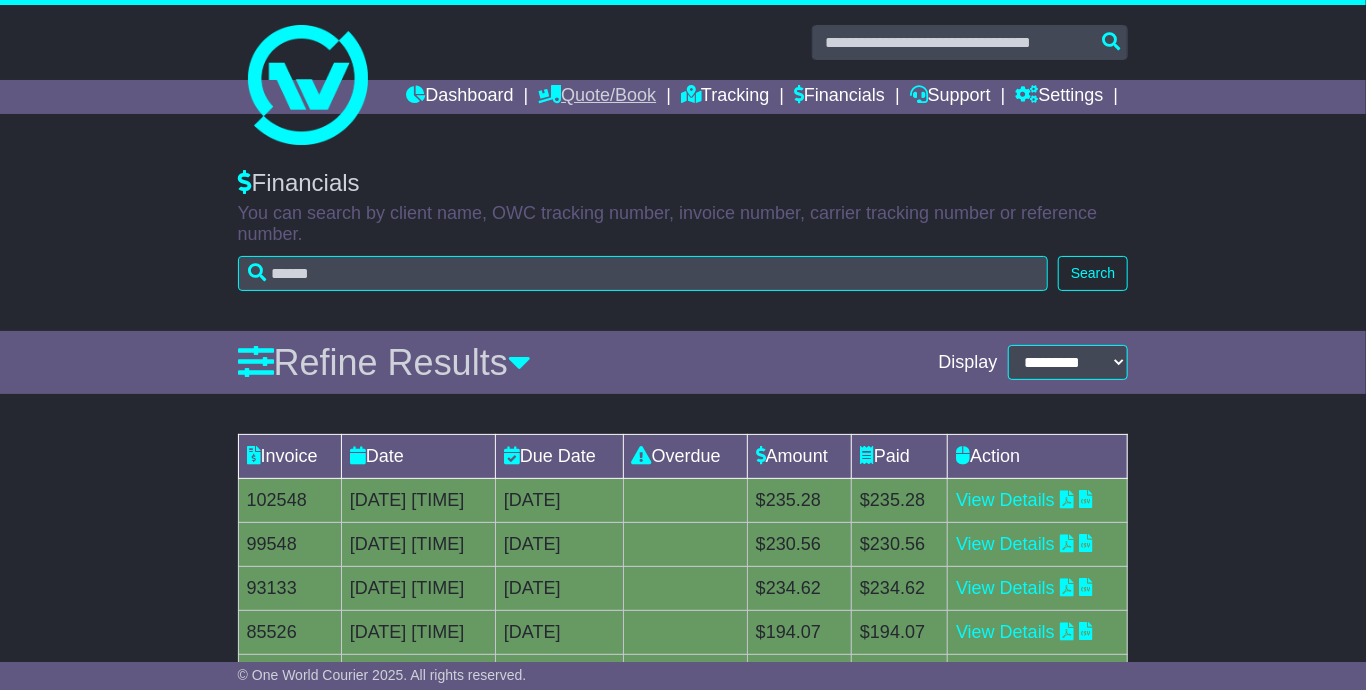 click on "Quote/Book" at bounding box center (597, 97) 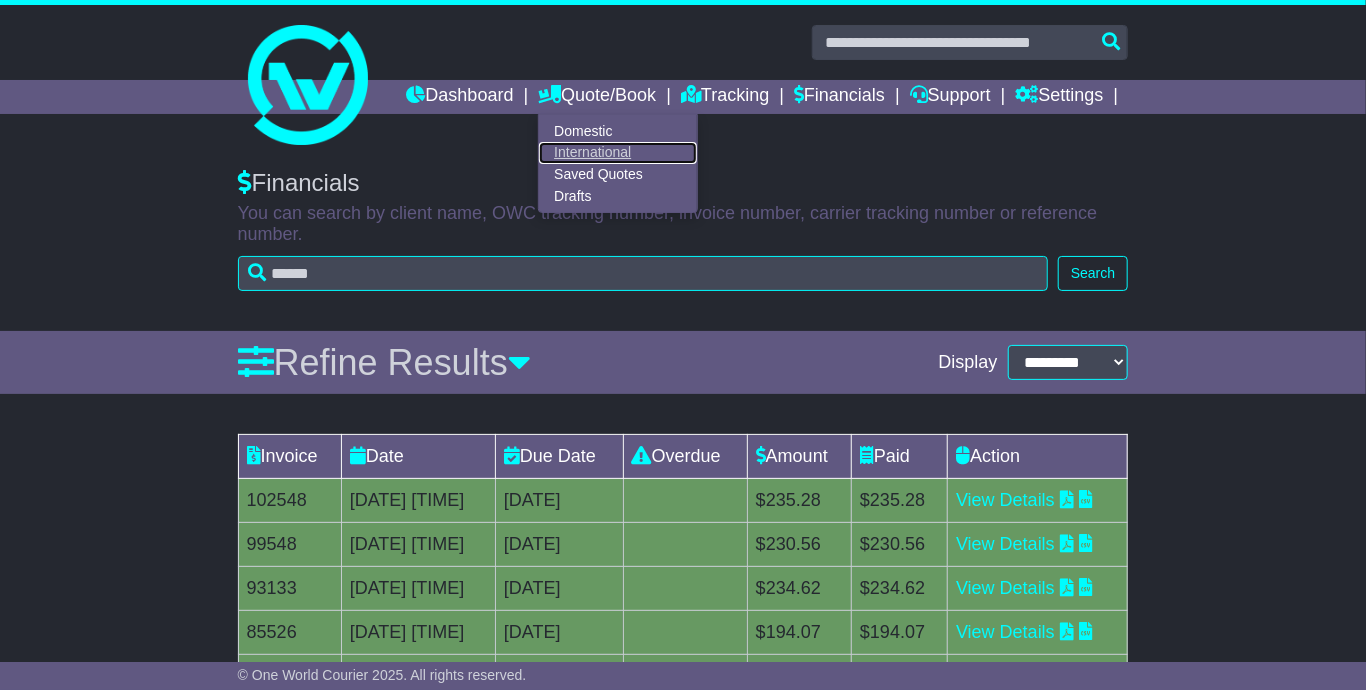 click on "International" at bounding box center [618, 153] 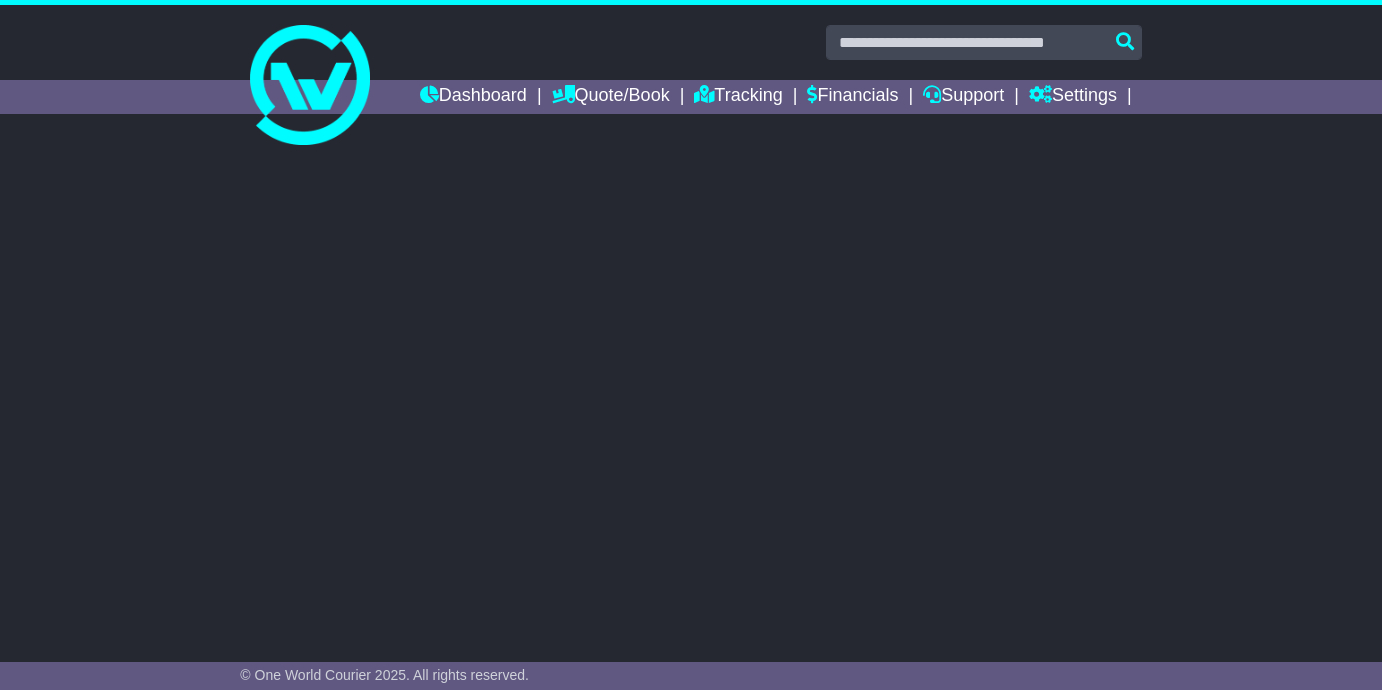 scroll, scrollTop: 0, scrollLeft: 0, axis: both 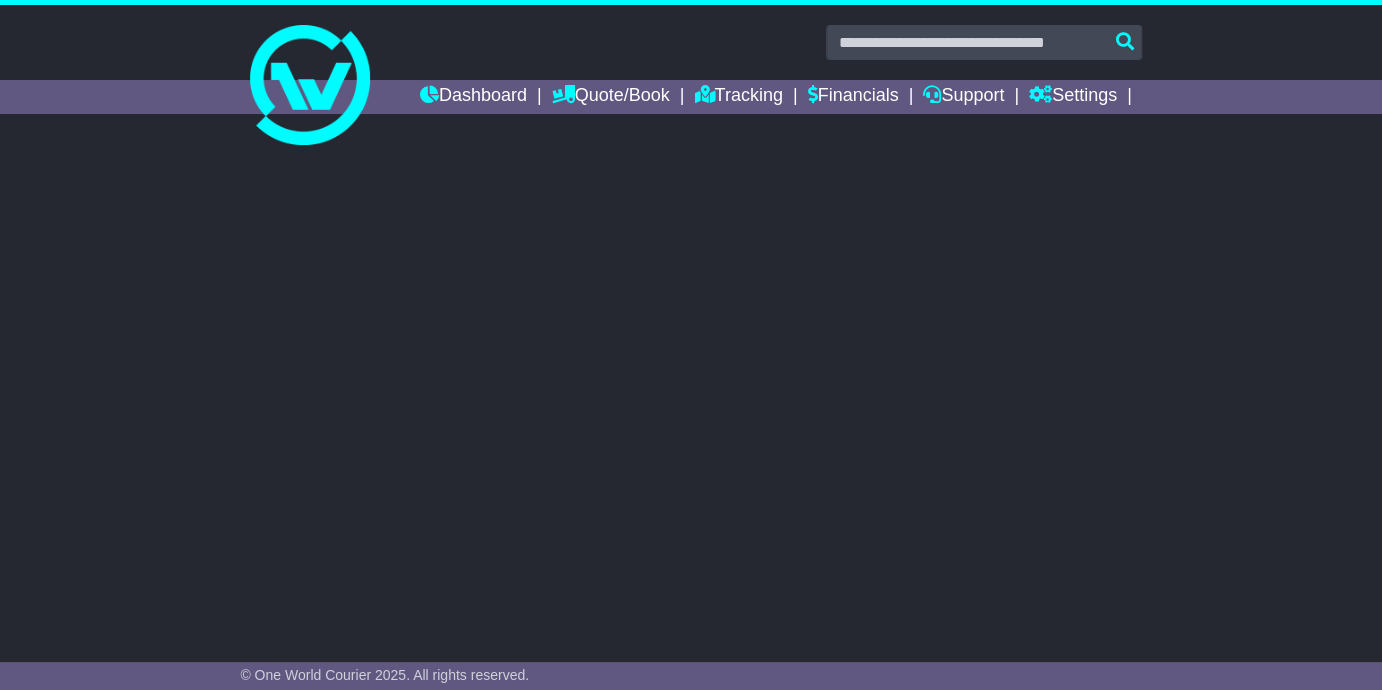 select on "**" 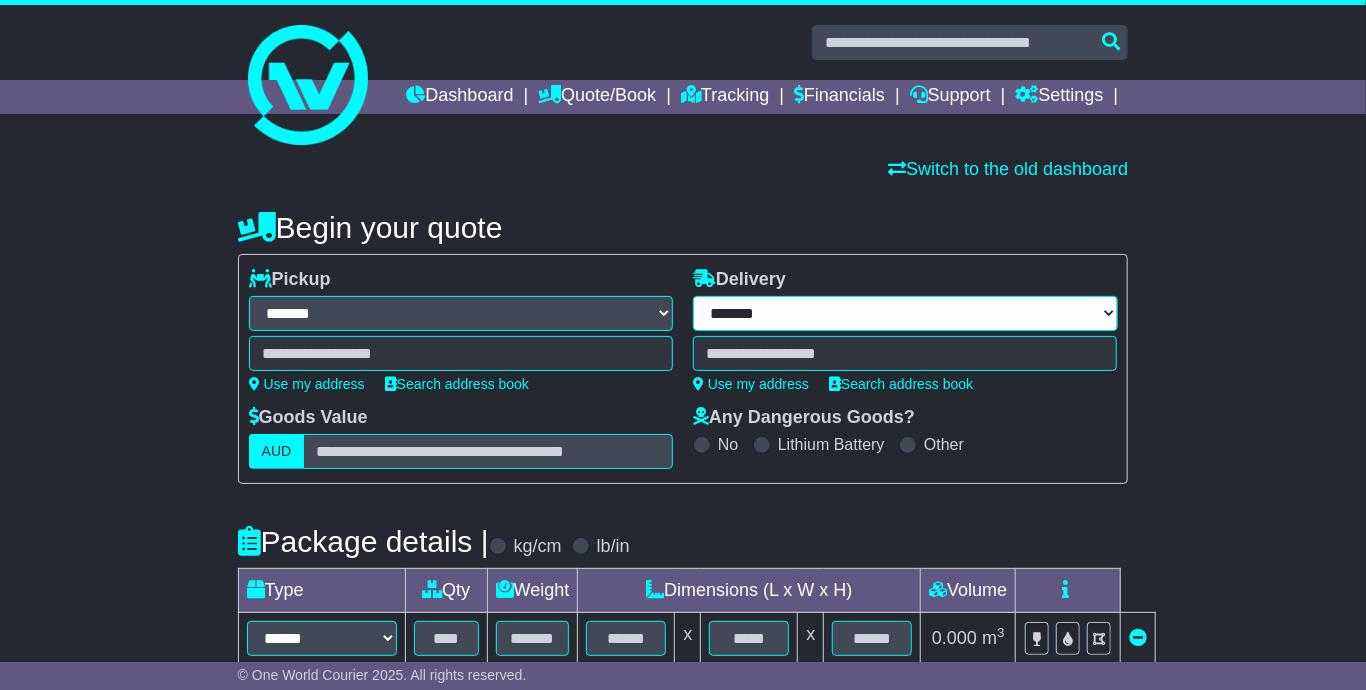 click on "**********" at bounding box center (905, 313) 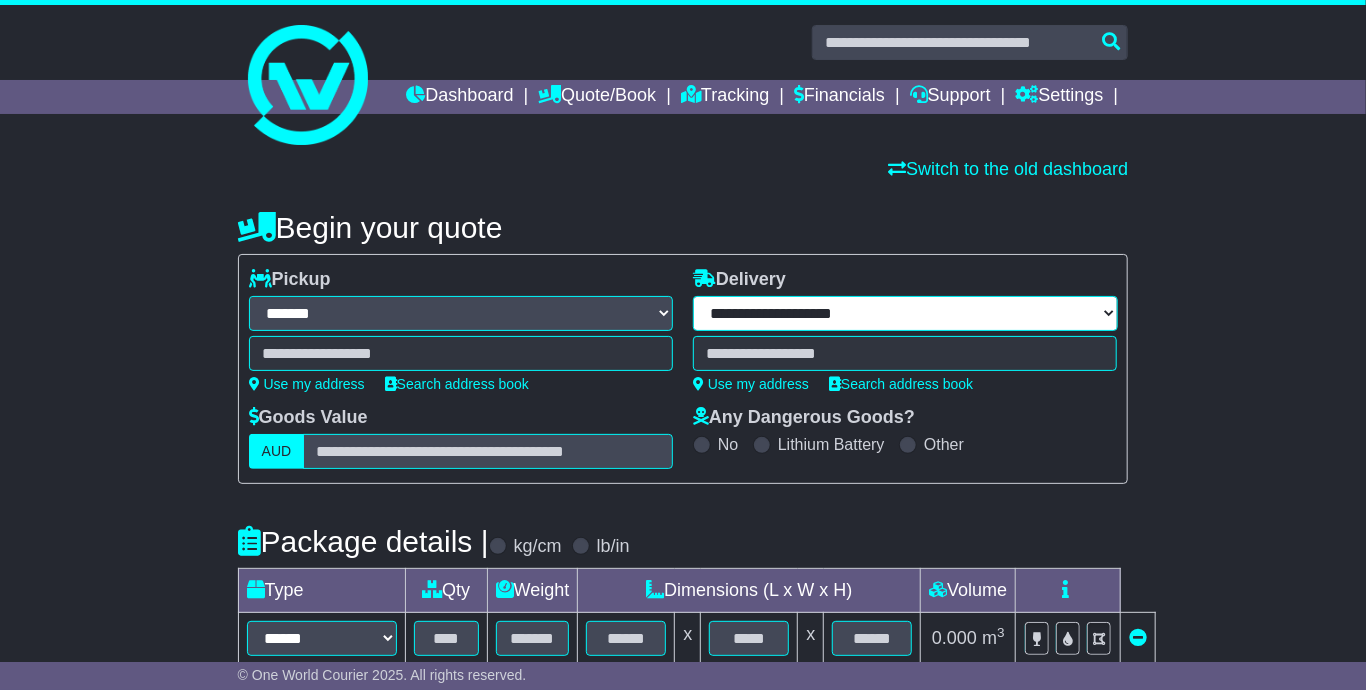 click on "**********" at bounding box center [905, 313] 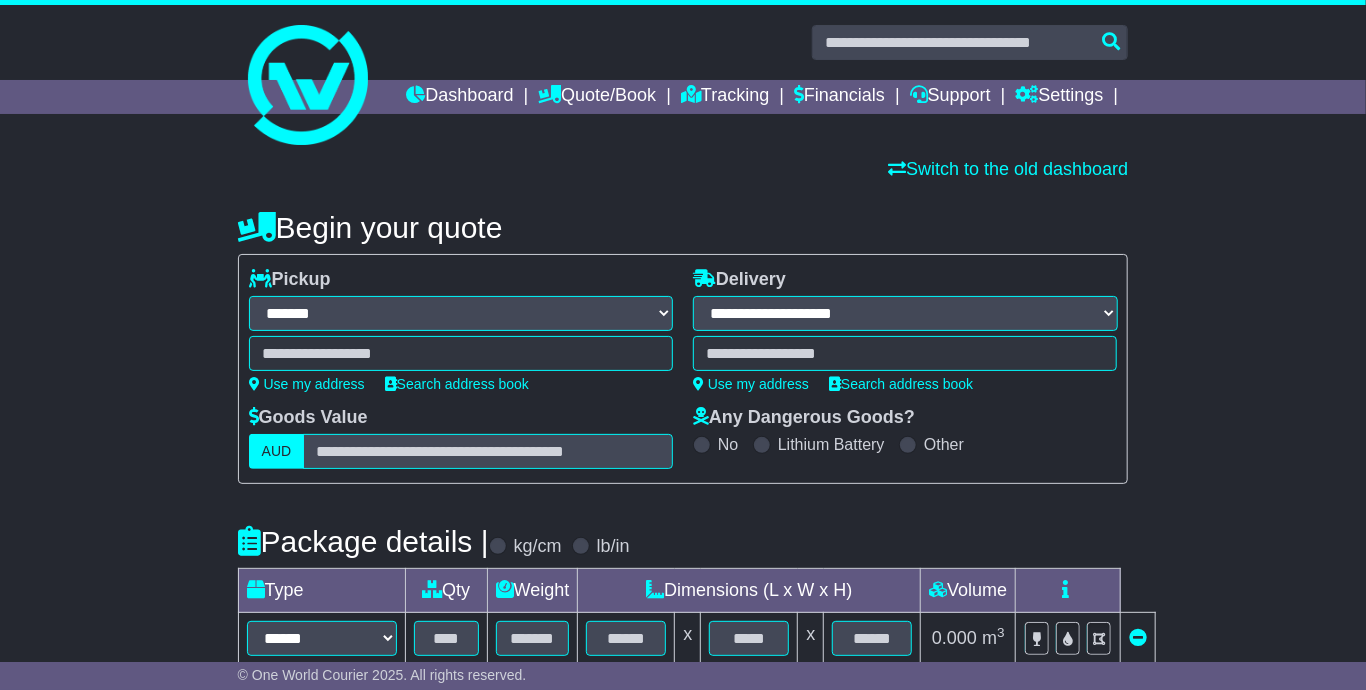 click on "**********" at bounding box center [683, 624] 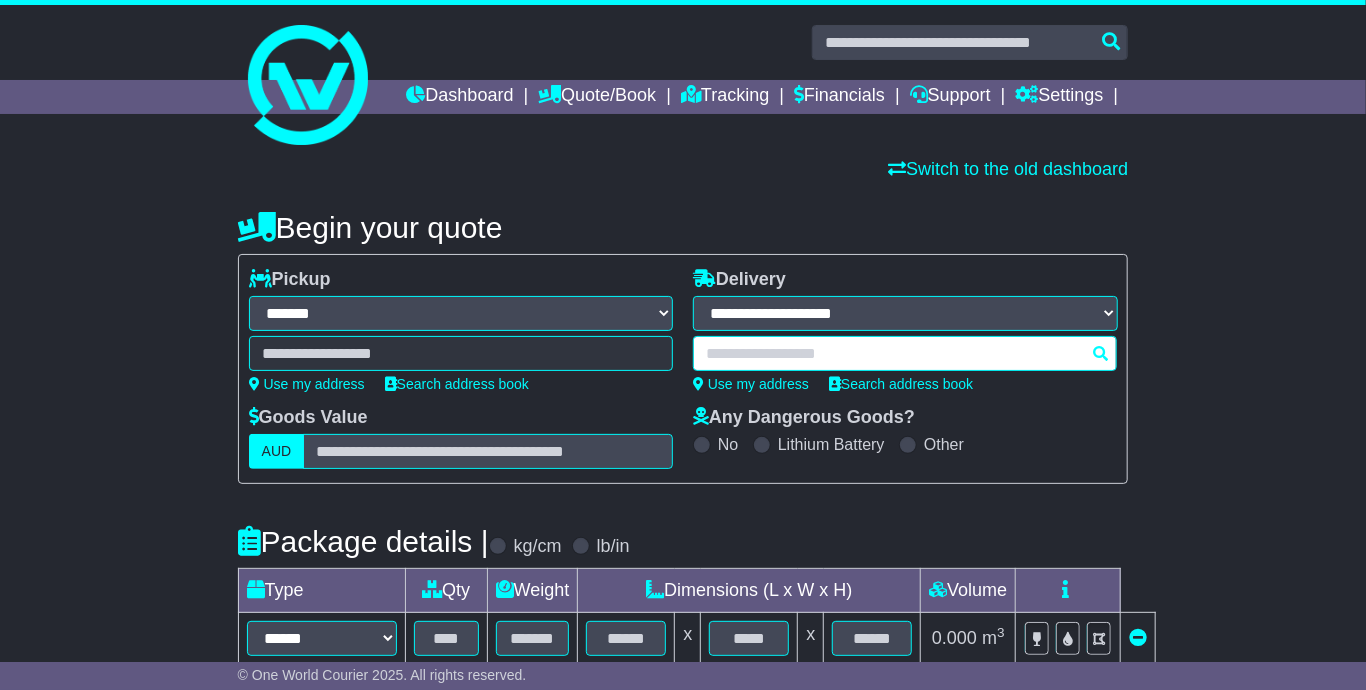 click at bounding box center [905, 353] 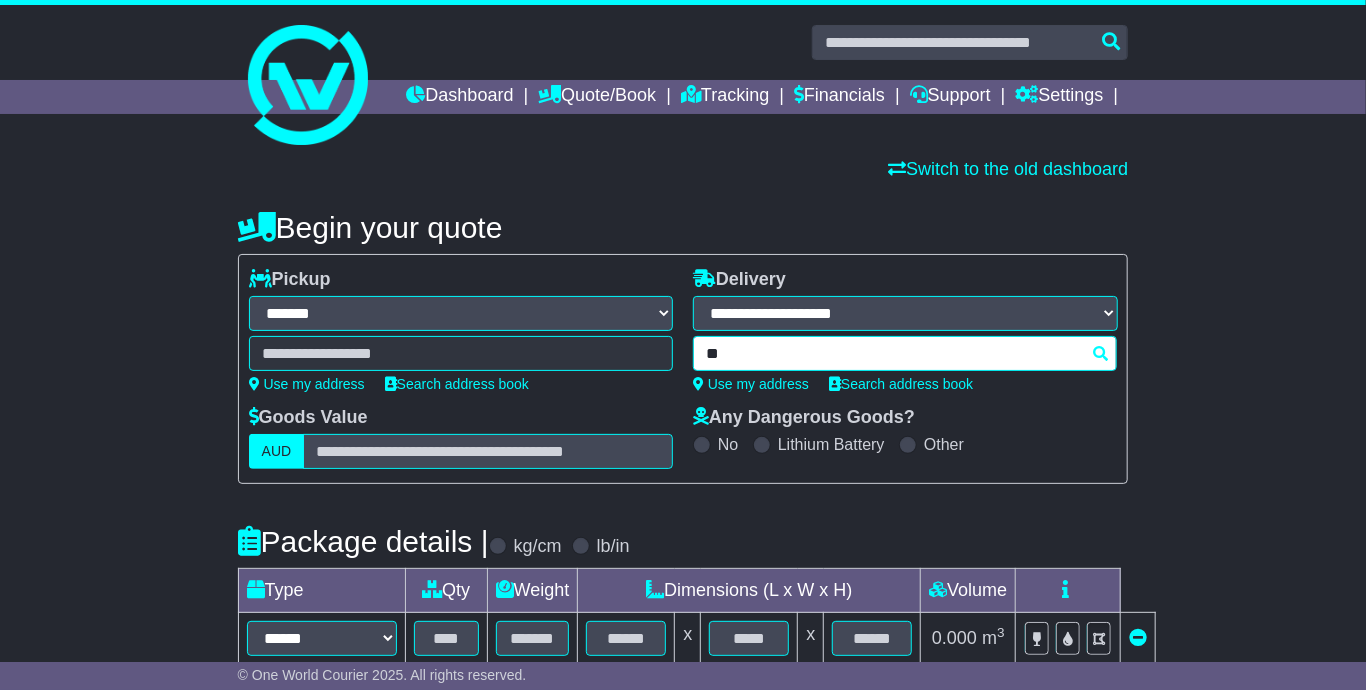 click on "**" at bounding box center (905, 353) 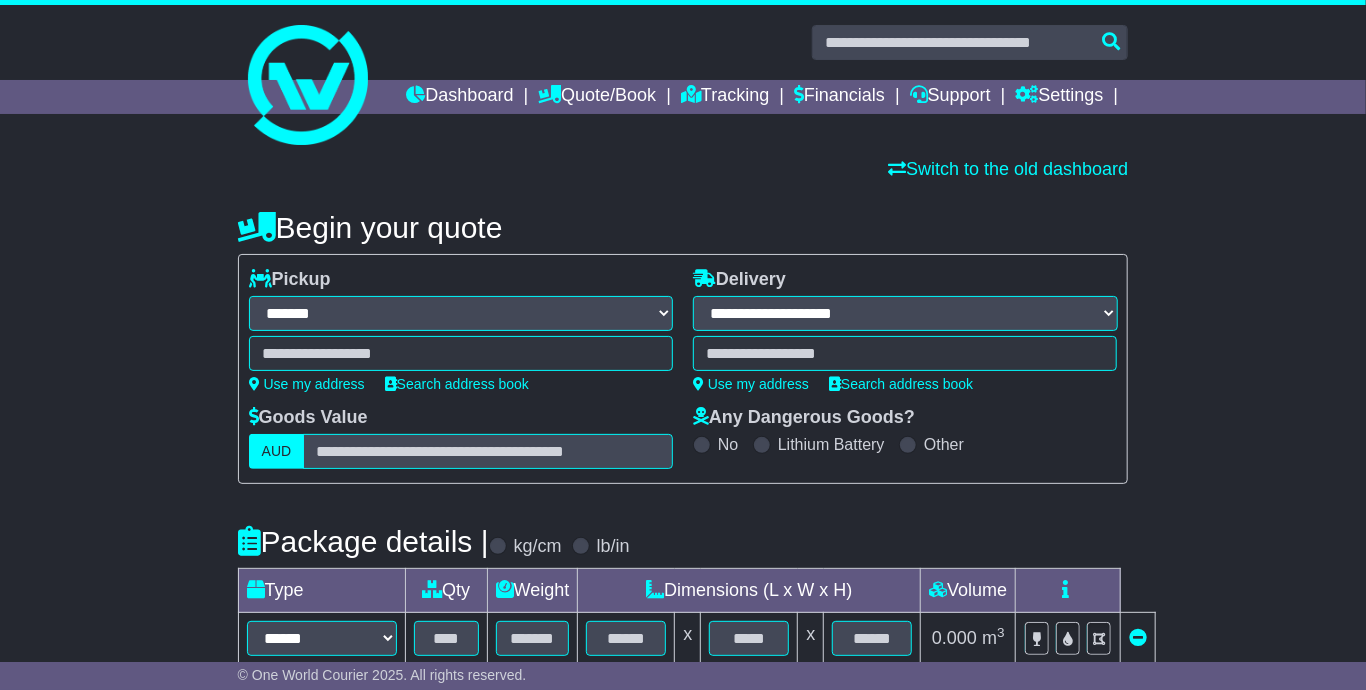 click on "**********" at bounding box center (905, 338) 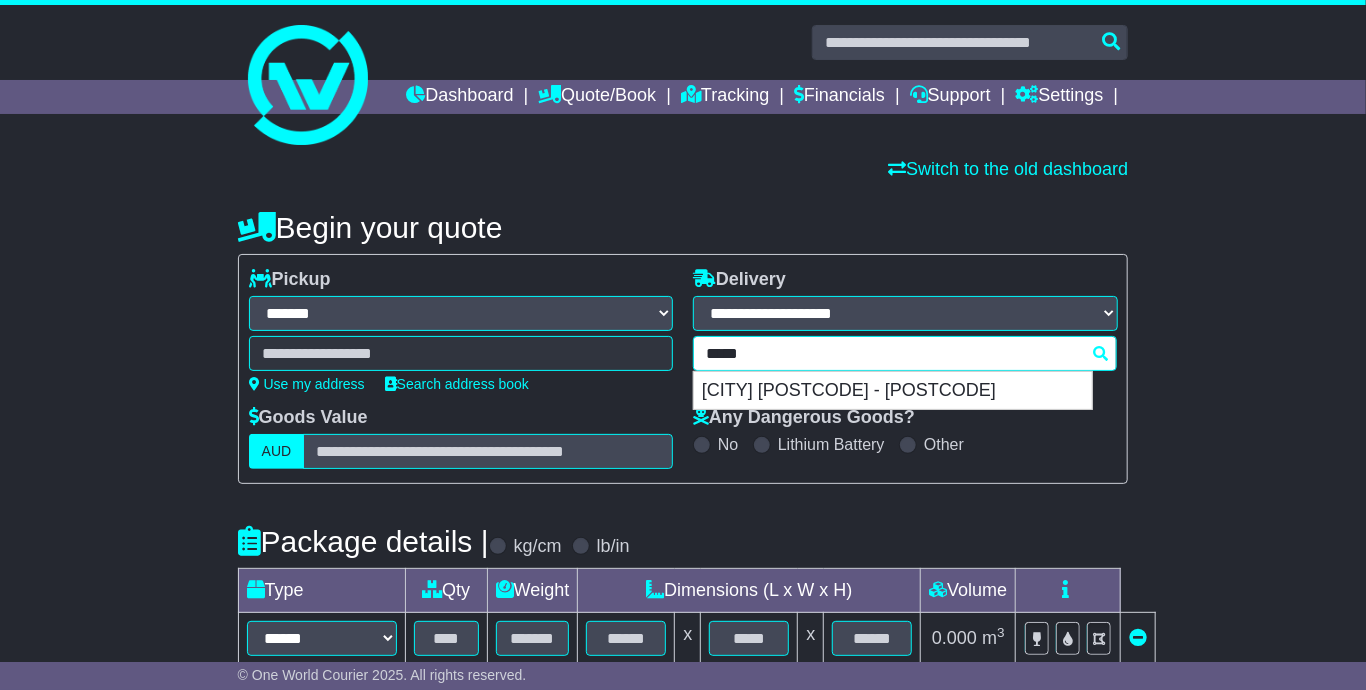 click on "***** [YEAR] MALE [POSTAL_CODE] - [POSTAL_CODE]" at bounding box center (905, 353) 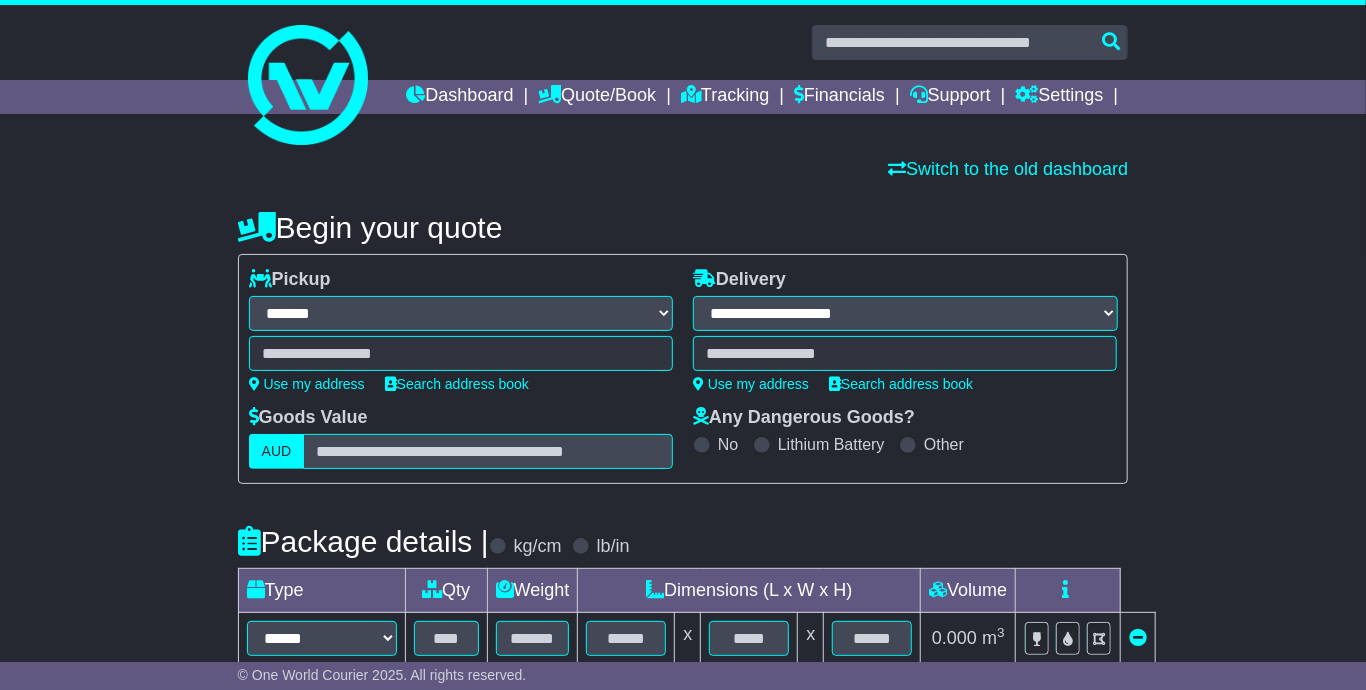 click on "**********" at bounding box center (905, 330) 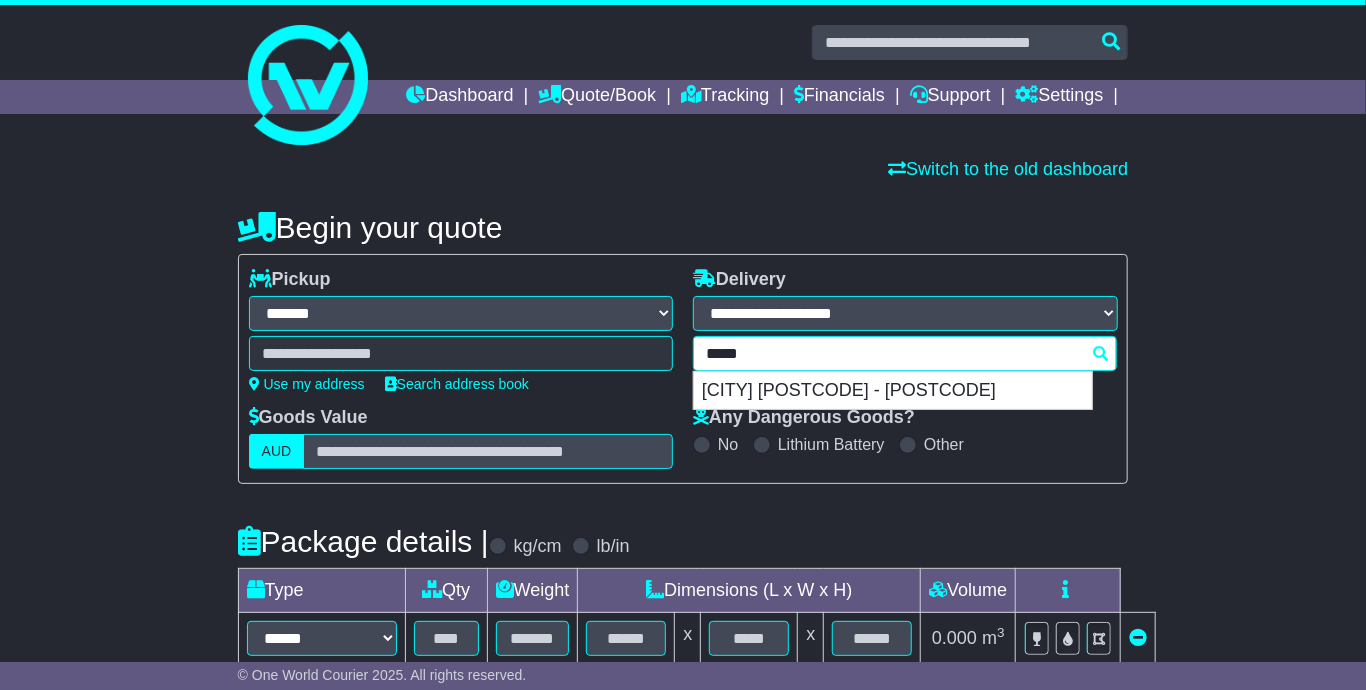 click on "***** 20191 MALE 20002 - 20405" at bounding box center [905, 353] 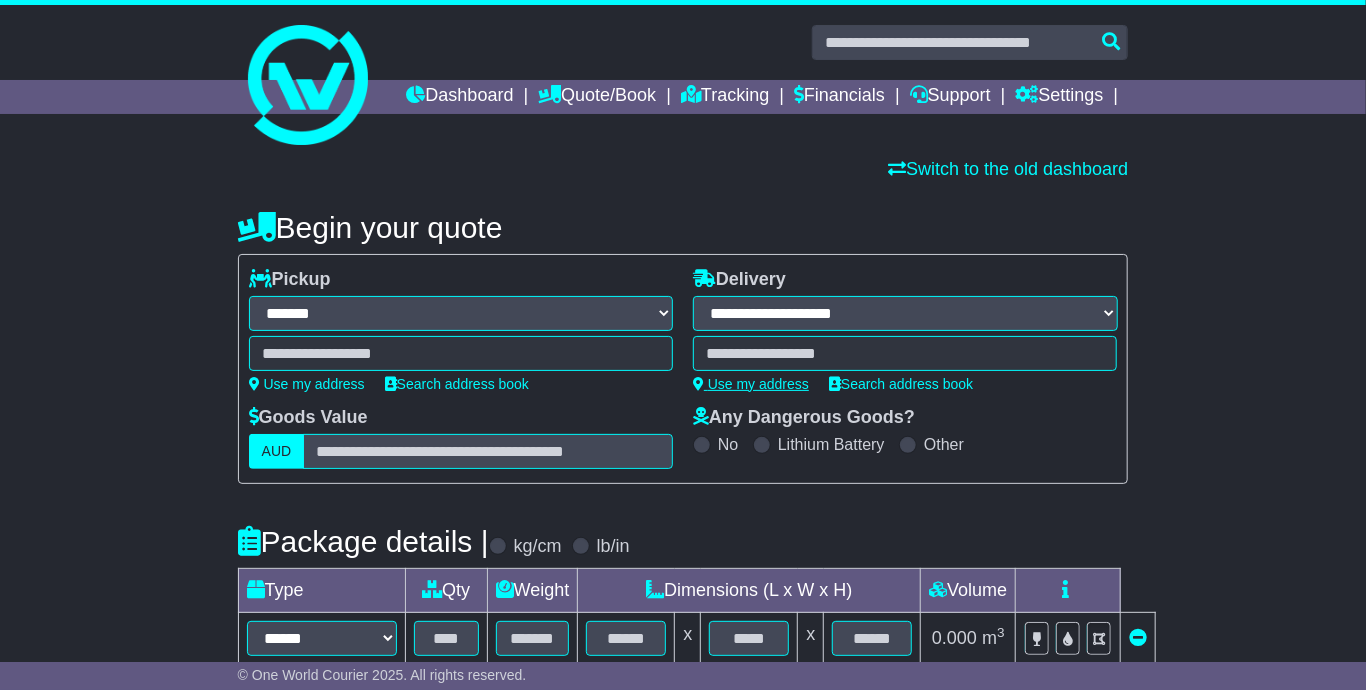 click on "**********" at bounding box center (905, 330) 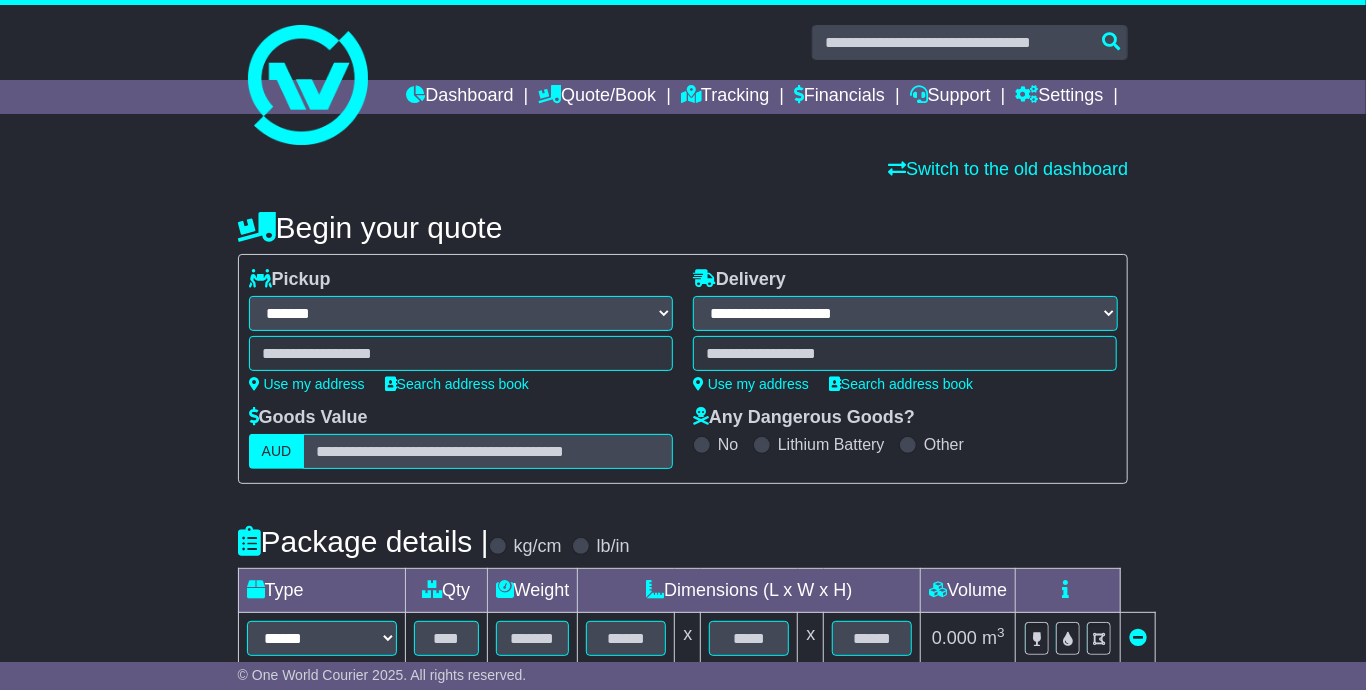 click on "***** 20191 MALE 20002 - 20405" at bounding box center [905, 353] 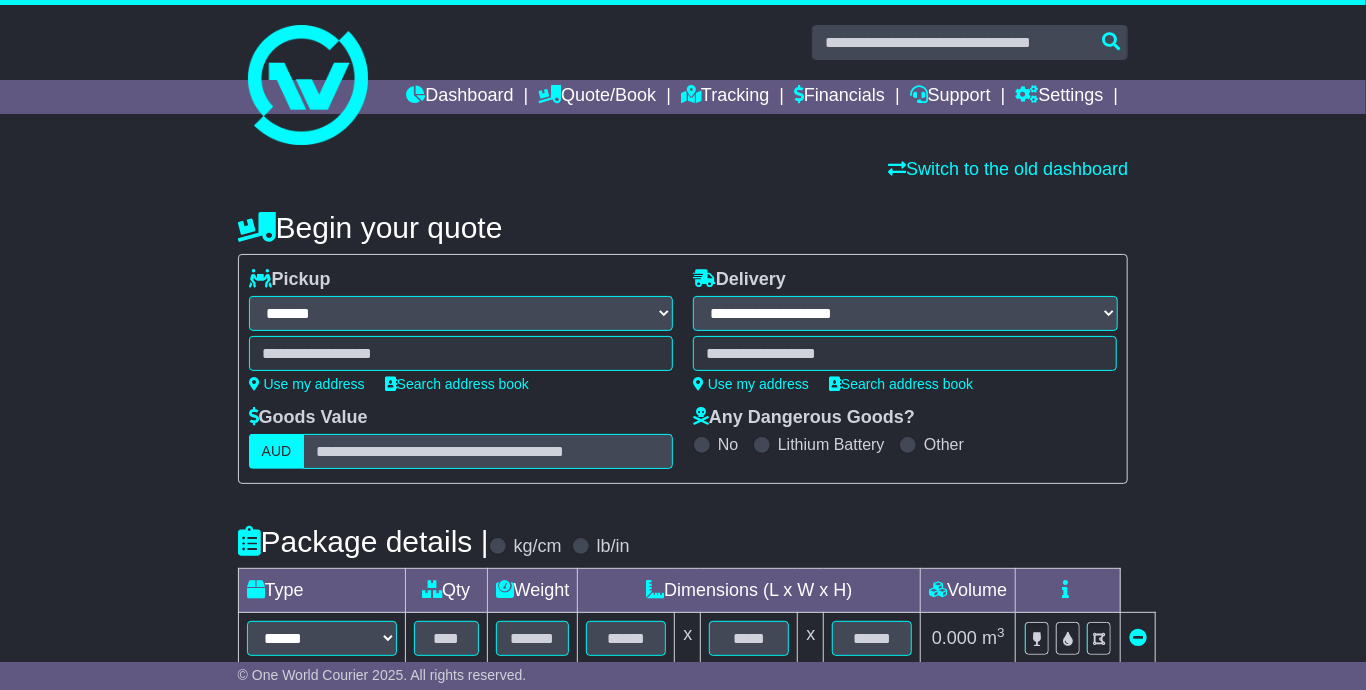 click on "**********" at bounding box center (905, 338) 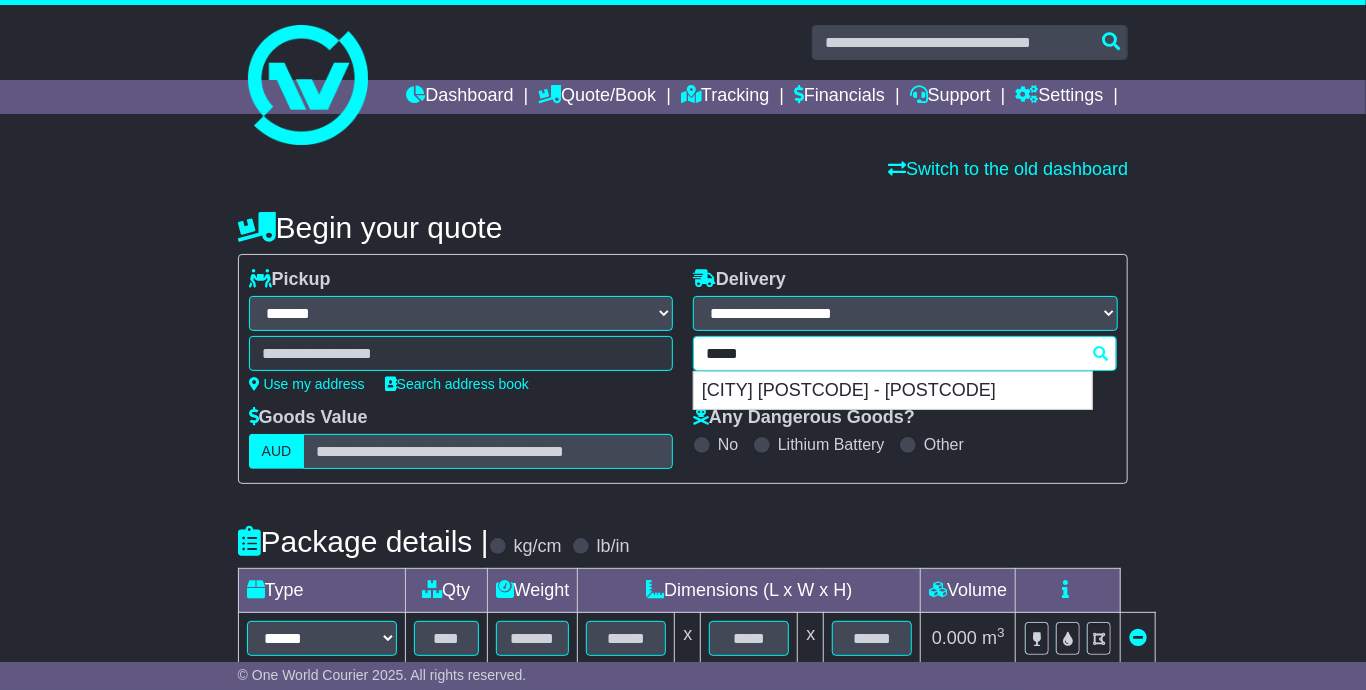 click on "***** 20191 MALE 20002 - 20405" at bounding box center [905, 353] 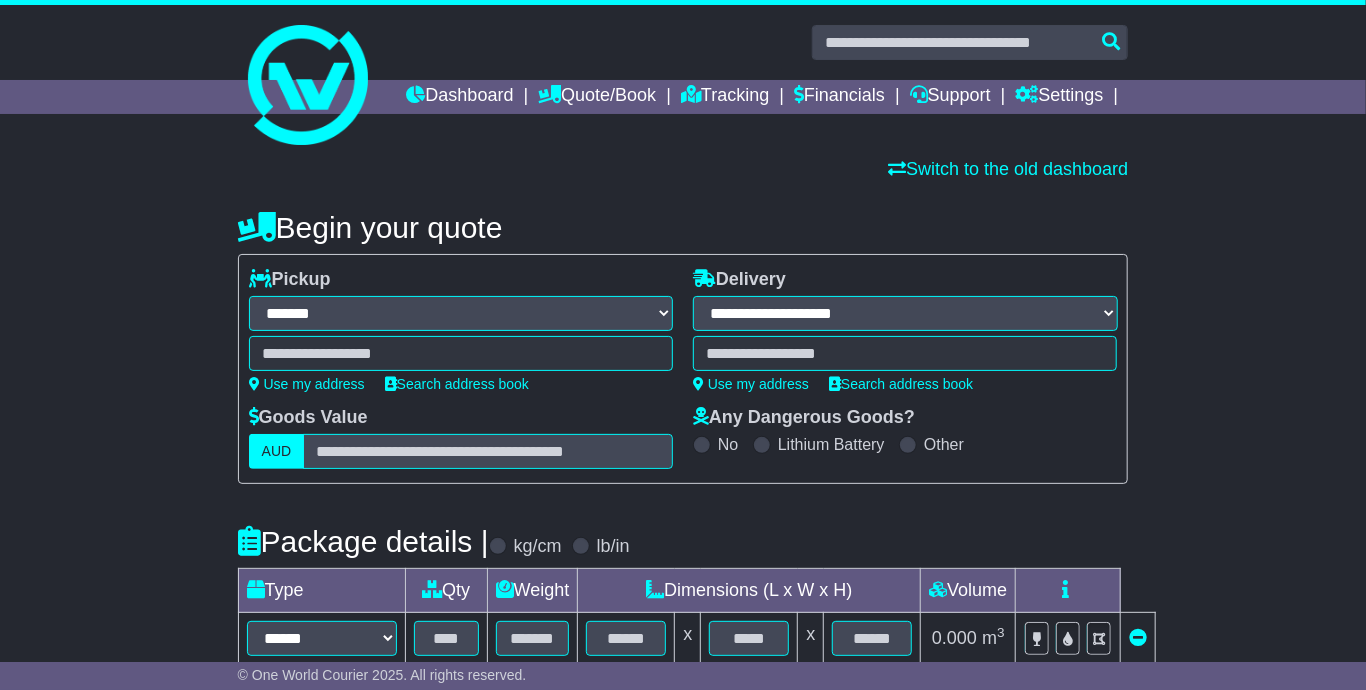 click on "**********" at bounding box center (905, 338) 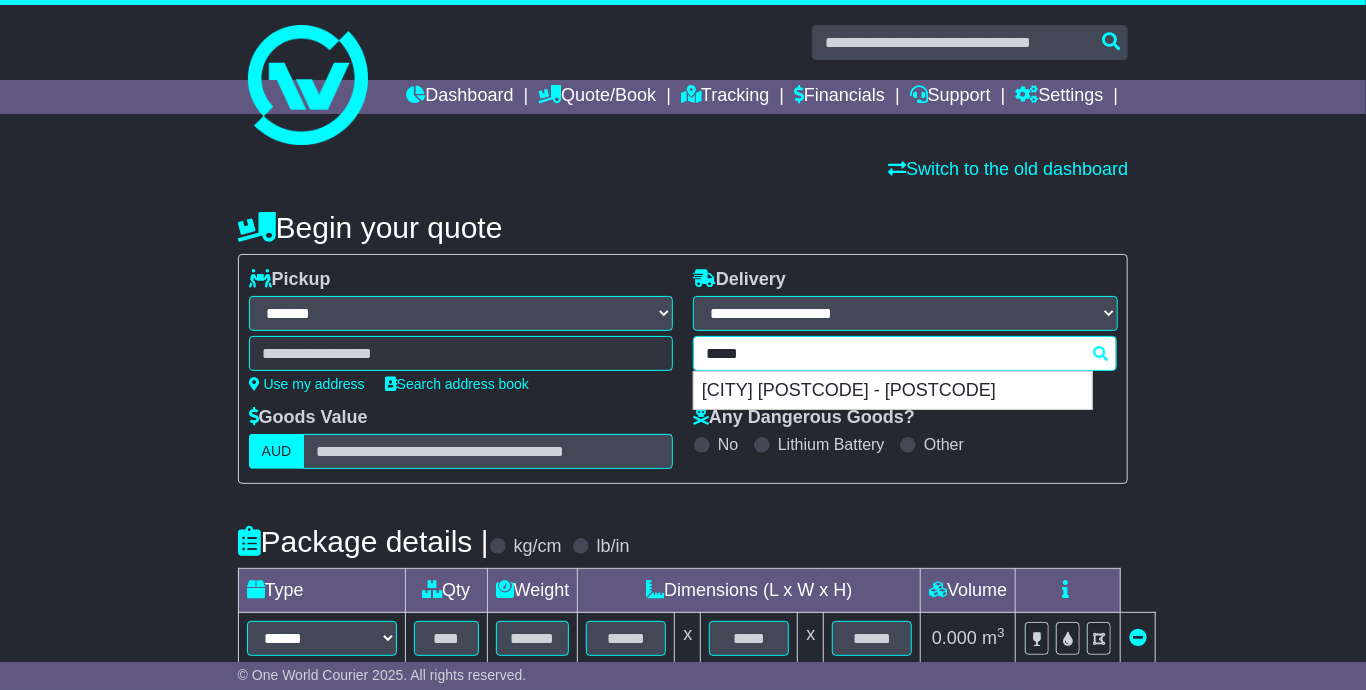 click on "***** 20191 MALE 20002 - 20405" at bounding box center [905, 353] 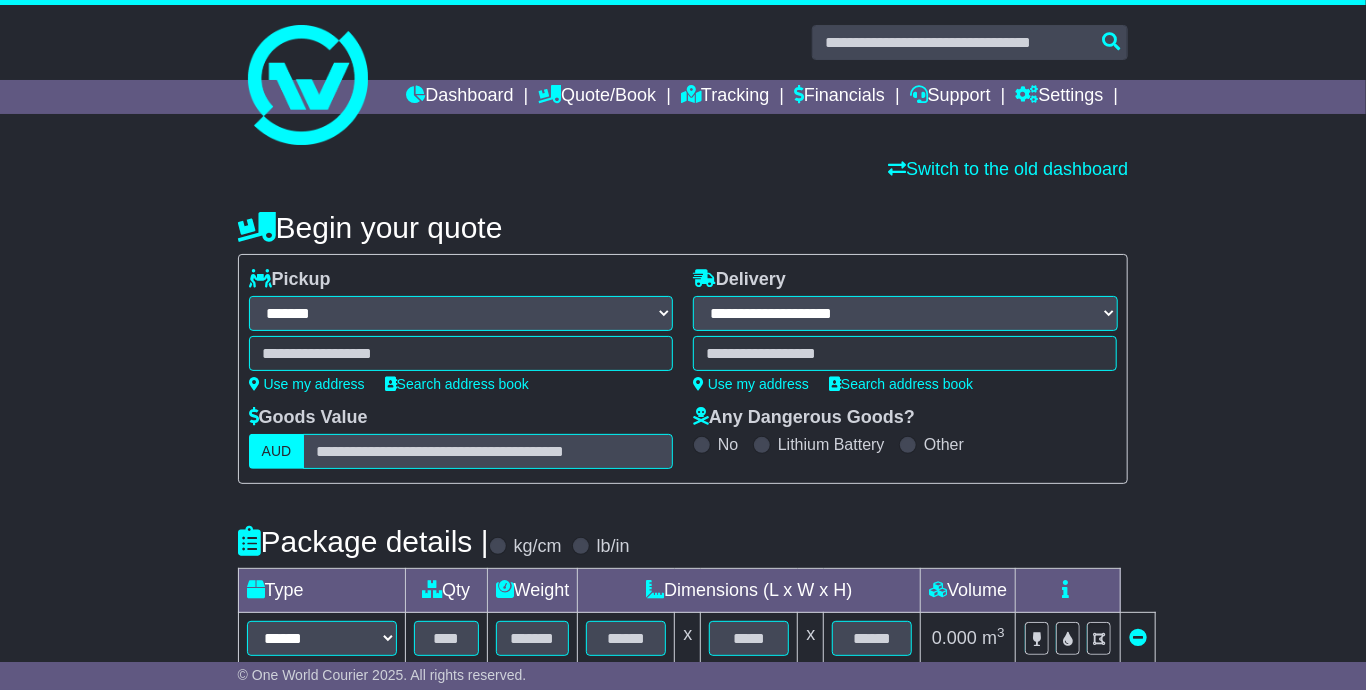 click on "**********" at bounding box center [905, 338] 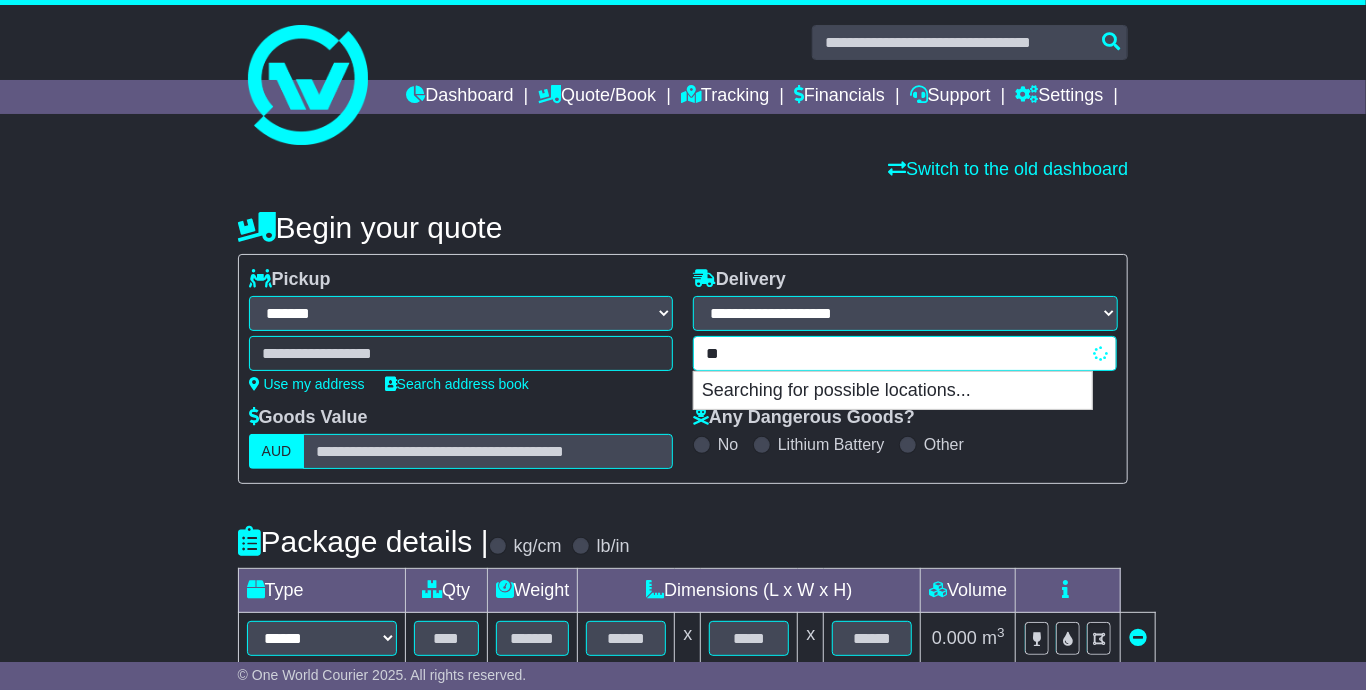 type on "*" 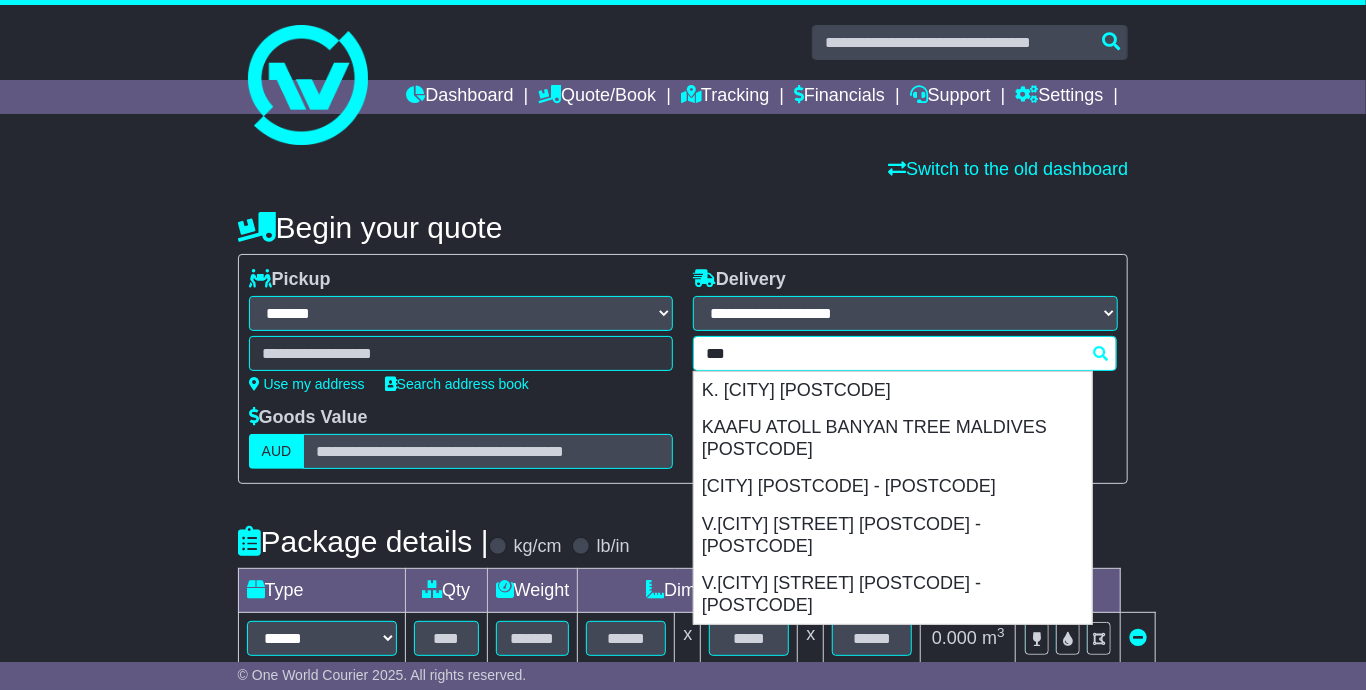 type on "****" 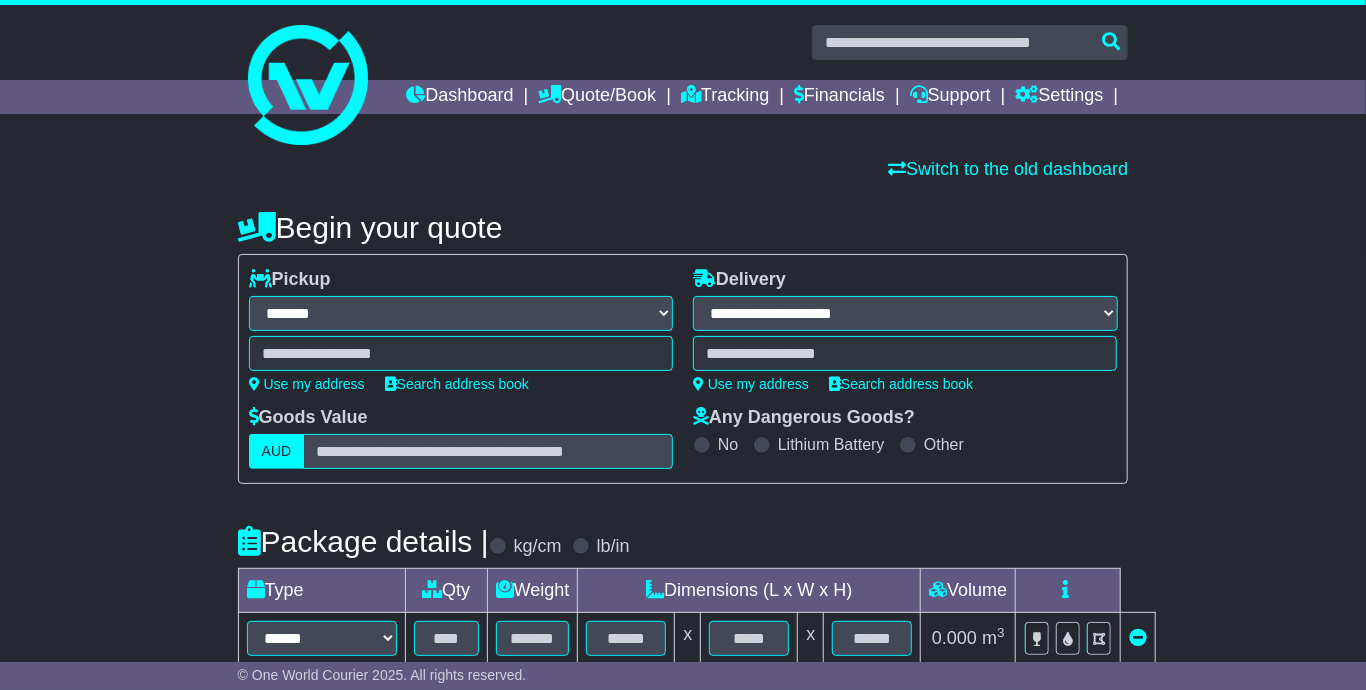 click on "**********" at bounding box center [683, 369] 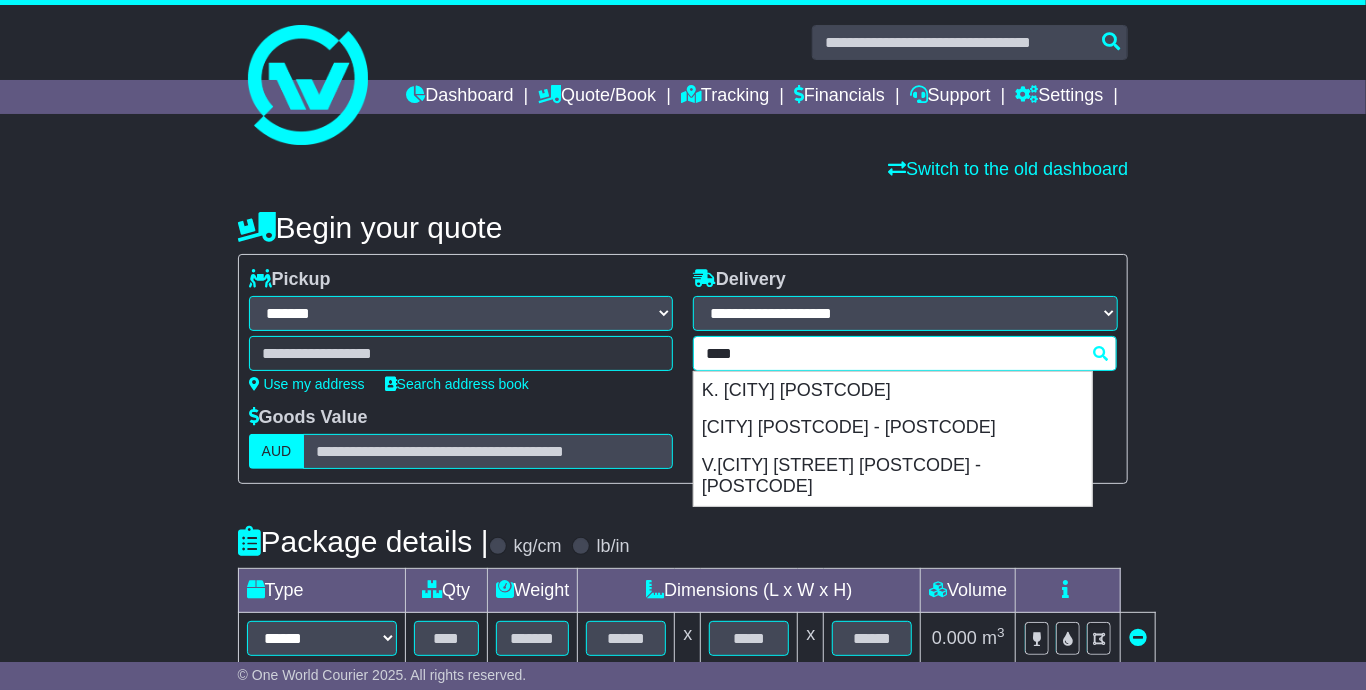 click on "**** MALE K. HULHUMALE 23000 MALE 20002 - 20405 V.MALE HINGUN 21049 - 21051" at bounding box center (905, 353) 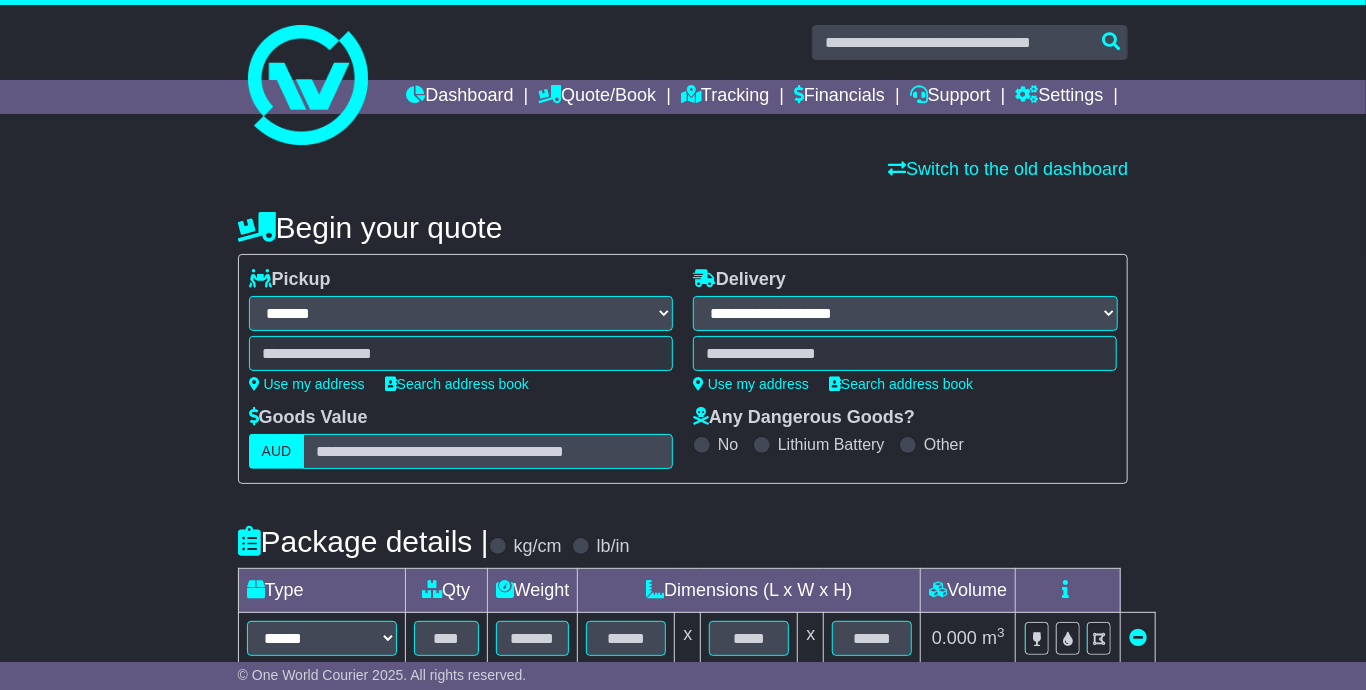 click on "**********" at bounding box center [683, 369] 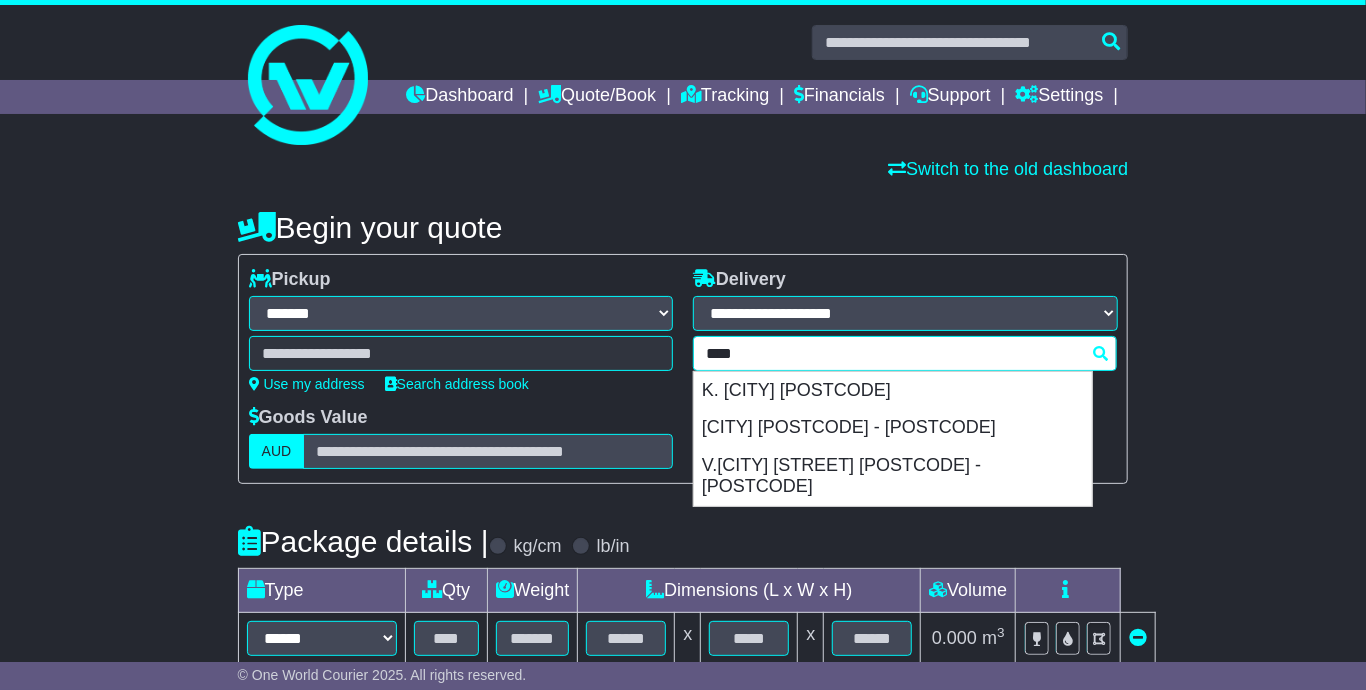 click on "**** MALE K. HULHUMALE 23000 MALE 20002 - 20405 V.MALE HINGUN 21049 - 21051" at bounding box center [905, 353] 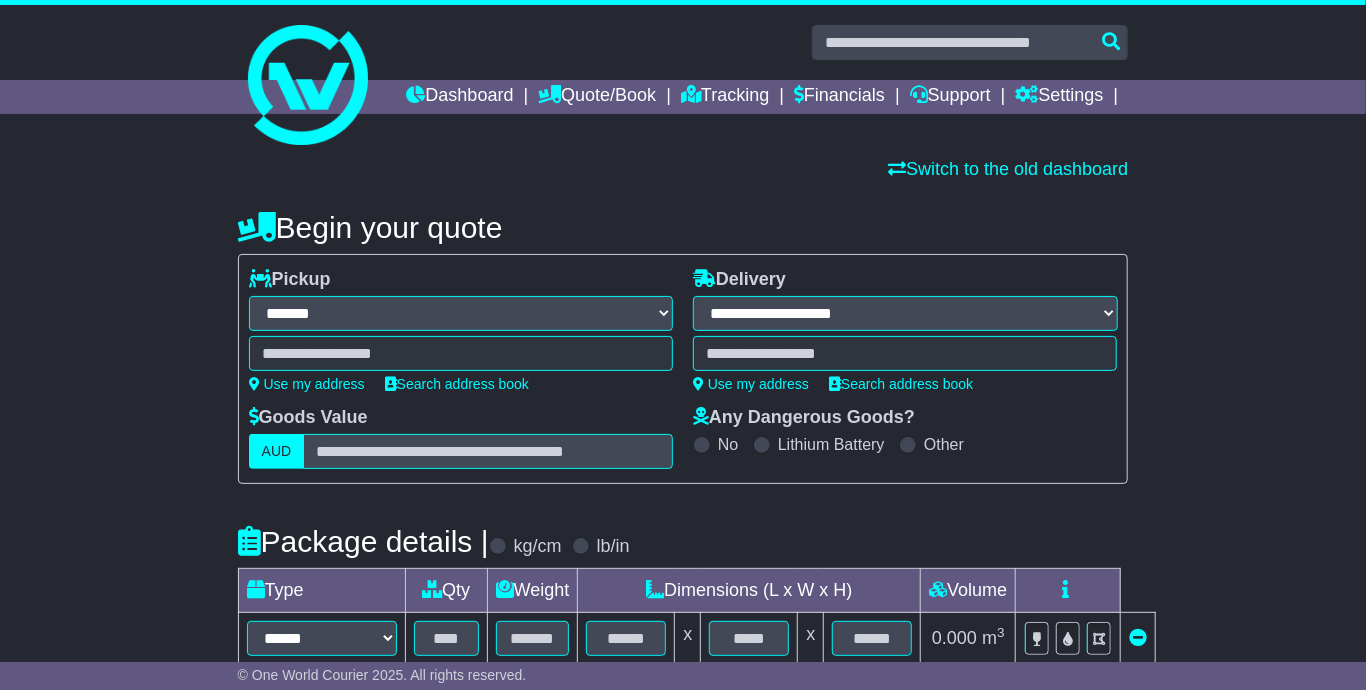 click on "**********" at bounding box center [683, 369] 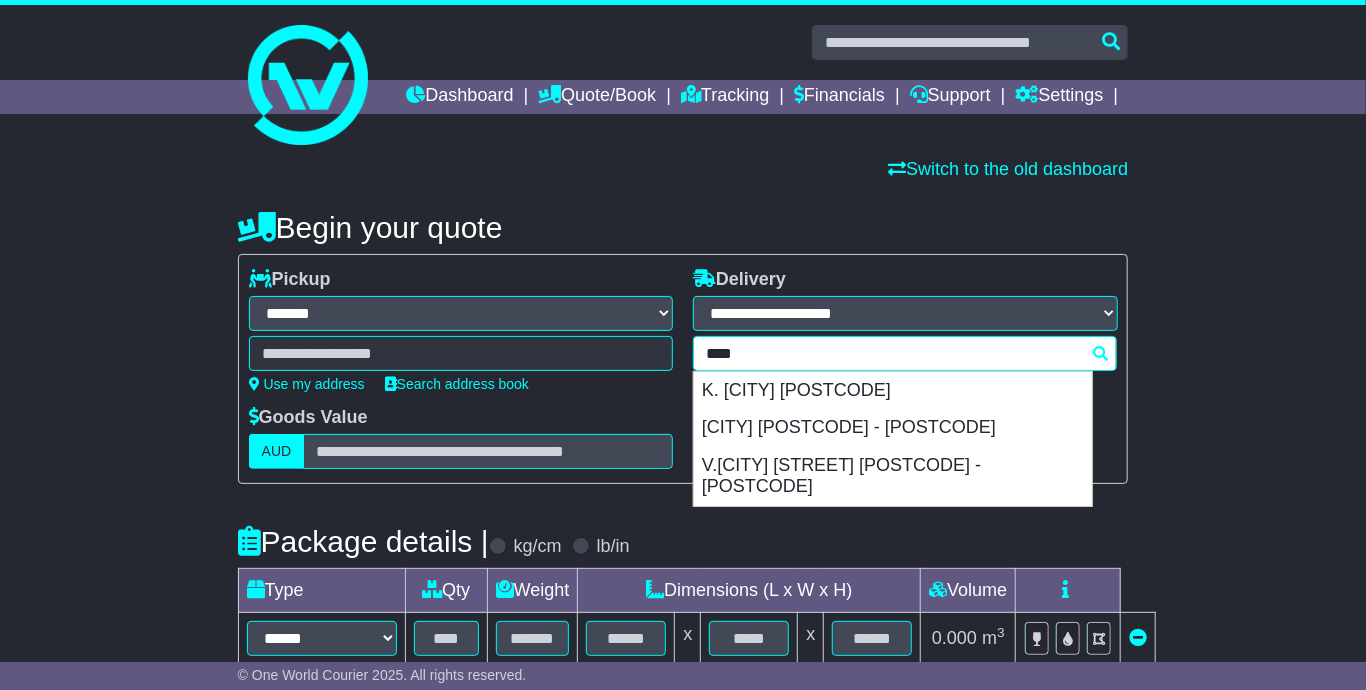 click on "**** MALE K. HULHUMALE 23000 MALE 20002 - 20405 V.MALE HINGUN 21049 - 21051" at bounding box center (905, 353) 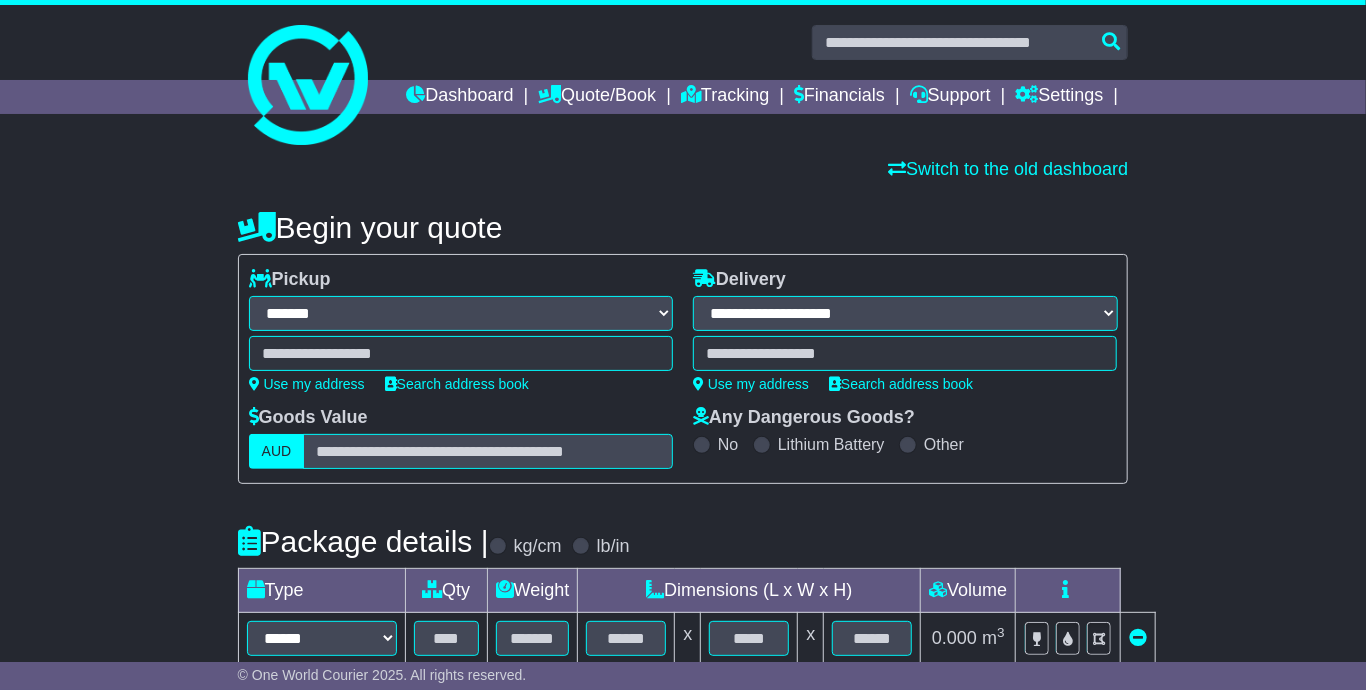 click on "**********" at bounding box center [683, 369] 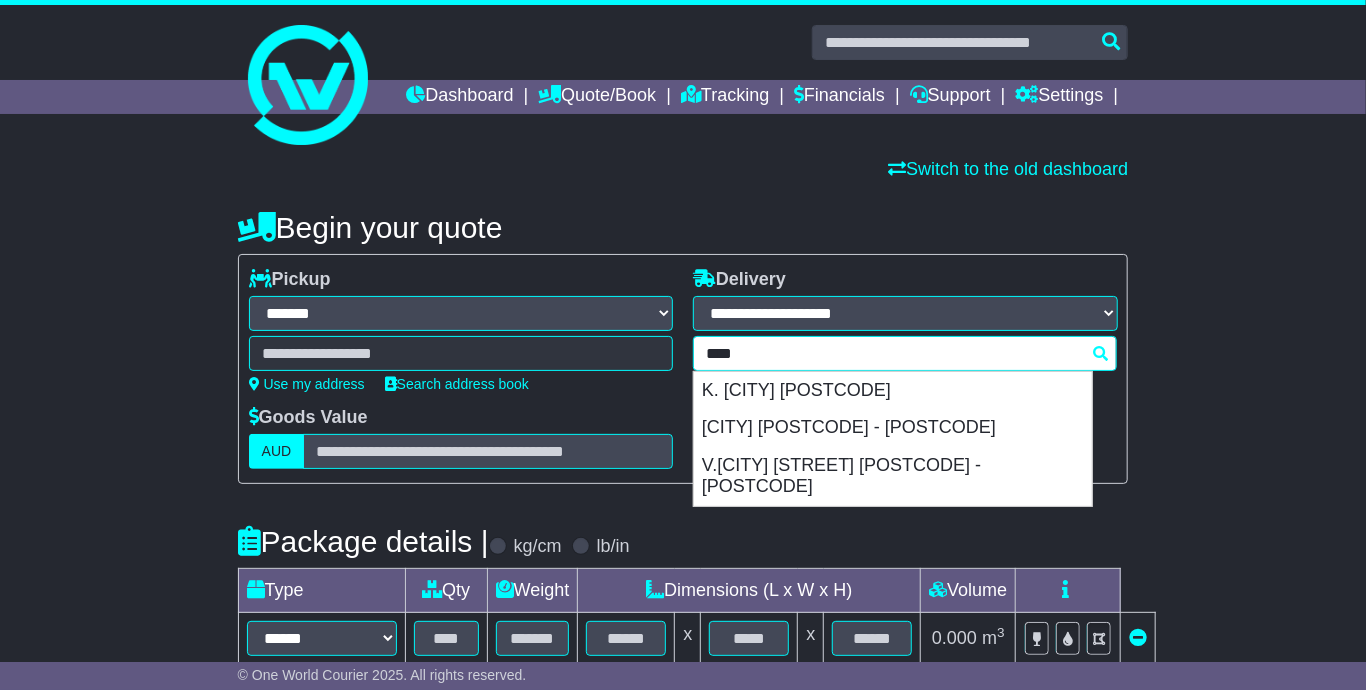 click on "**** MALE K. HULHUMALE 23000 MALE 20002 - 20405 V.MALE HINGUN 21049 - 21051" at bounding box center (905, 353) 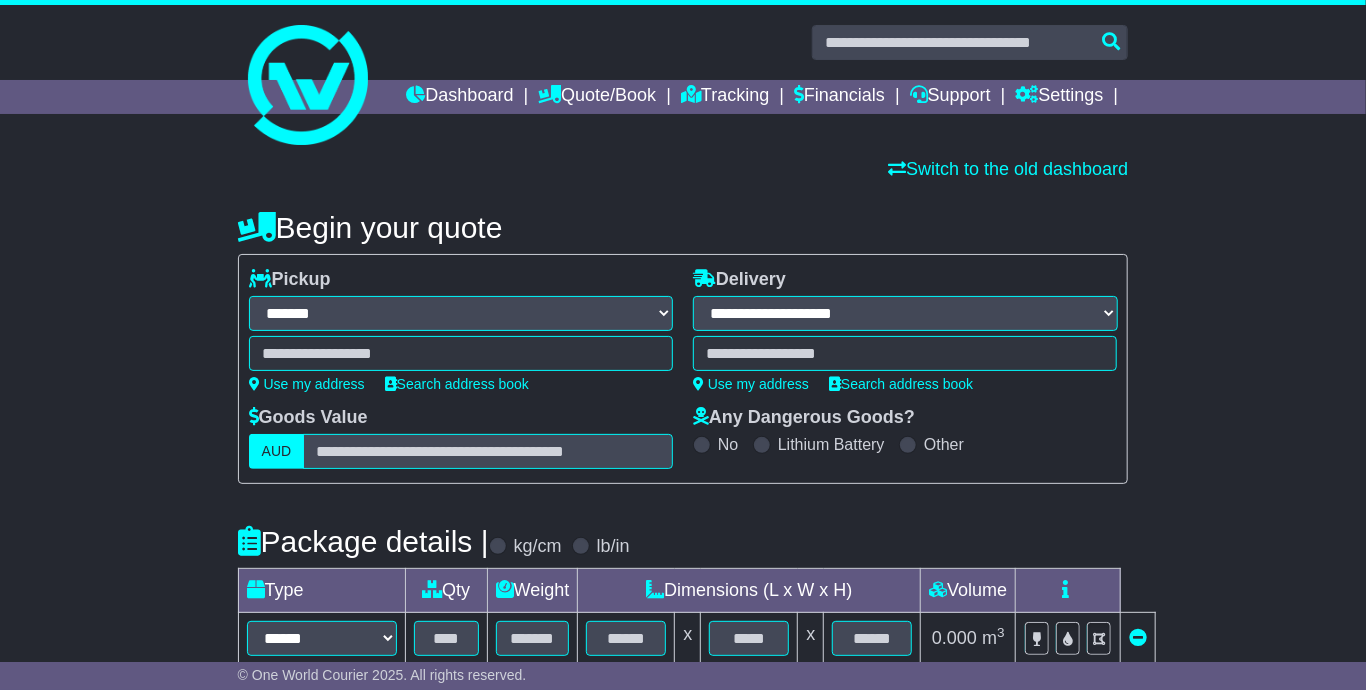 click on "**********" at bounding box center [683, 624] 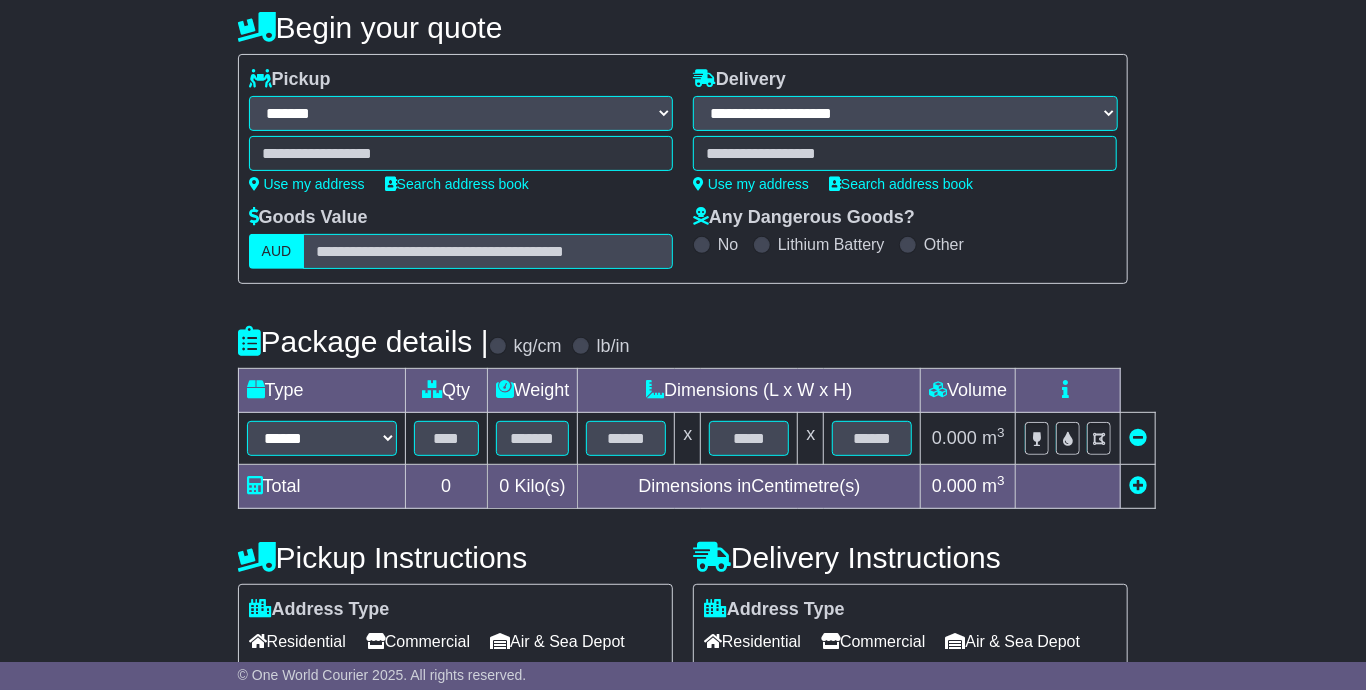scroll, scrollTop: 300, scrollLeft: 0, axis: vertical 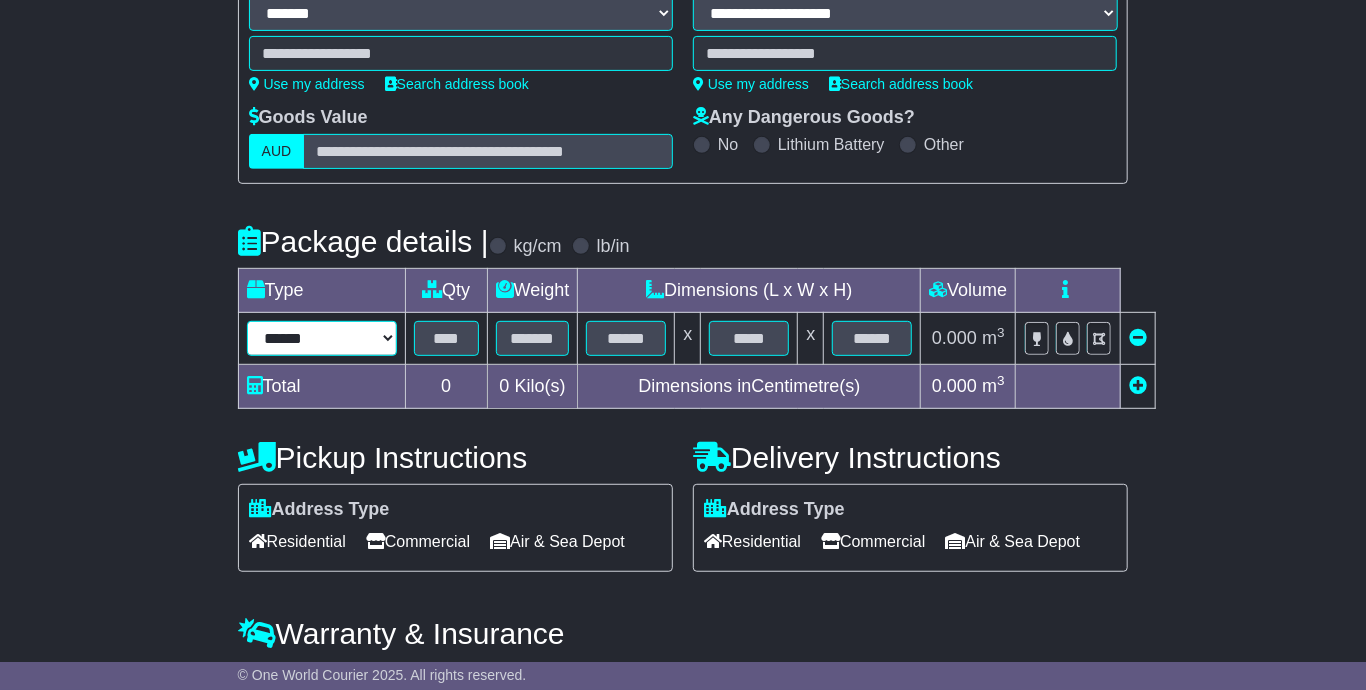 click on "****** ****** *** ******** ***** **** **** ****** *** *******" at bounding box center (322, 338) 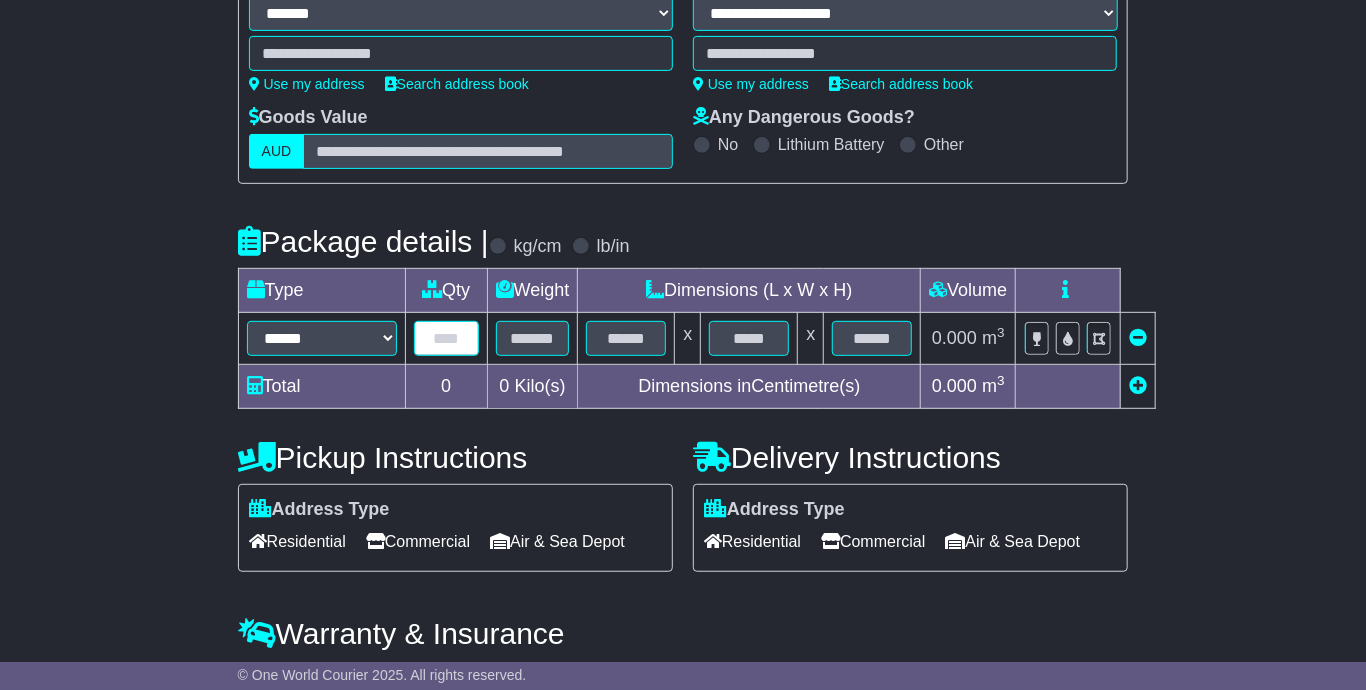 click at bounding box center [446, 338] 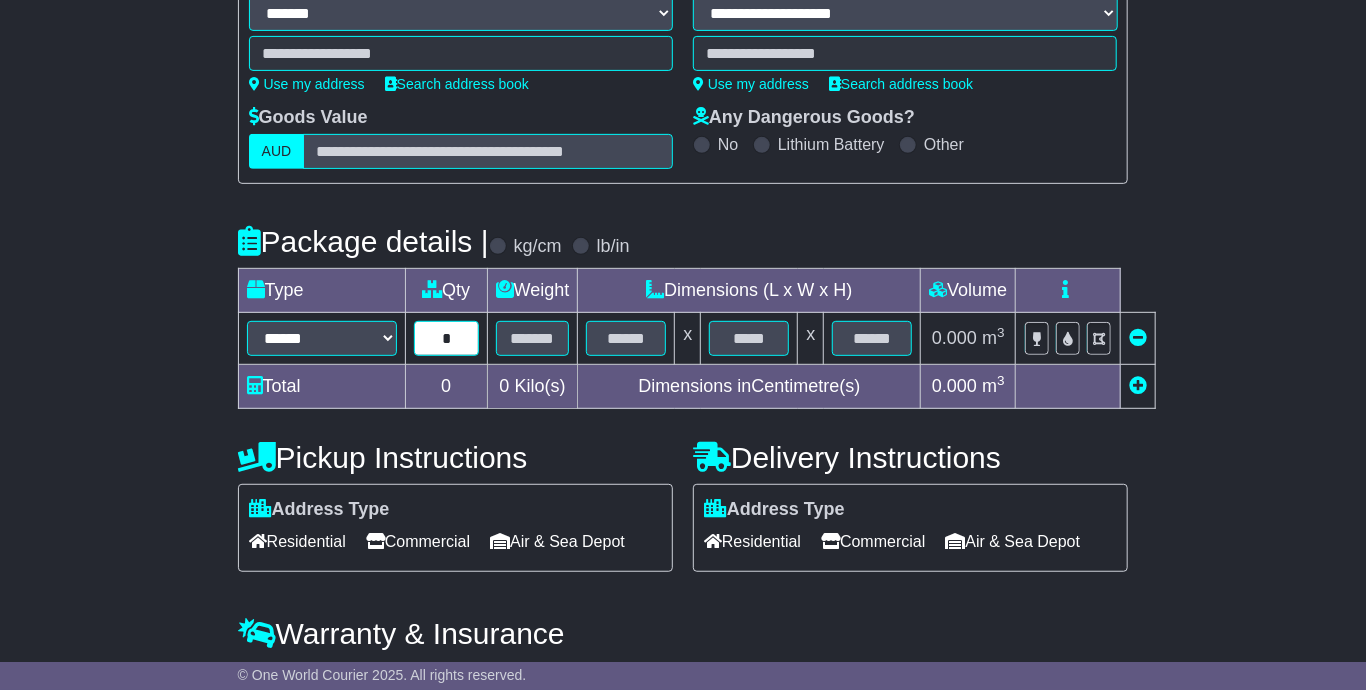 type on "*" 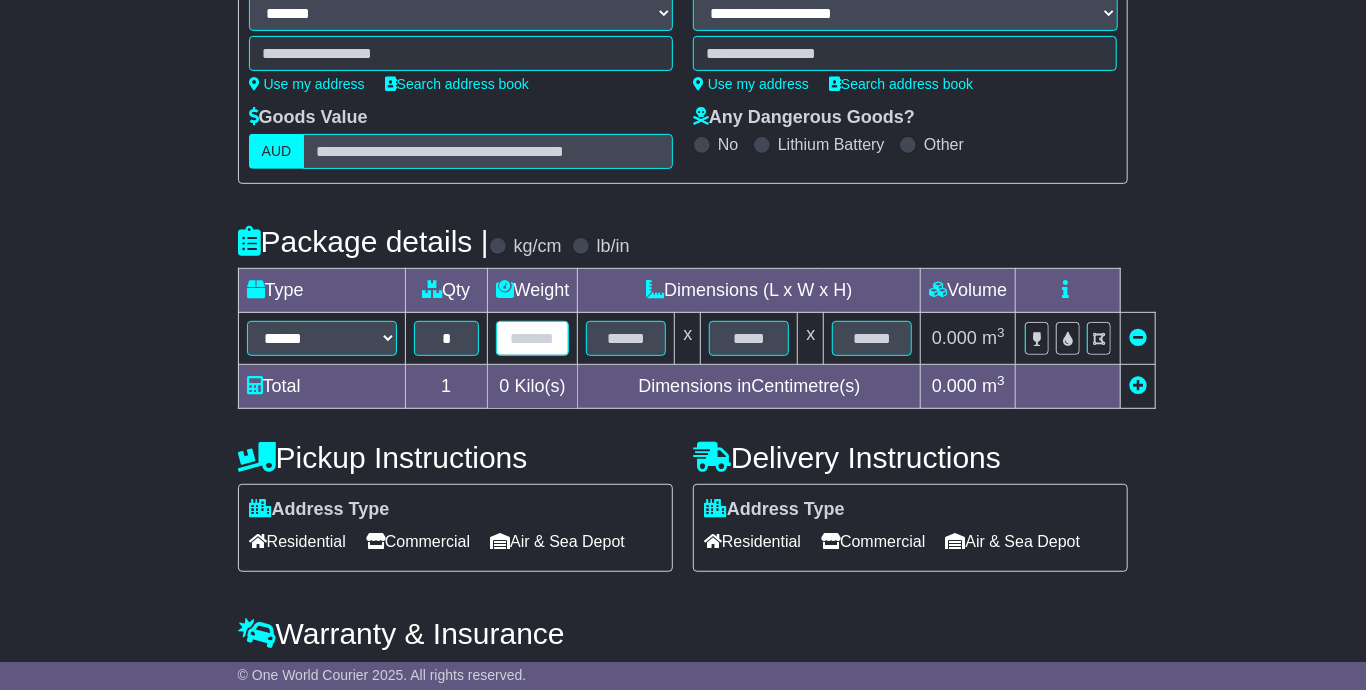 click at bounding box center (533, 338) 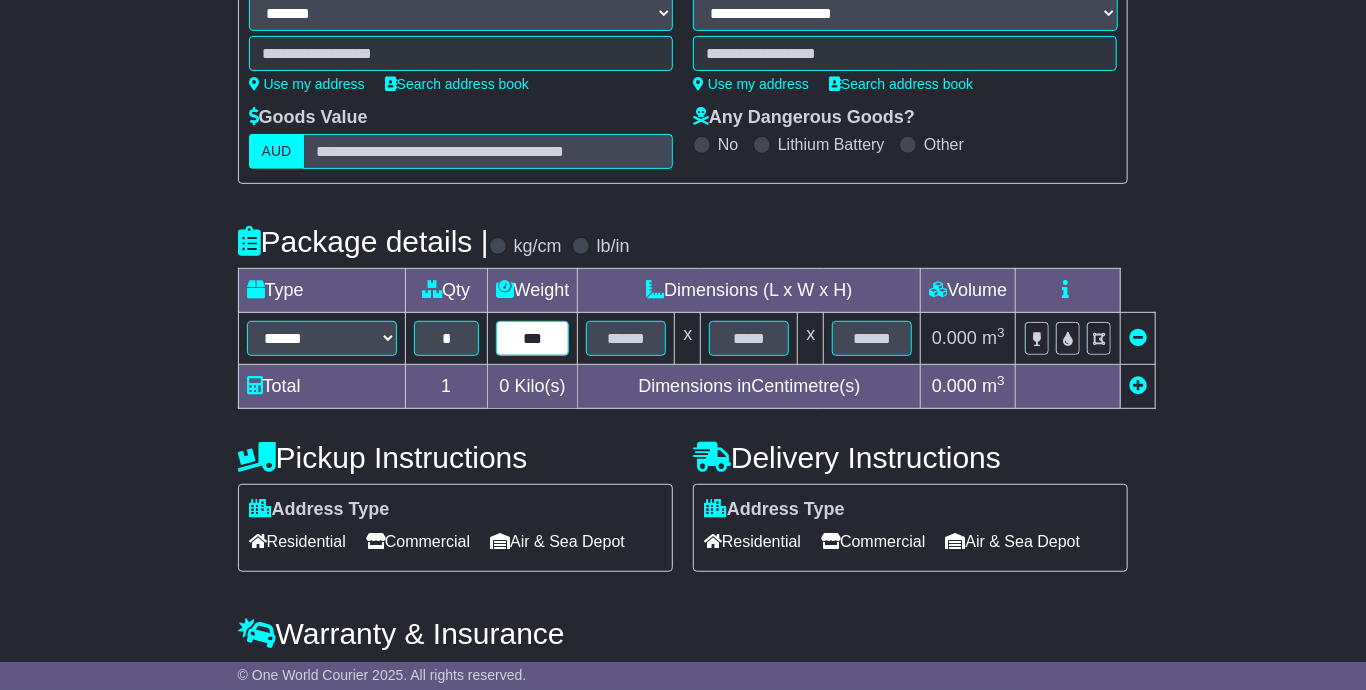 type on "***" 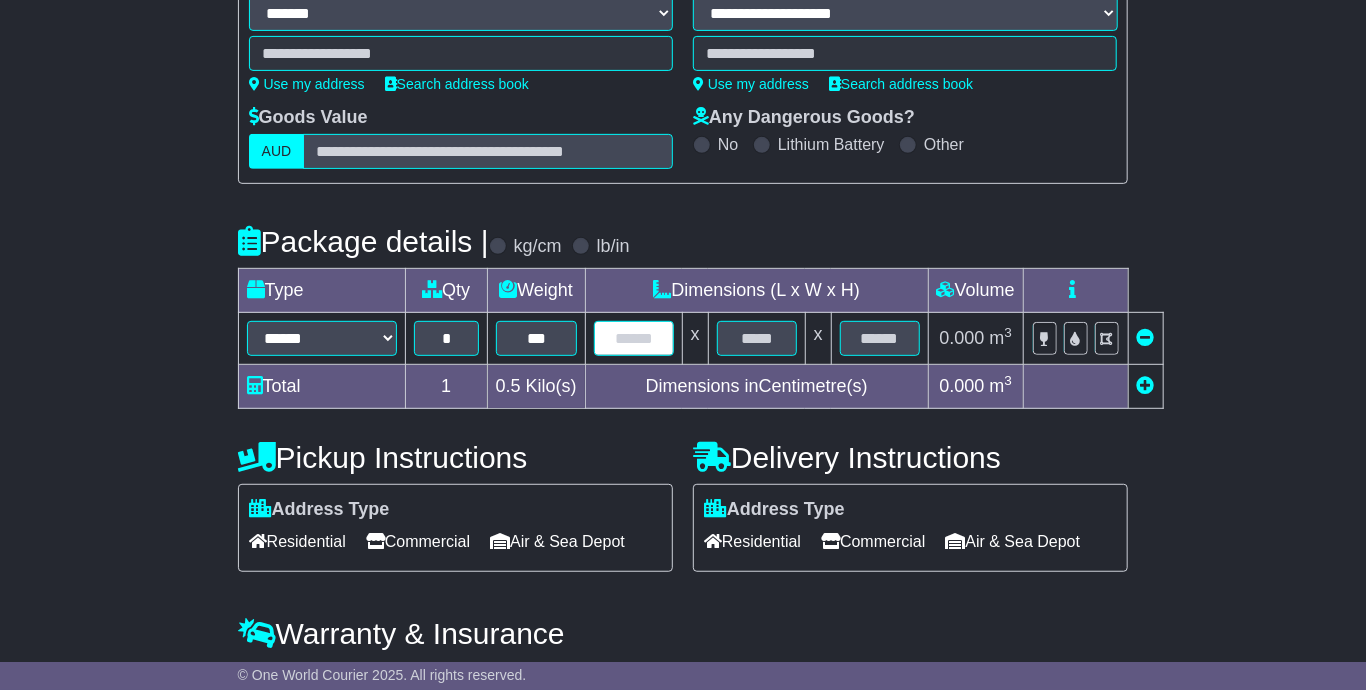 click at bounding box center [634, 338] 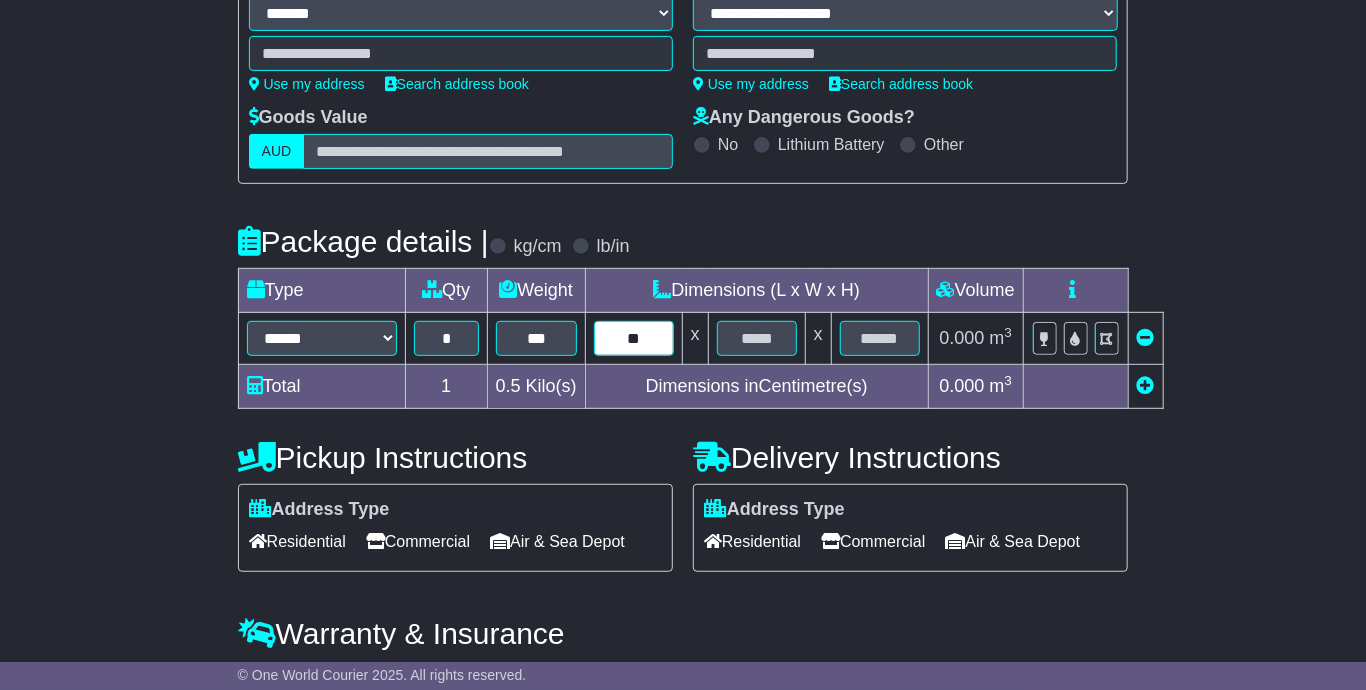 type on "**" 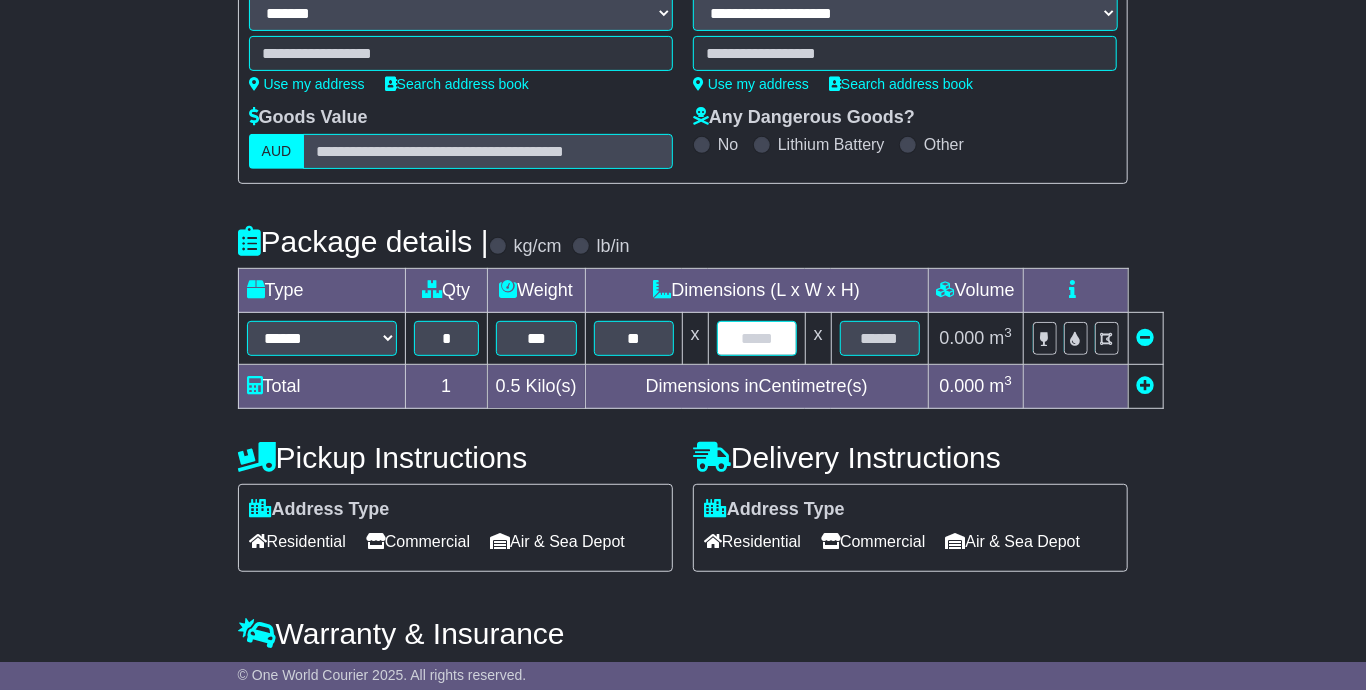 click at bounding box center (757, 338) 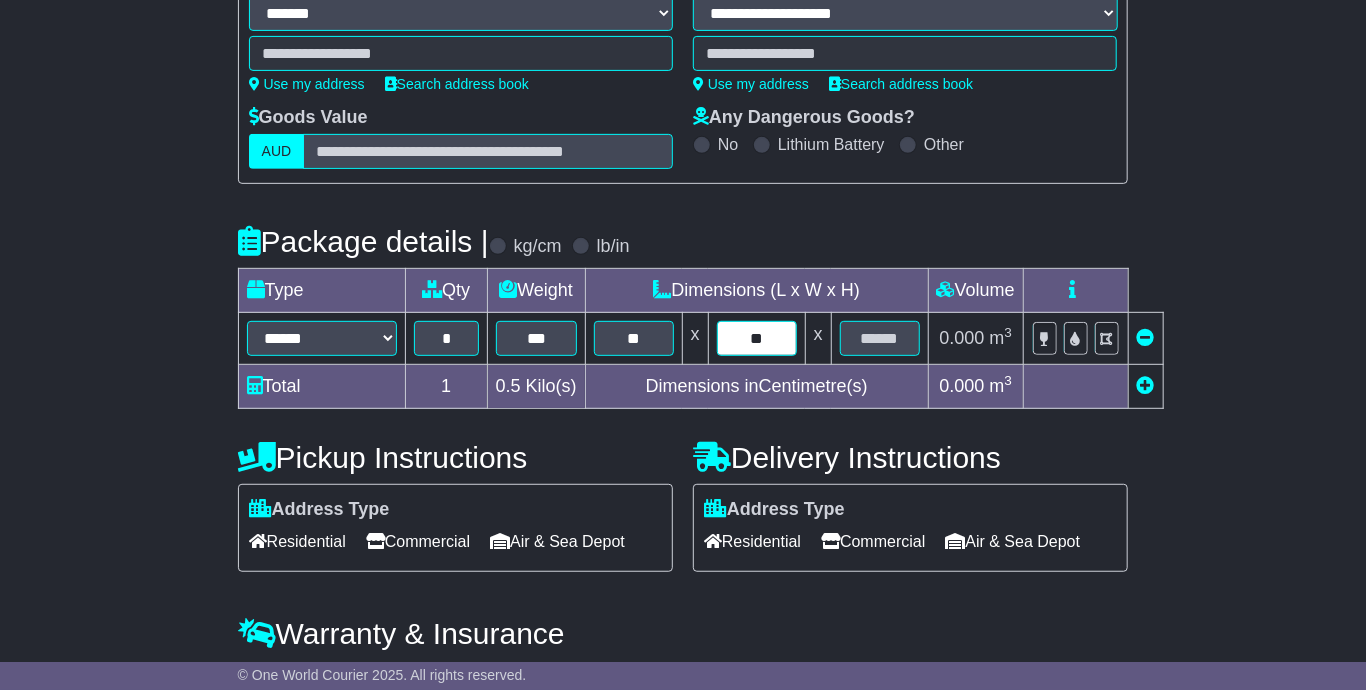 type on "**" 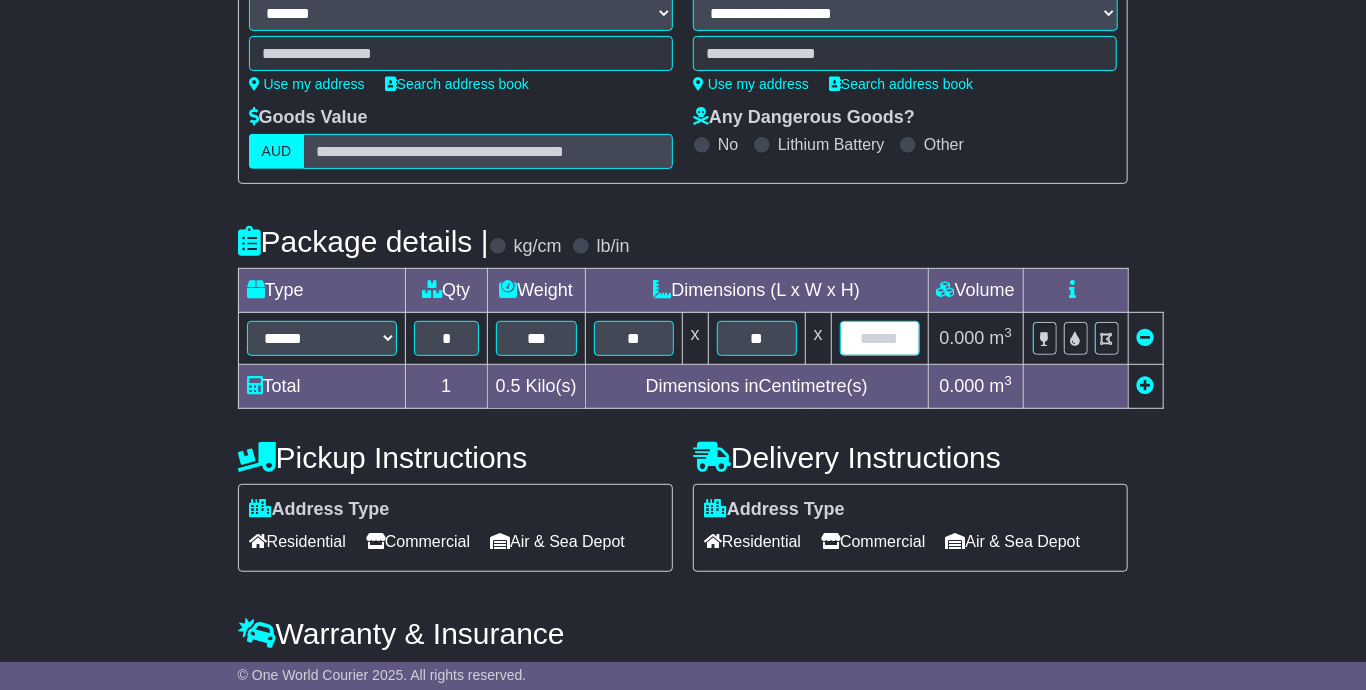 click at bounding box center [880, 338] 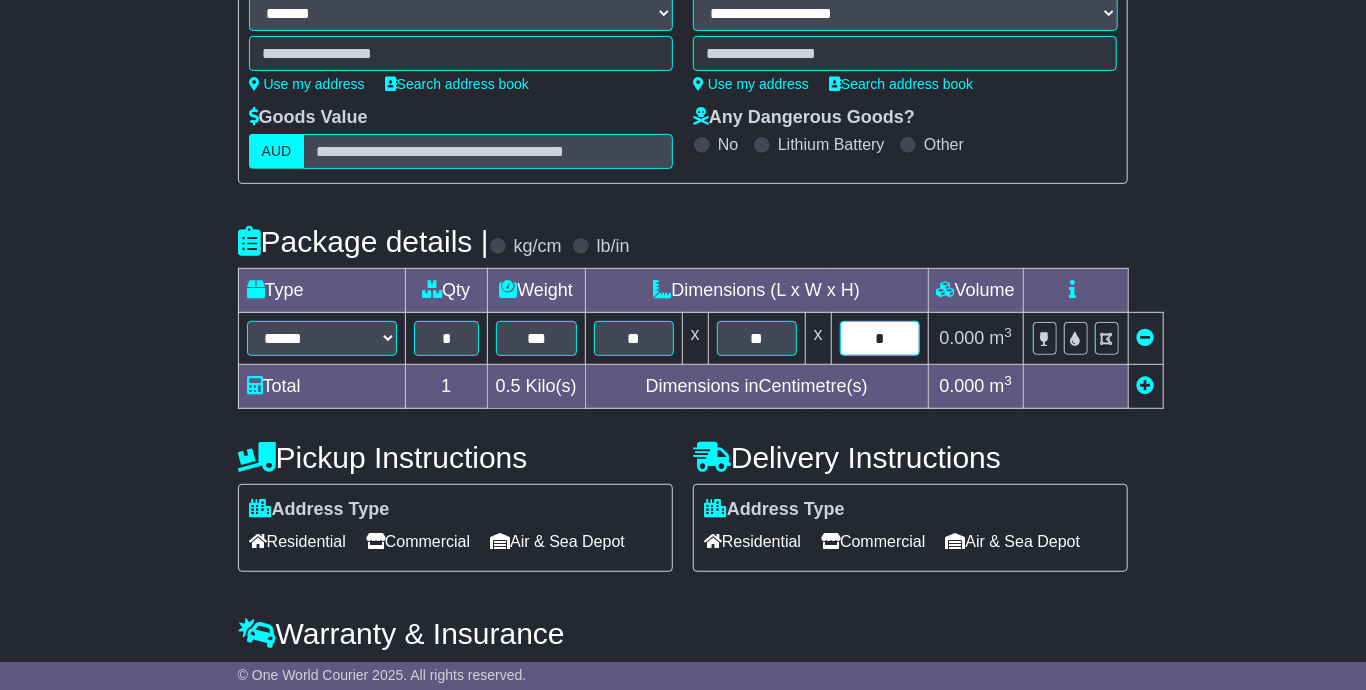 type on "*" 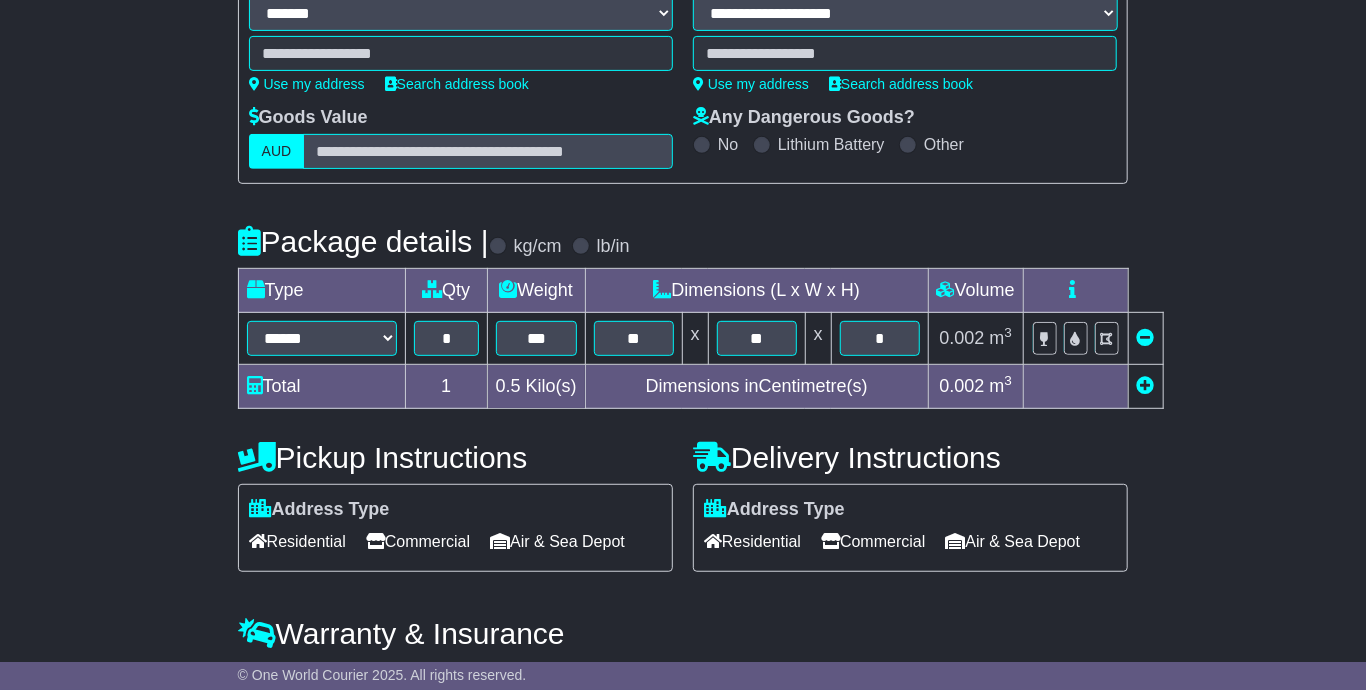 click on "**********" at bounding box center [683, 324] 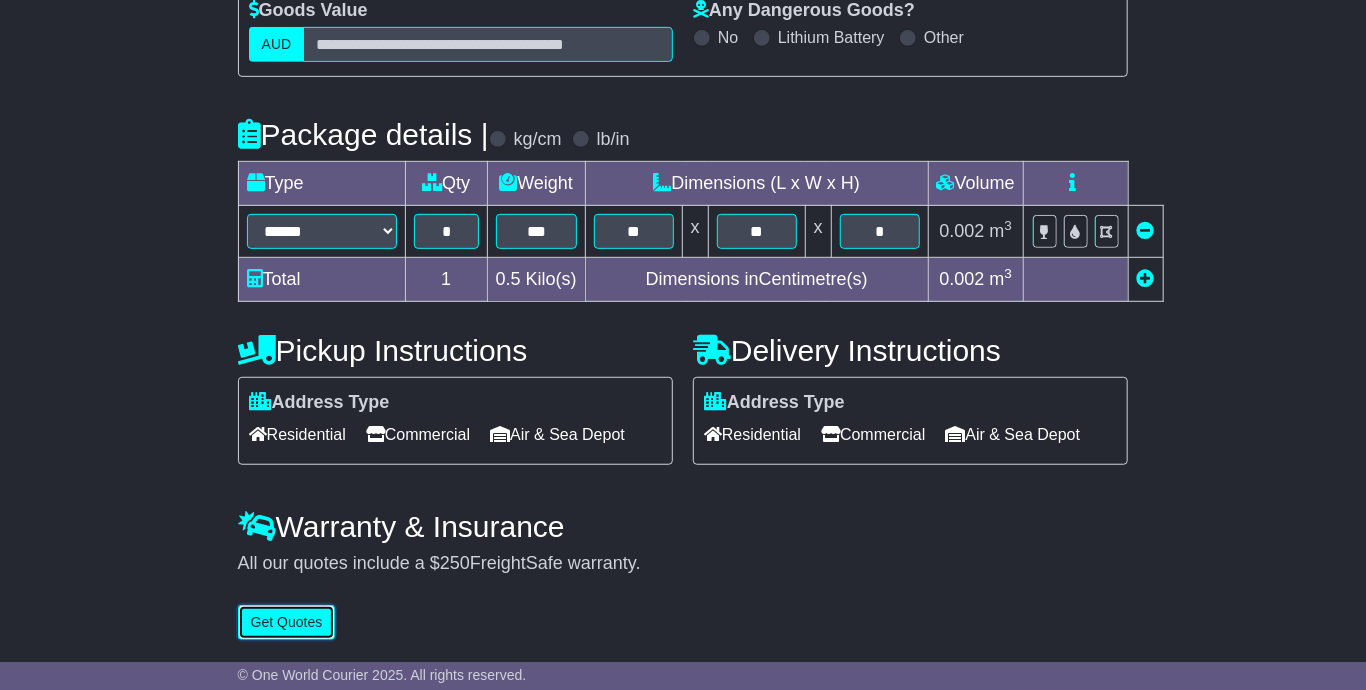 click on "Get Quotes" at bounding box center [287, 622] 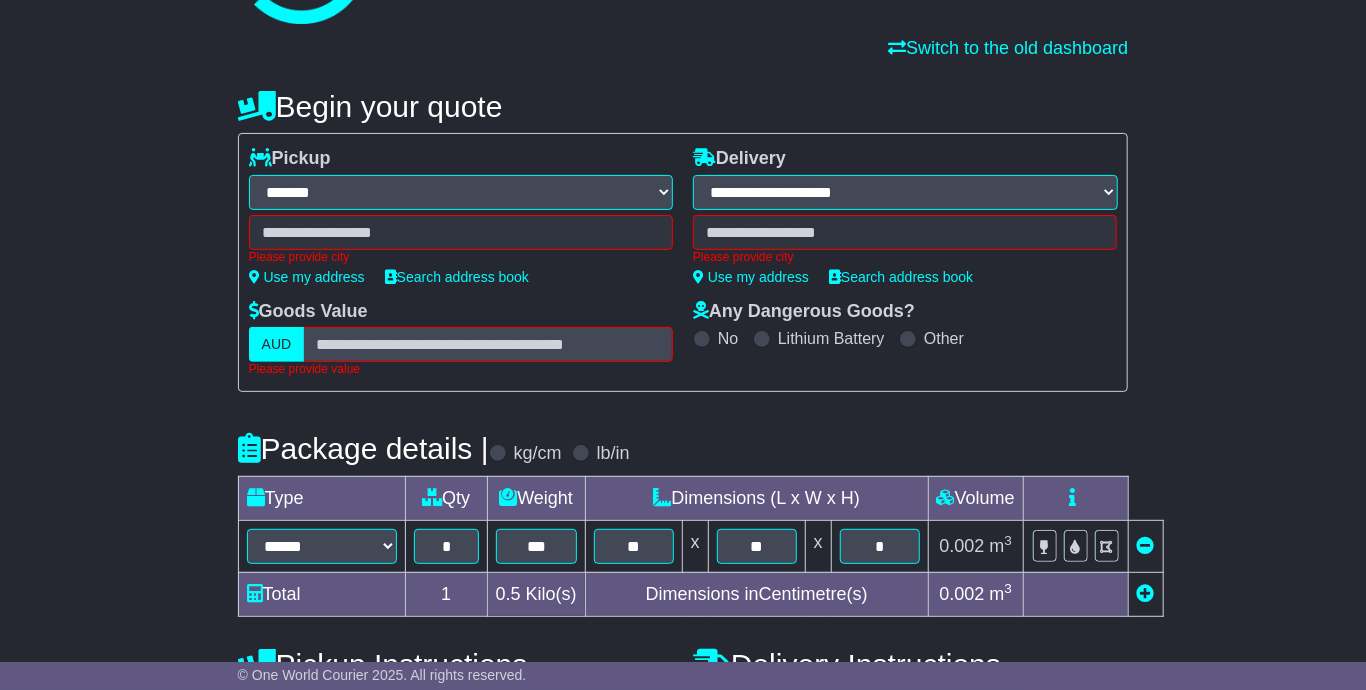 scroll, scrollTop: 21, scrollLeft: 0, axis: vertical 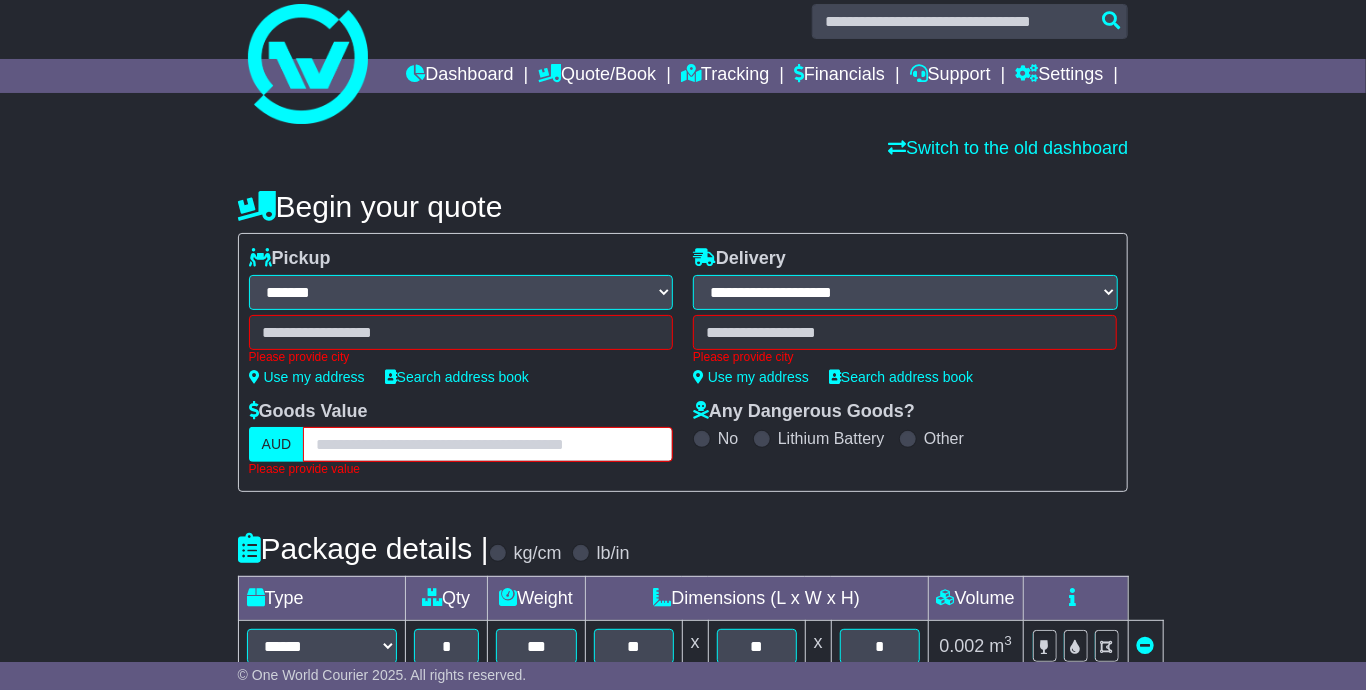 click at bounding box center [488, 444] 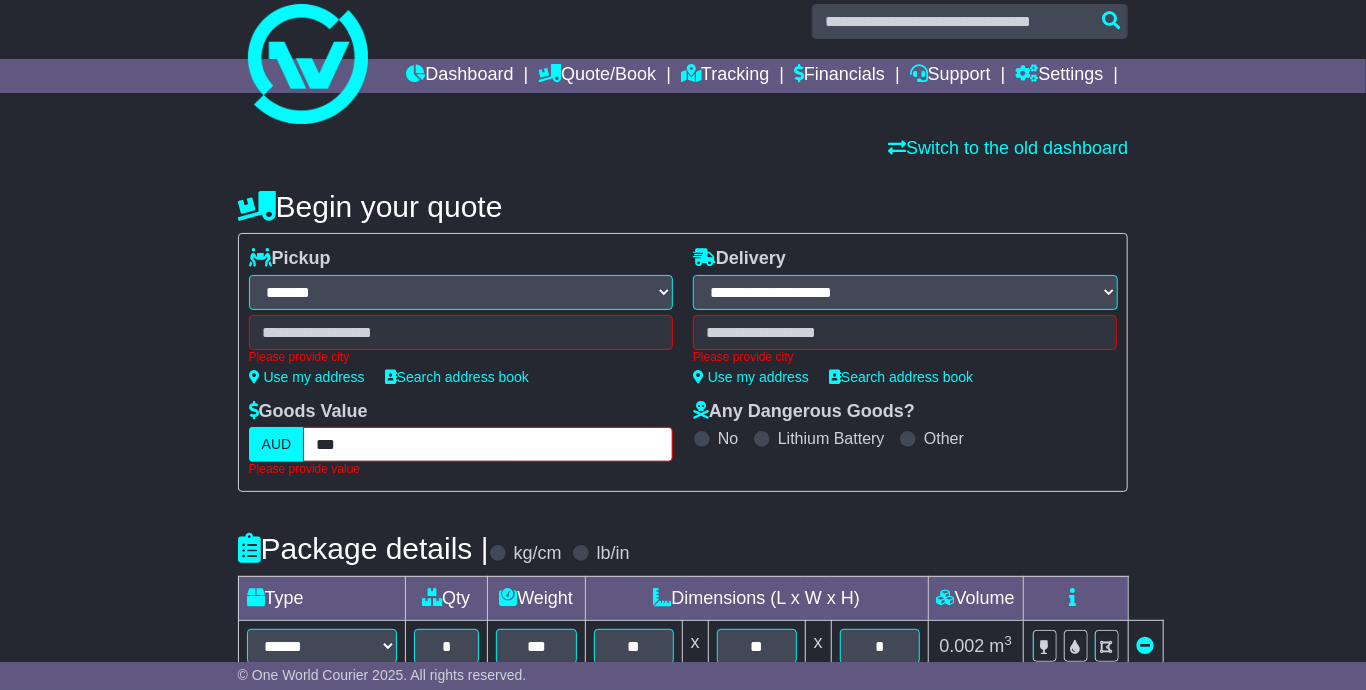 type on "***" 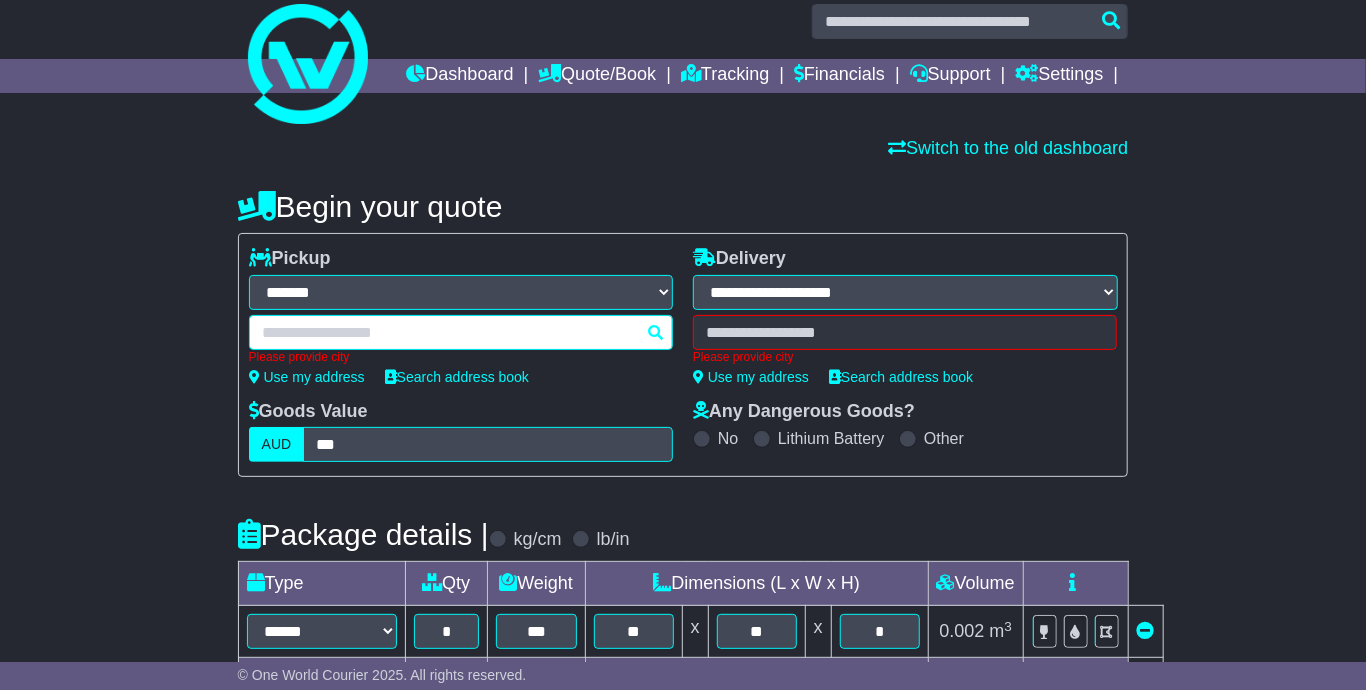 click on "Please provide city" at bounding box center [461, 339] 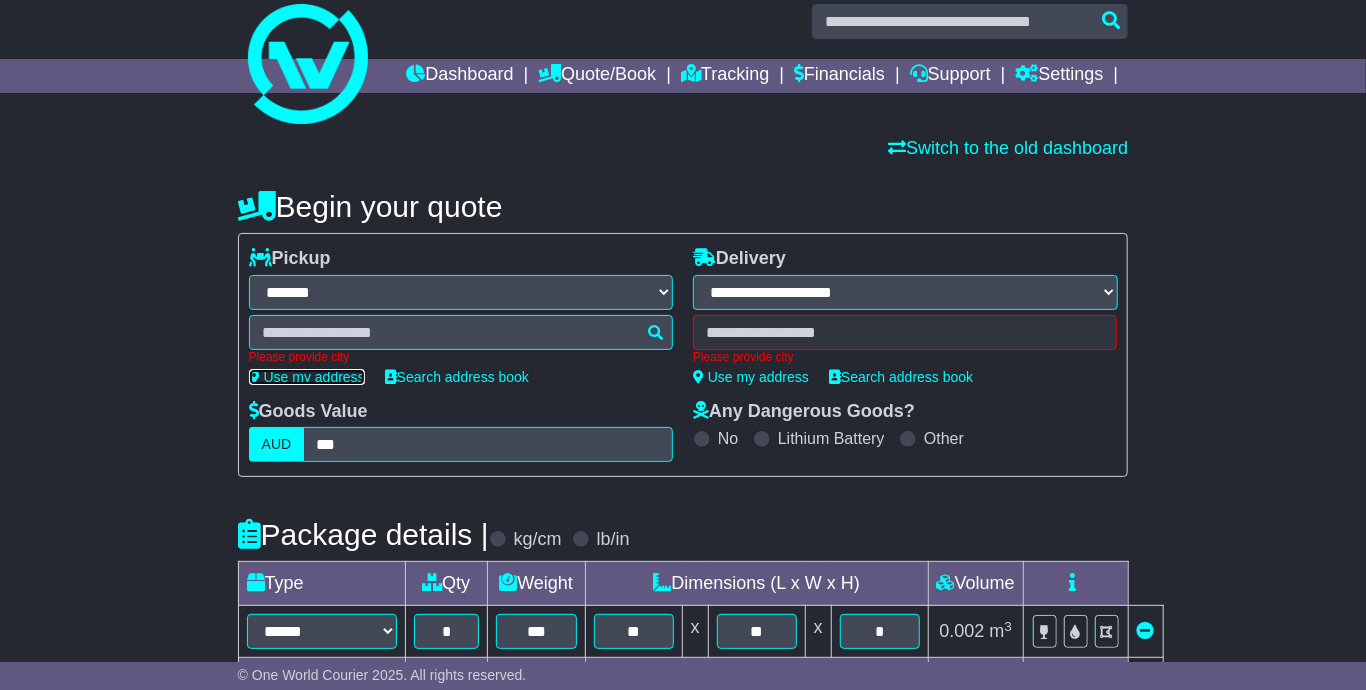 click on "Use my address" at bounding box center (307, 377) 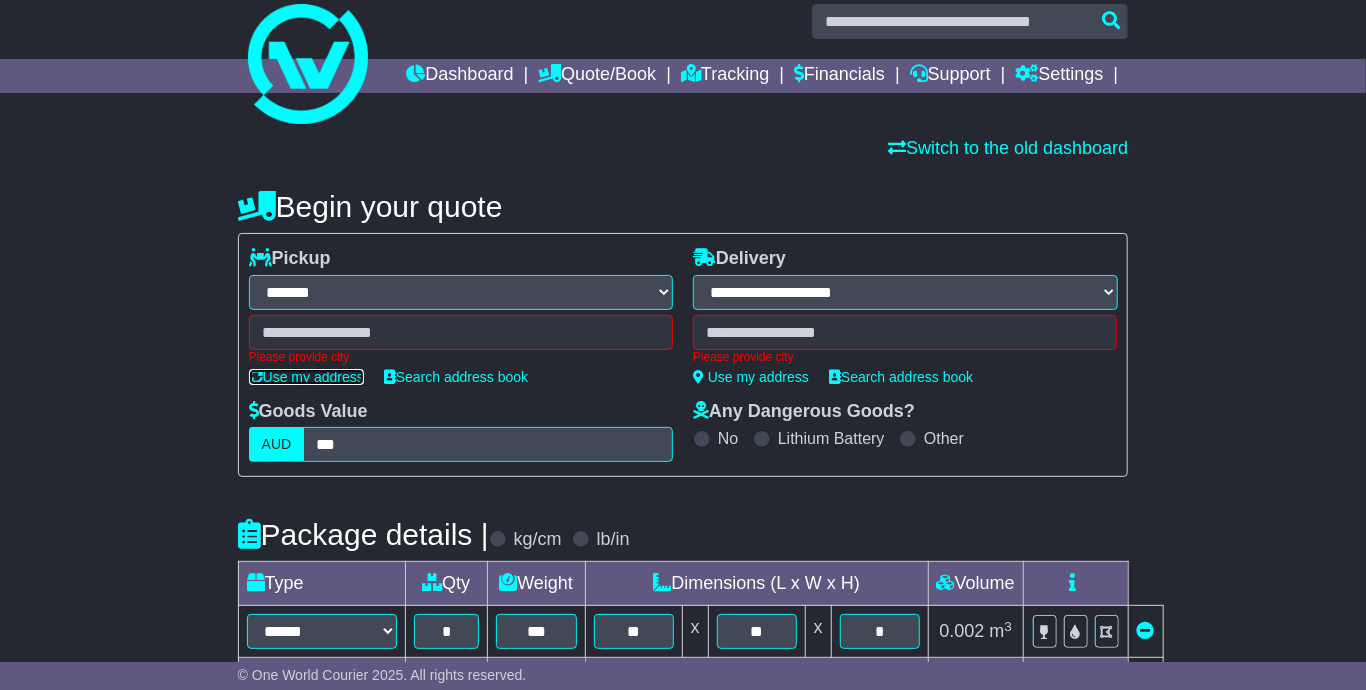 type on "**********" 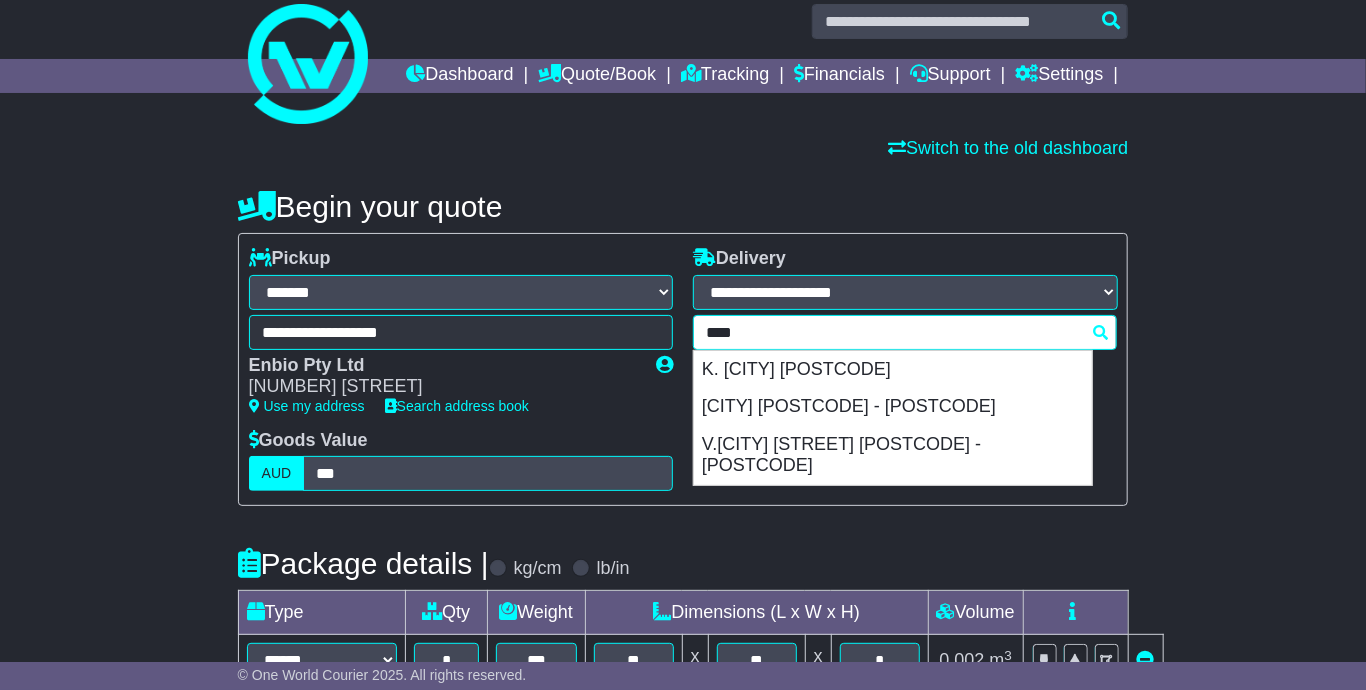 click on "**** MALE K. HULHUMALE 23000 MALE 20002 - 20405 V.MALE HINGUN 21049 - 21051
Please provide city" at bounding box center (905, 339) 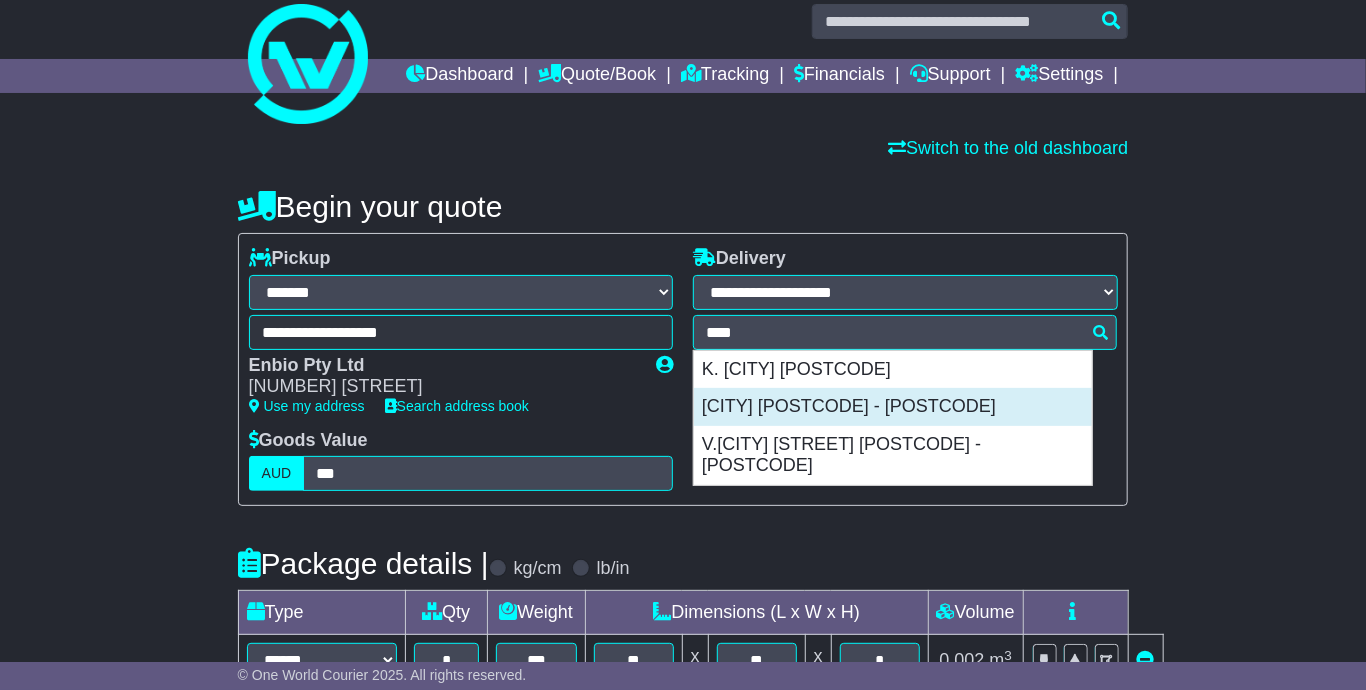 click on "**********" at bounding box center [905, 339] 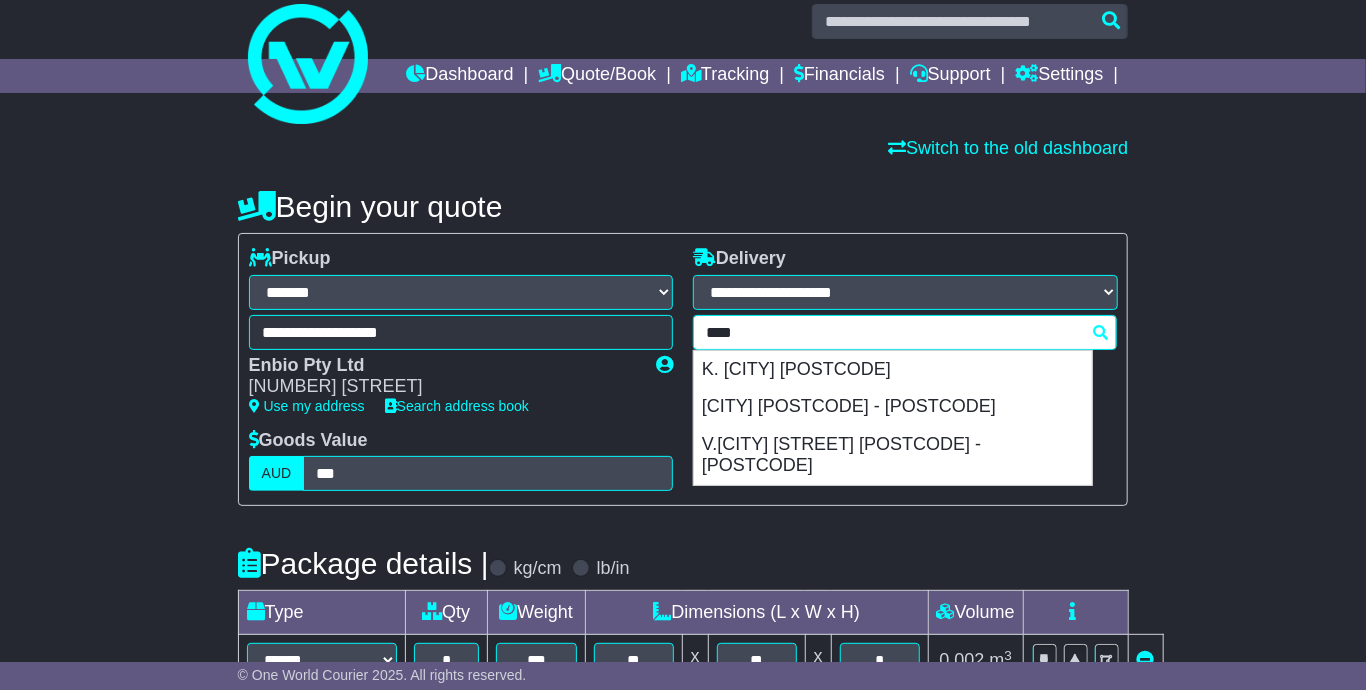 click on "**** MALE K. HULHUMALE 23000 MALE 20002 - 20405 V.MALE HINGUN 21049 - 21051
Please provide city" at bounding box center (905, 339) 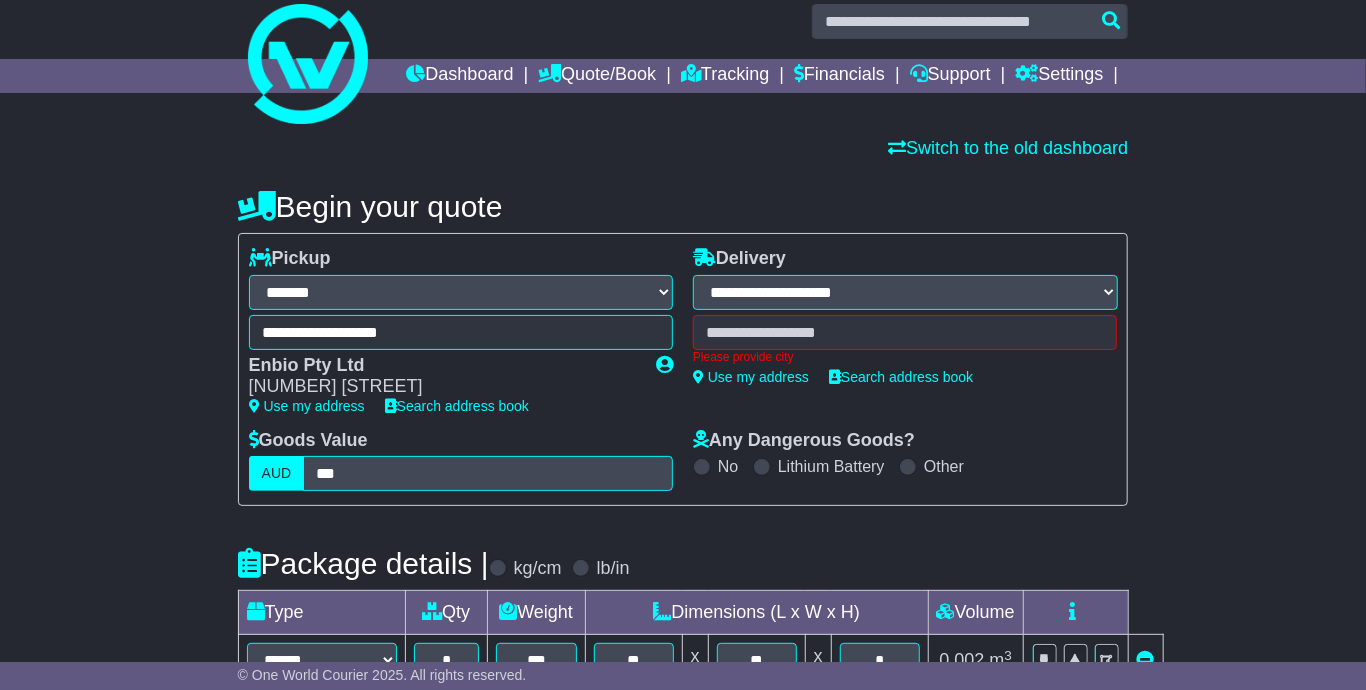 click on "**********" at bounding box center [905, 339] 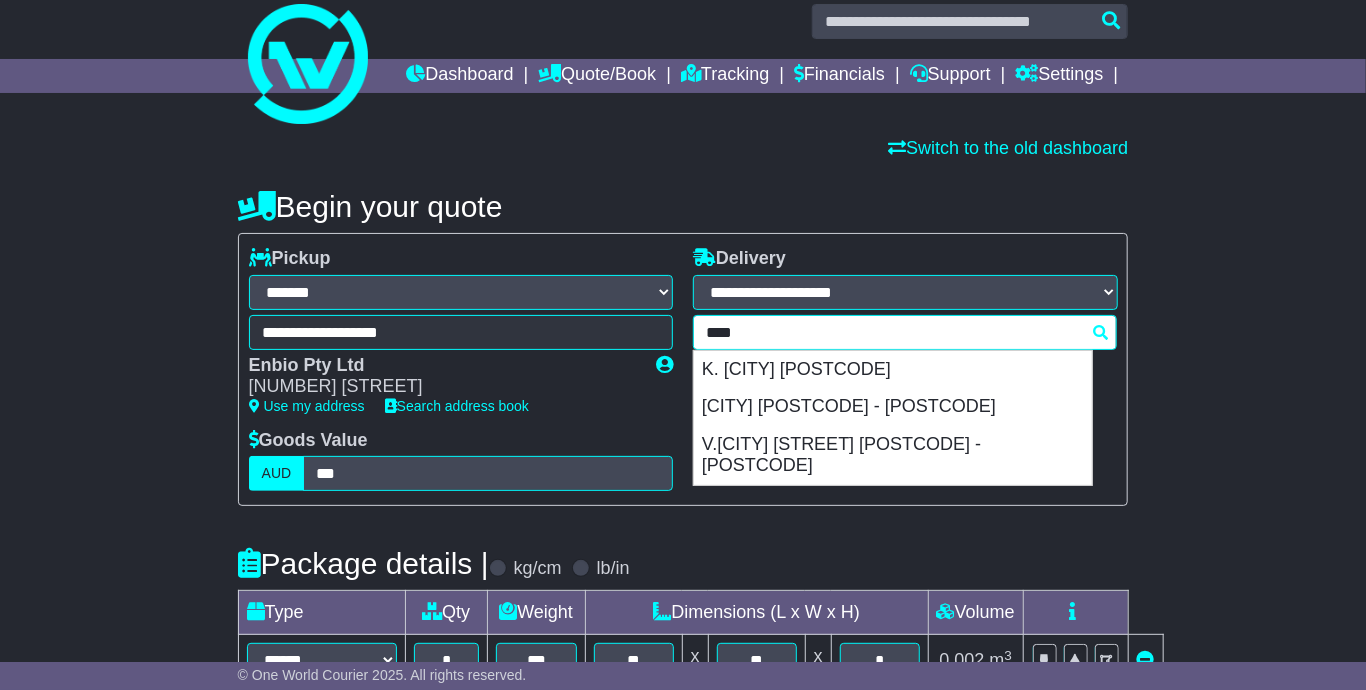 click on "**** MALE K. HULHUMALE 23000 MALE 20002 - 20405 V.MALE HINGUN 21049 - 21051
Please provide city" at bounding box center (905, 339) 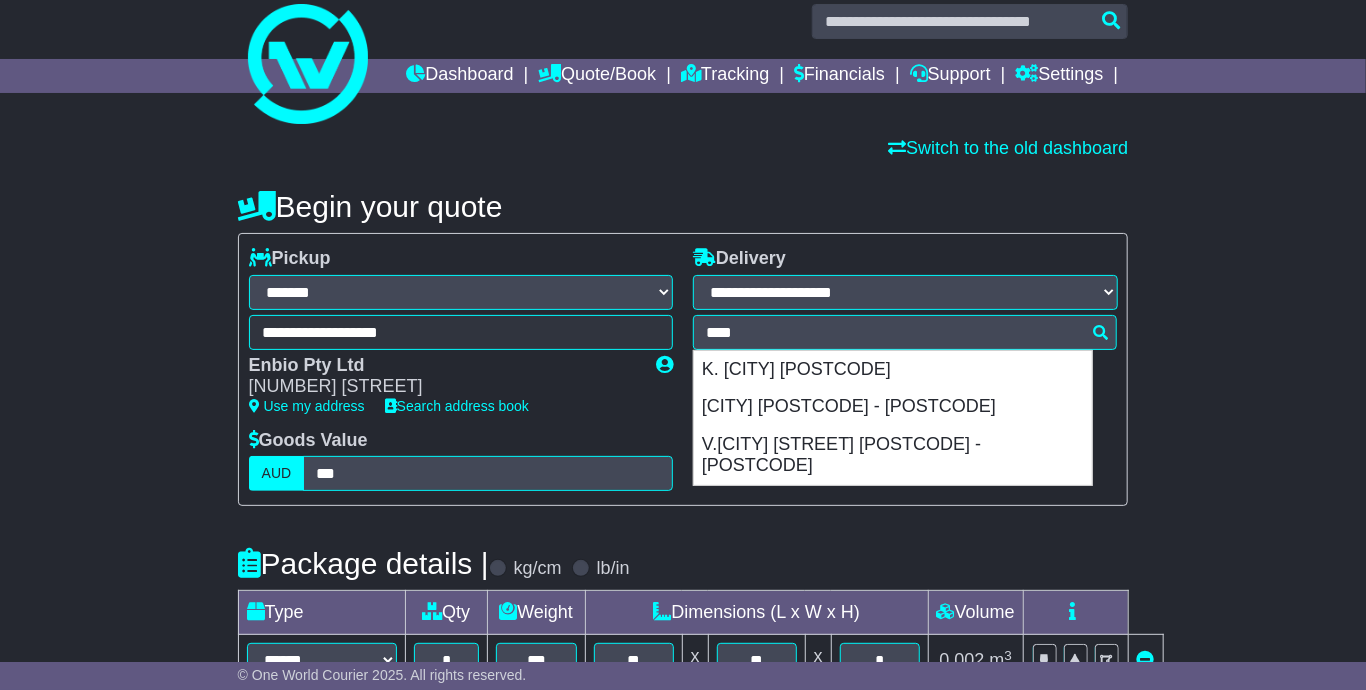 click on "**********" at bounding box center (905, 339) 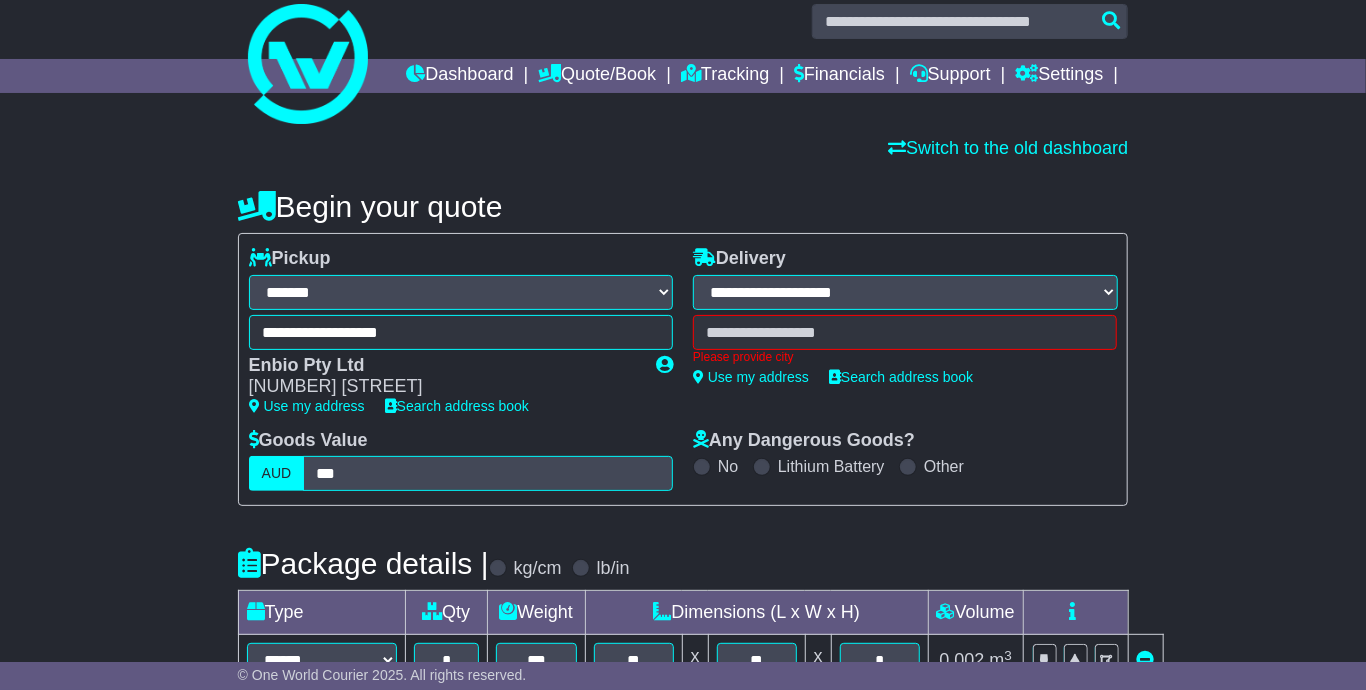 click on "**** MALE K. HULHUMALE 23000 MALE 20002 - 20405 V.MALE HINGUN 21049 - 21051
Please provide city" at bounding box center (905, 339) 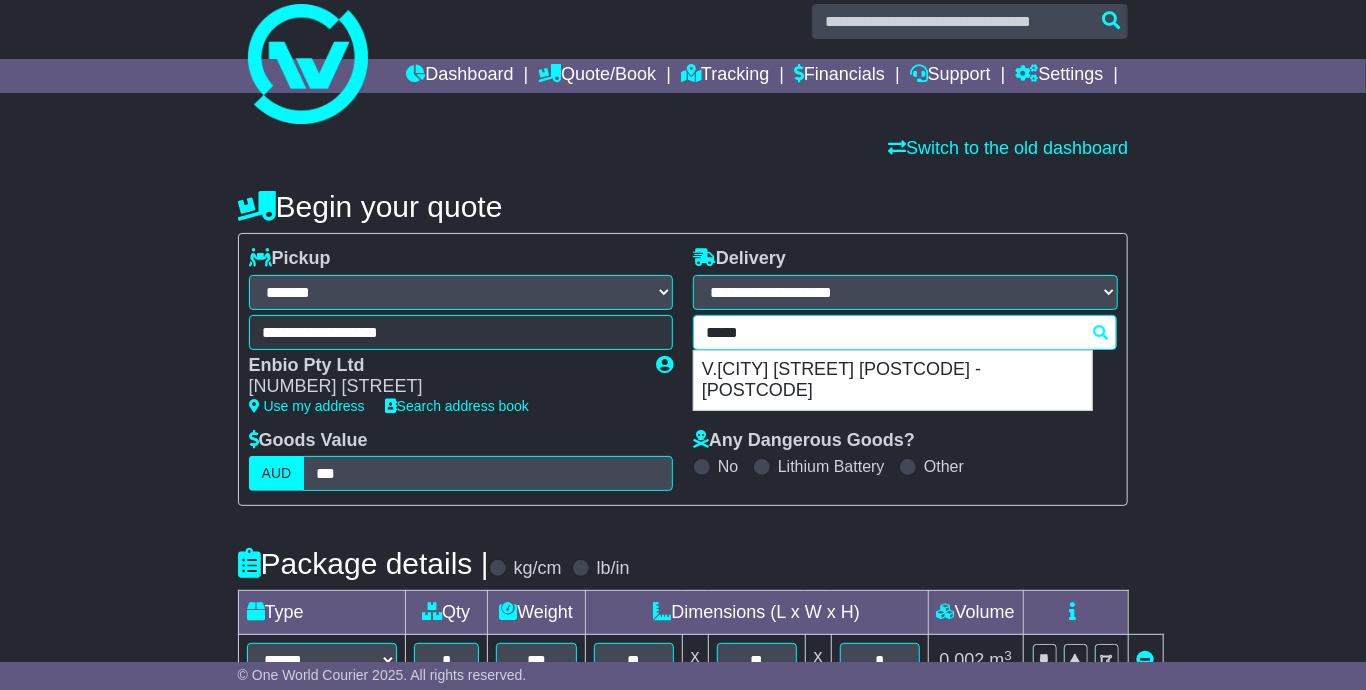 type on "****" 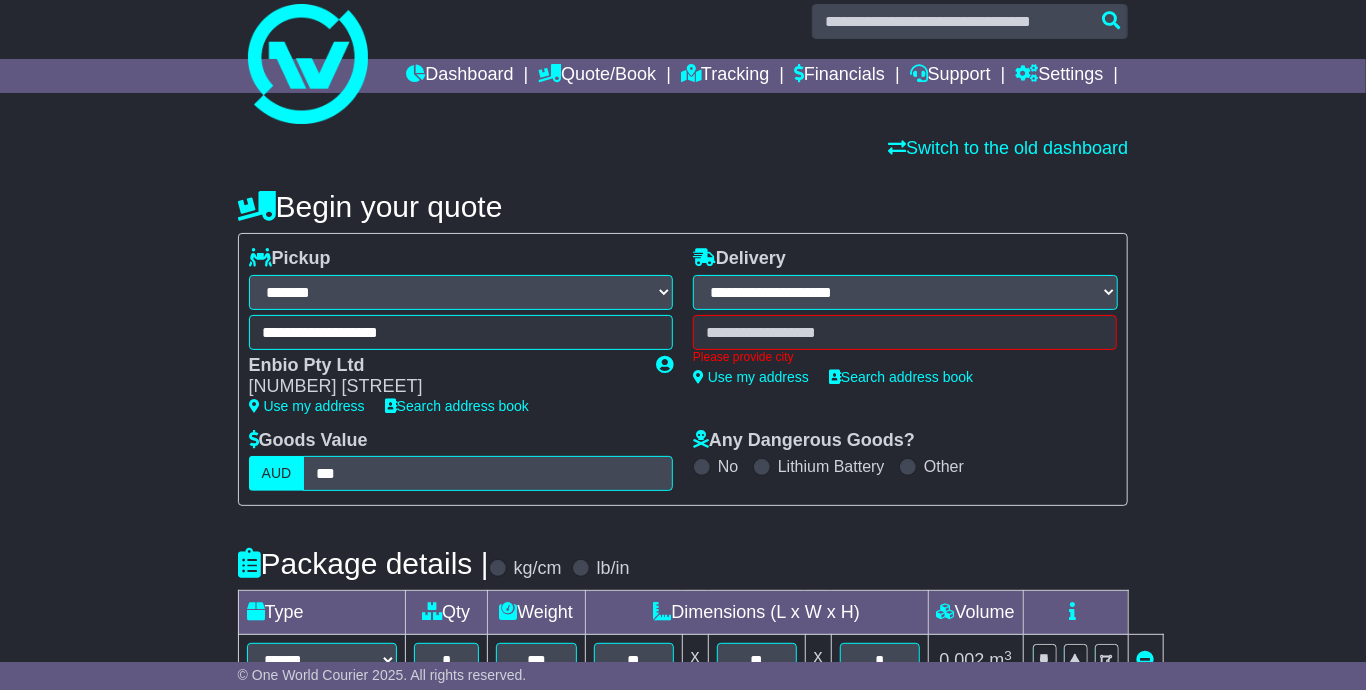 click on "**********" at bounding box center (905, 339) 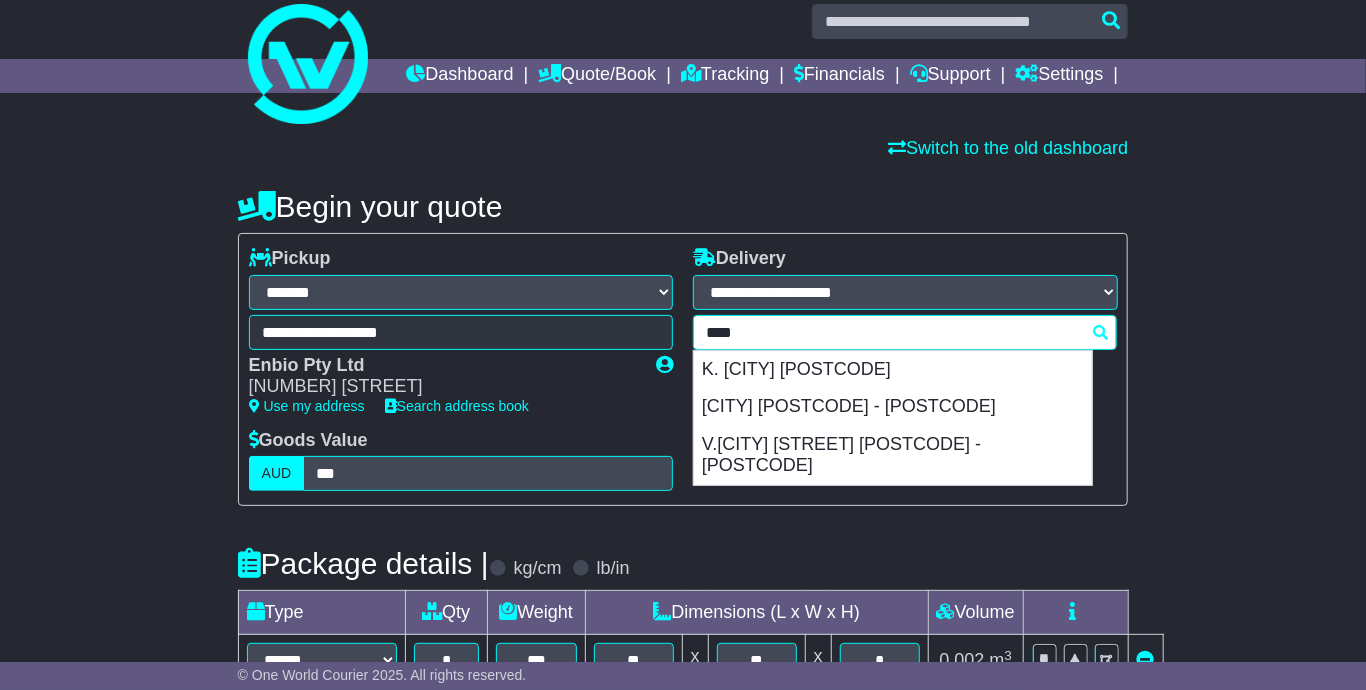 click on "**** MALE K. HULHUMALE 23000 MALE 20002 - 20405 V.MALE HINGUN 21049 - 21051
Please provide city" at bounding box center (905, 339) 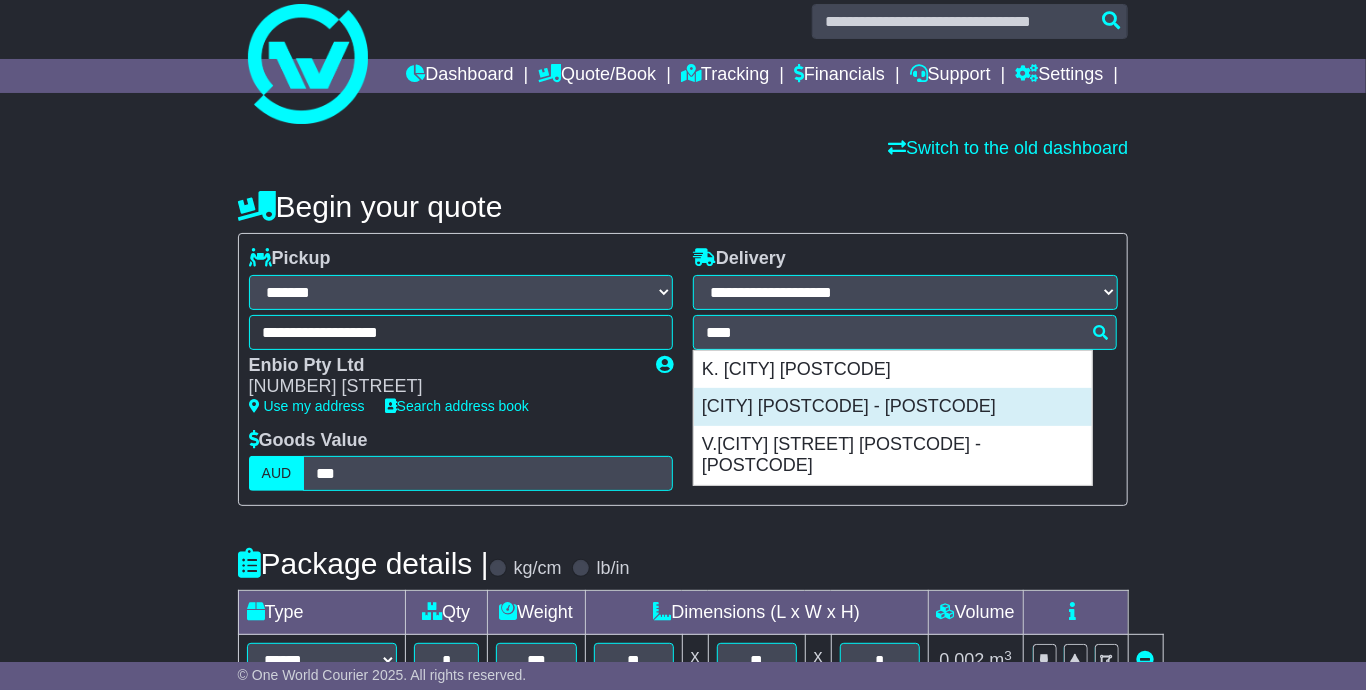 click on "**********" at bounding box center (905, 339) 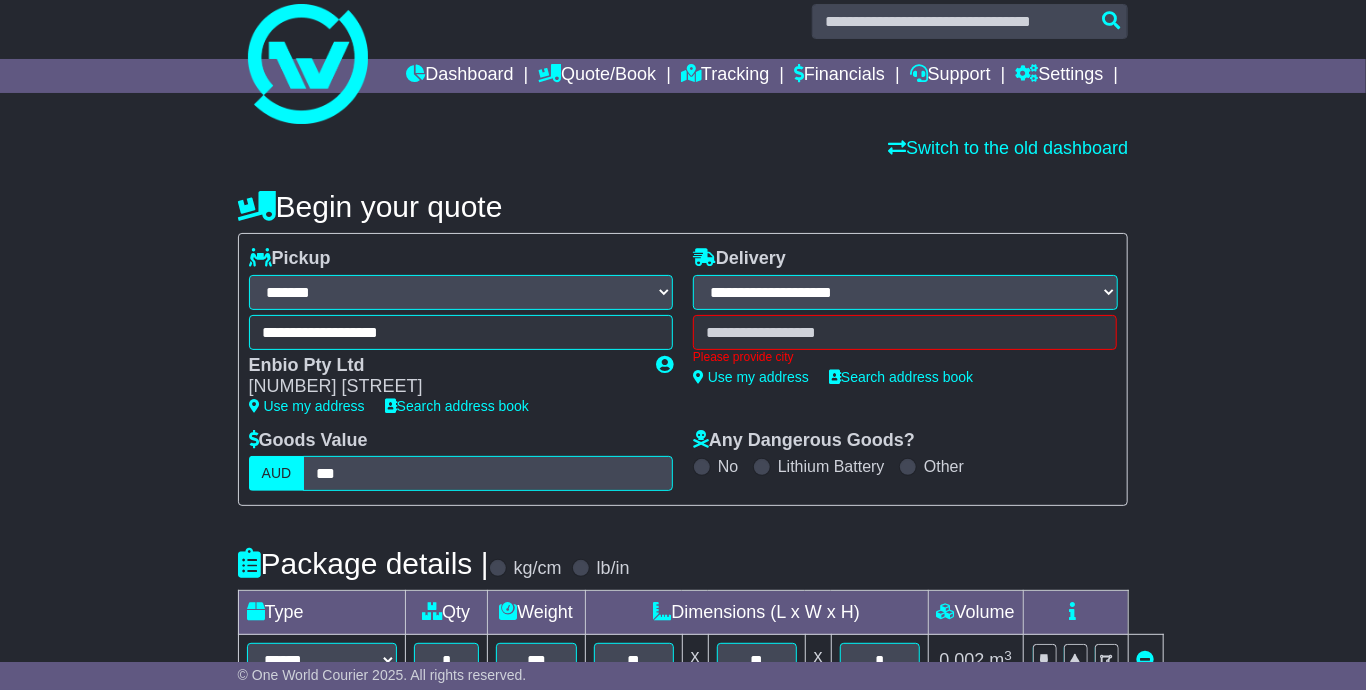 click on "**** MALE K. HULHUMALE 23000 MALE 20002 - 20405 V.MALE HINGUN 21049 - 21051
Please provide city" at bounding box center [905, 339] 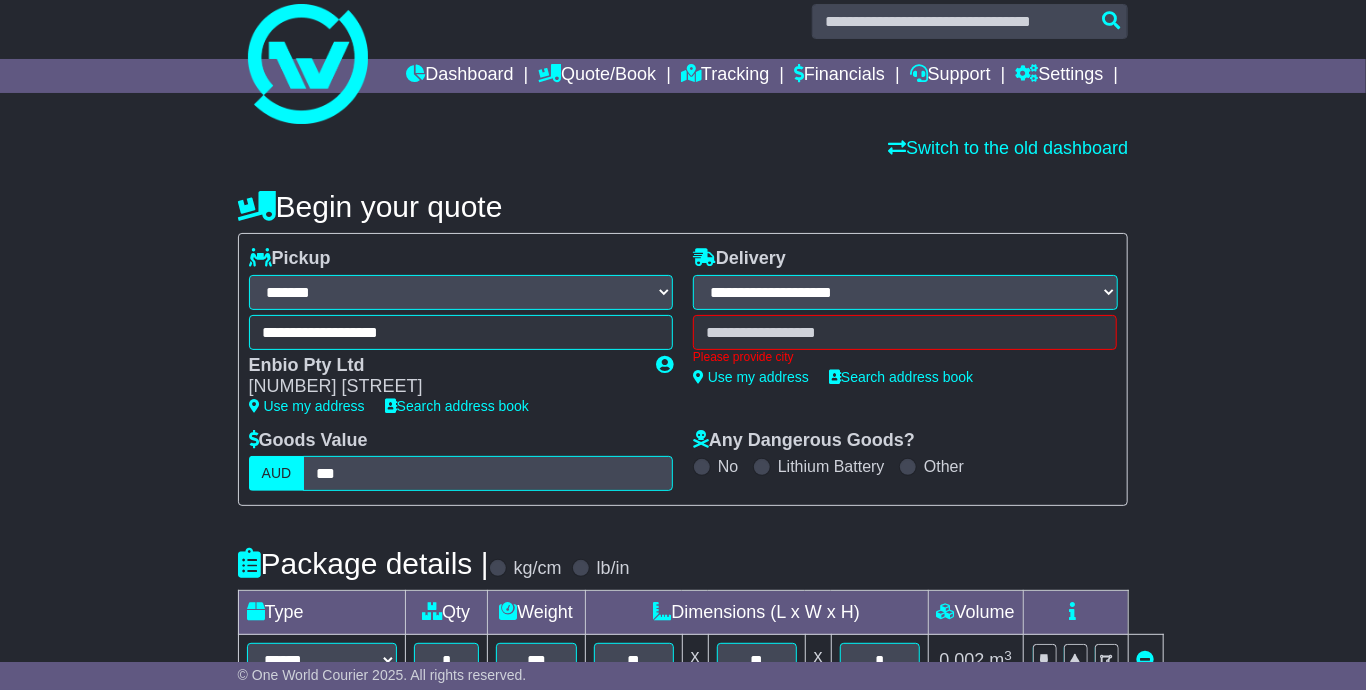 click on "**********" at bounding box center (905, 339) 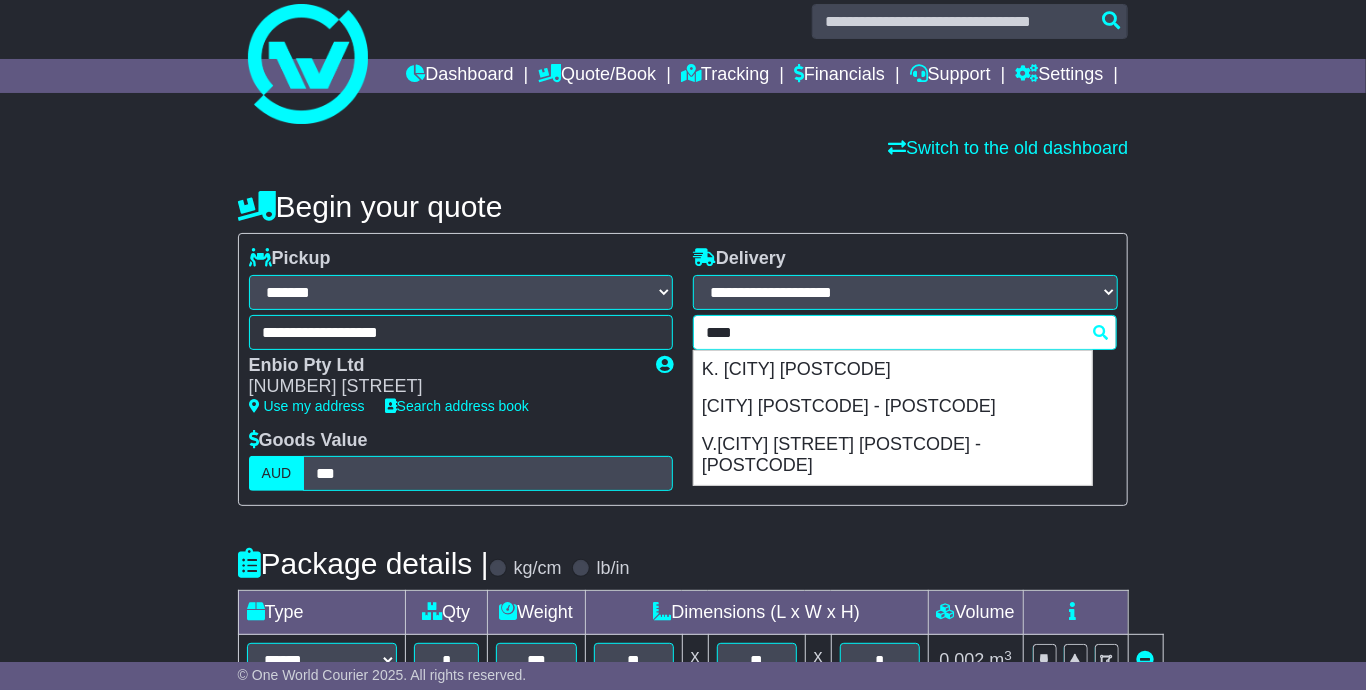 click on "**** MALE K. HULHUMALE 23000 MALE 20002 - 20405 V.MALE HINGUN 21049 - 21051
Please provide city" at bounding box center (905, 339) 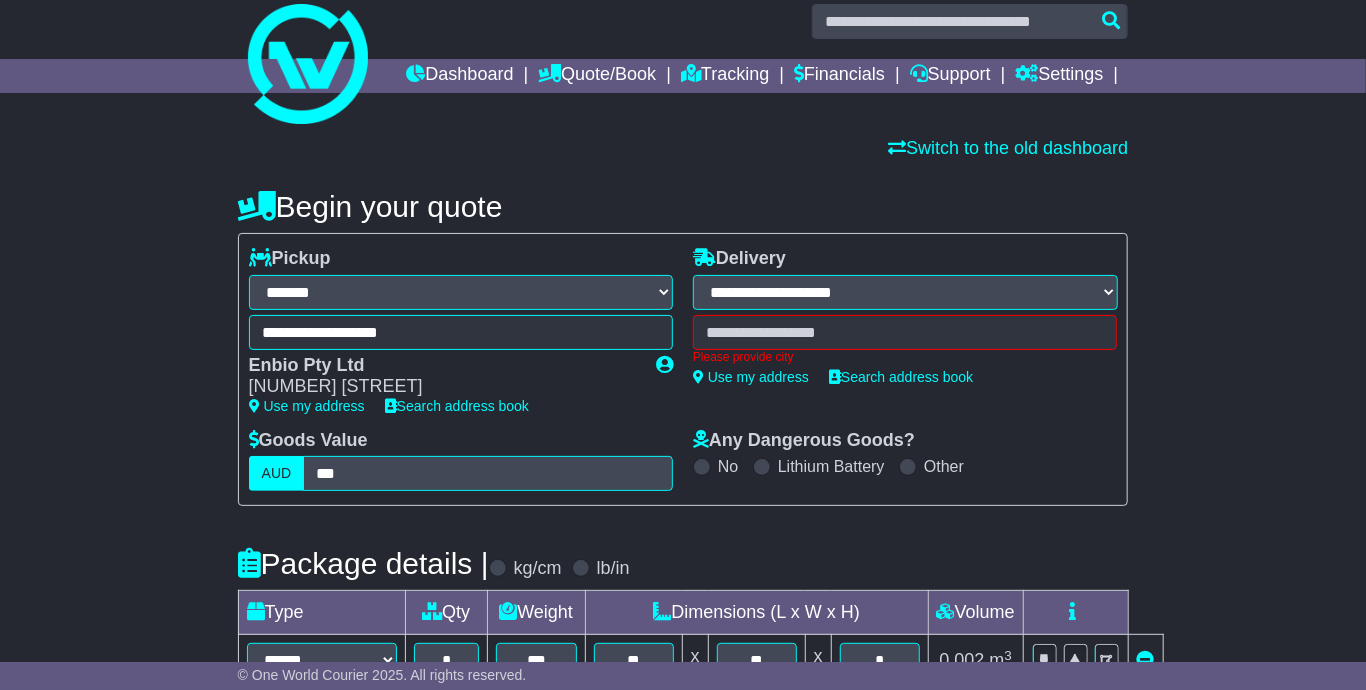 click on "**********" at bounding box center (905, 339) 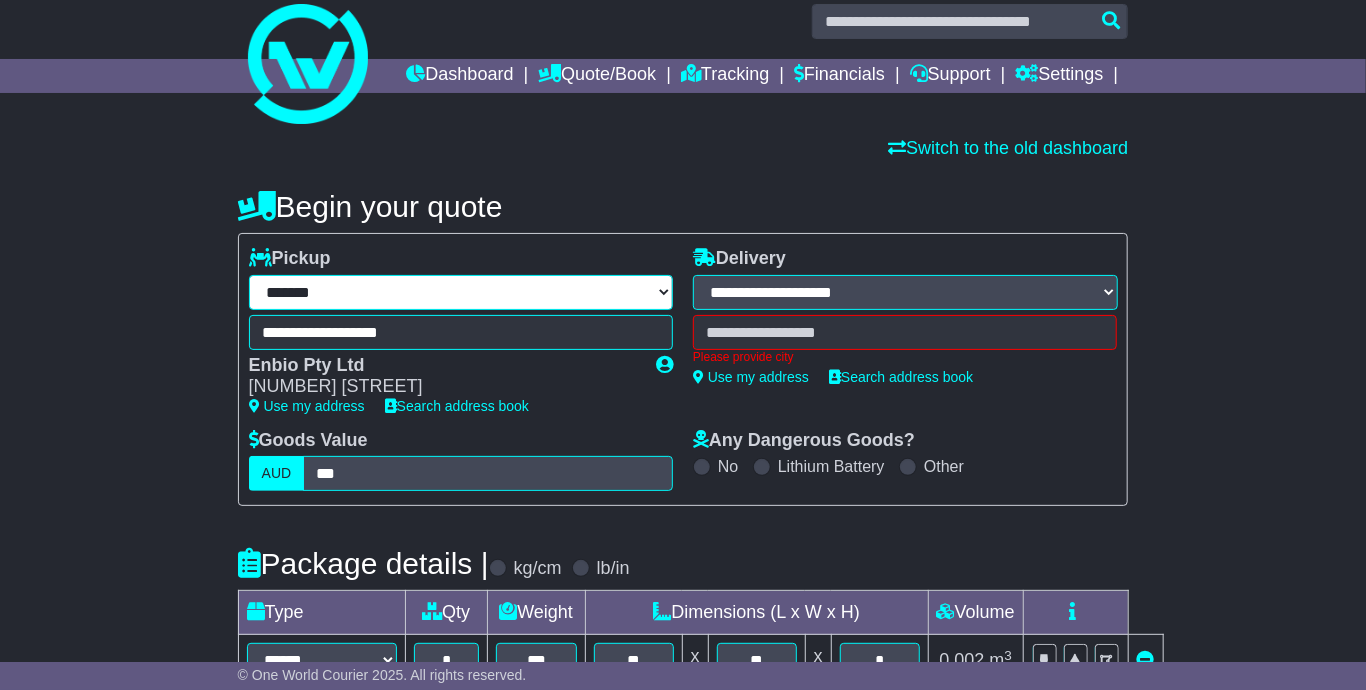 click on "**********" at bounding box center (461, 292) 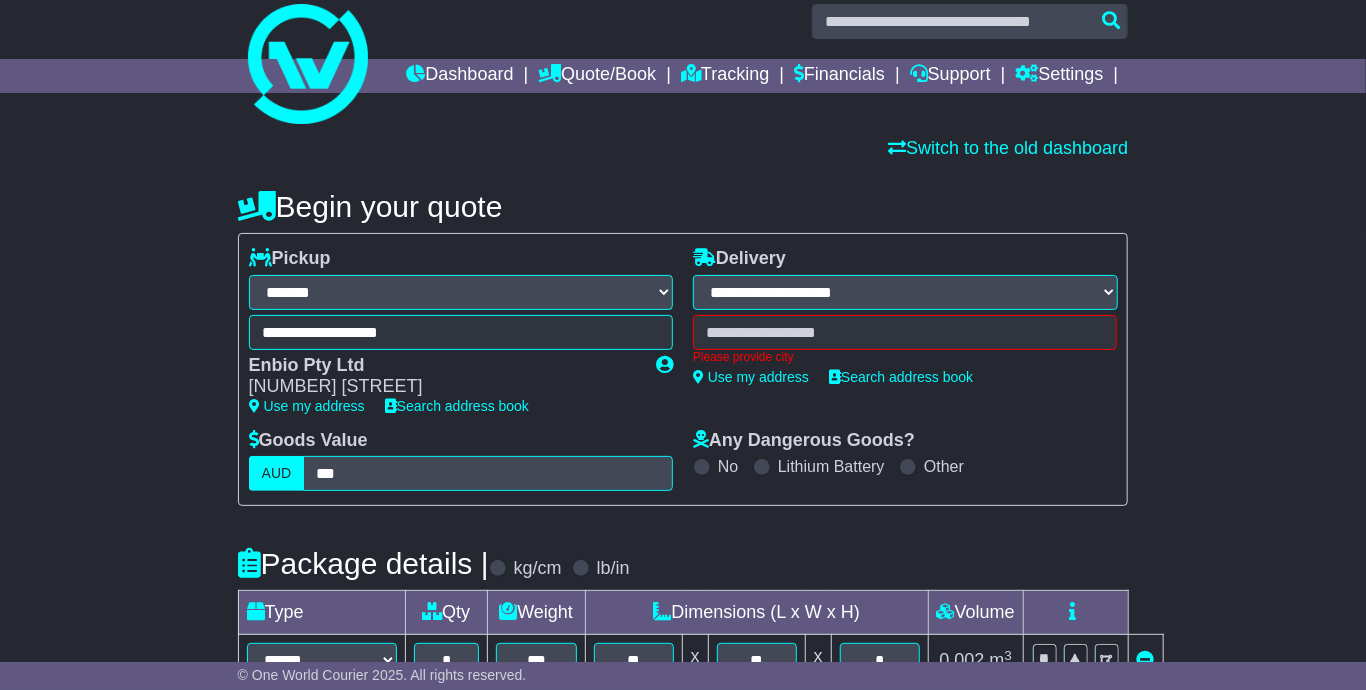 click on "Begin your quote" at bounding box center [683, 206] 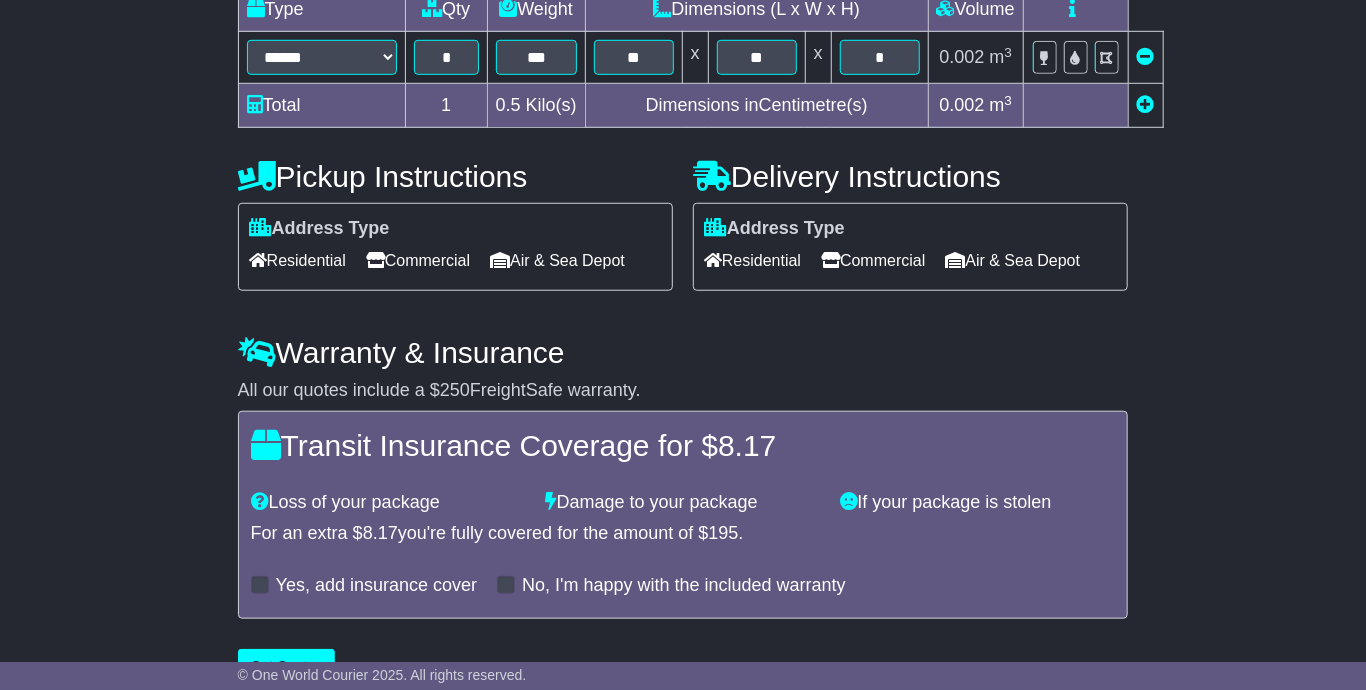 scroll, scrollTop: 21, scrollLeft: 0, axis: vertical 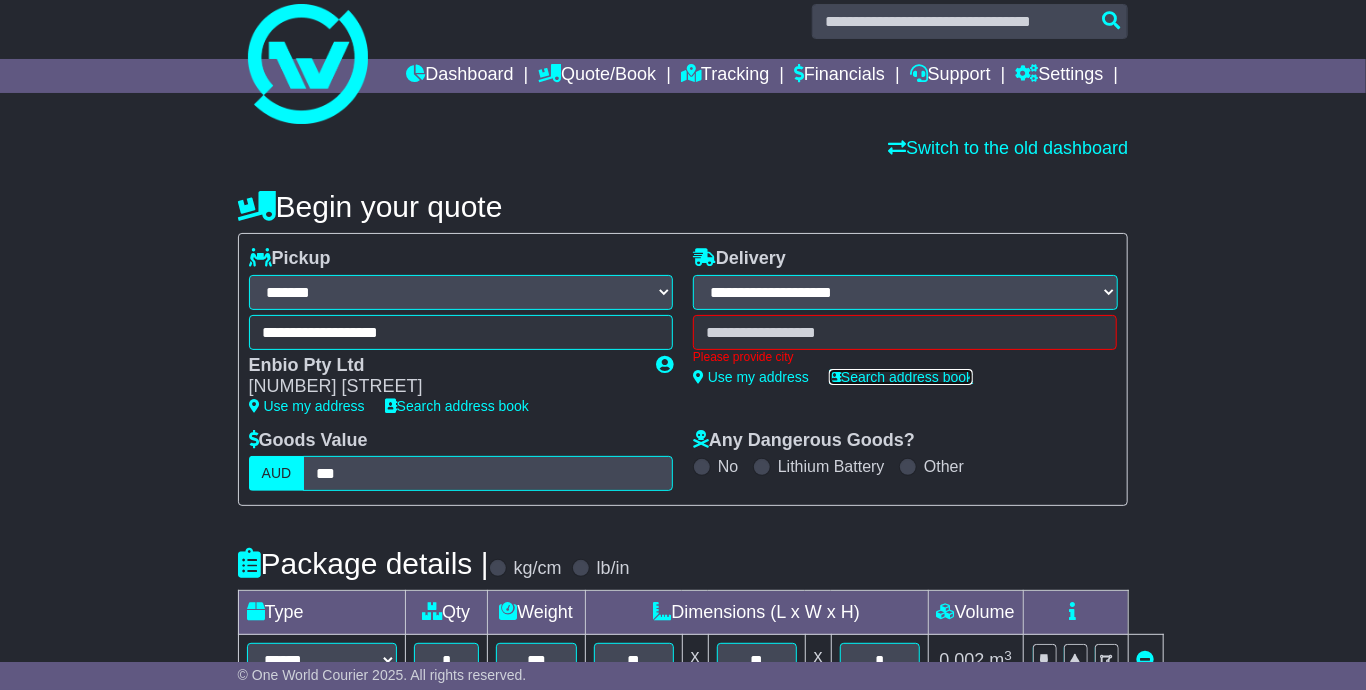 click on "Search address book" at bounding box center (901, 377) 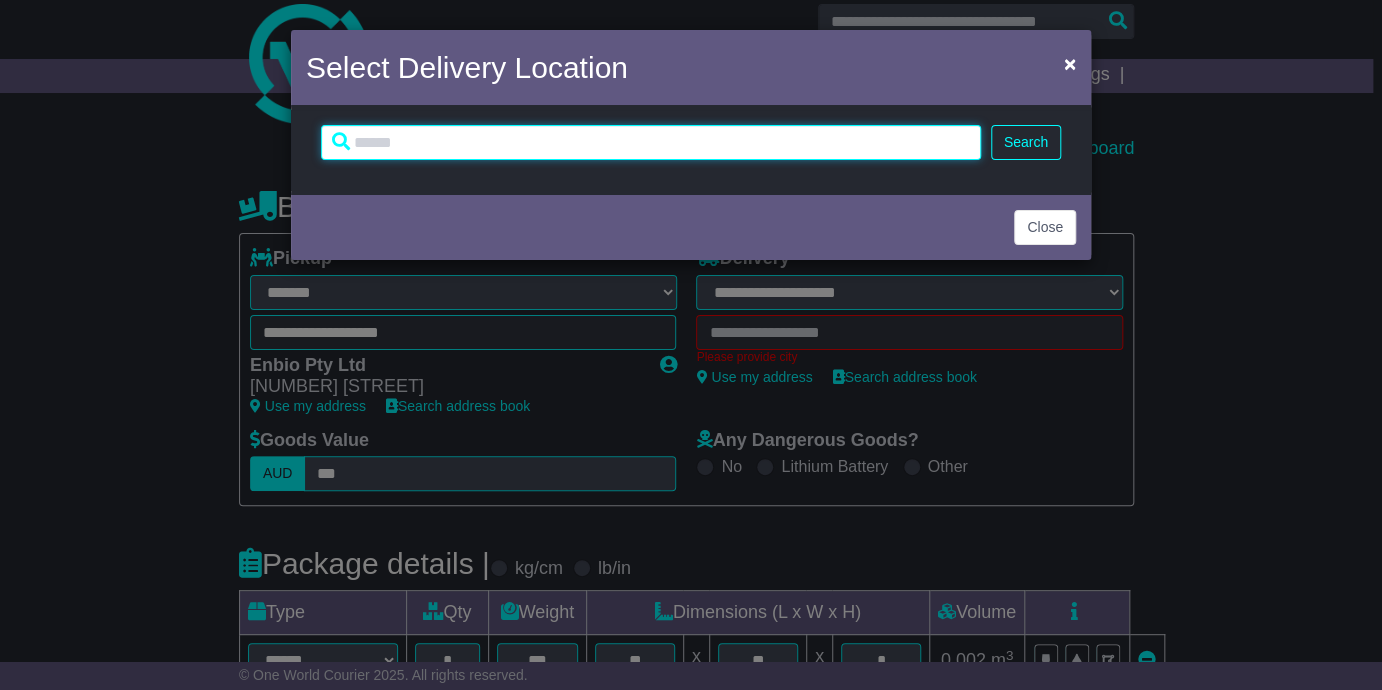 click at bounding box center (651, 142) 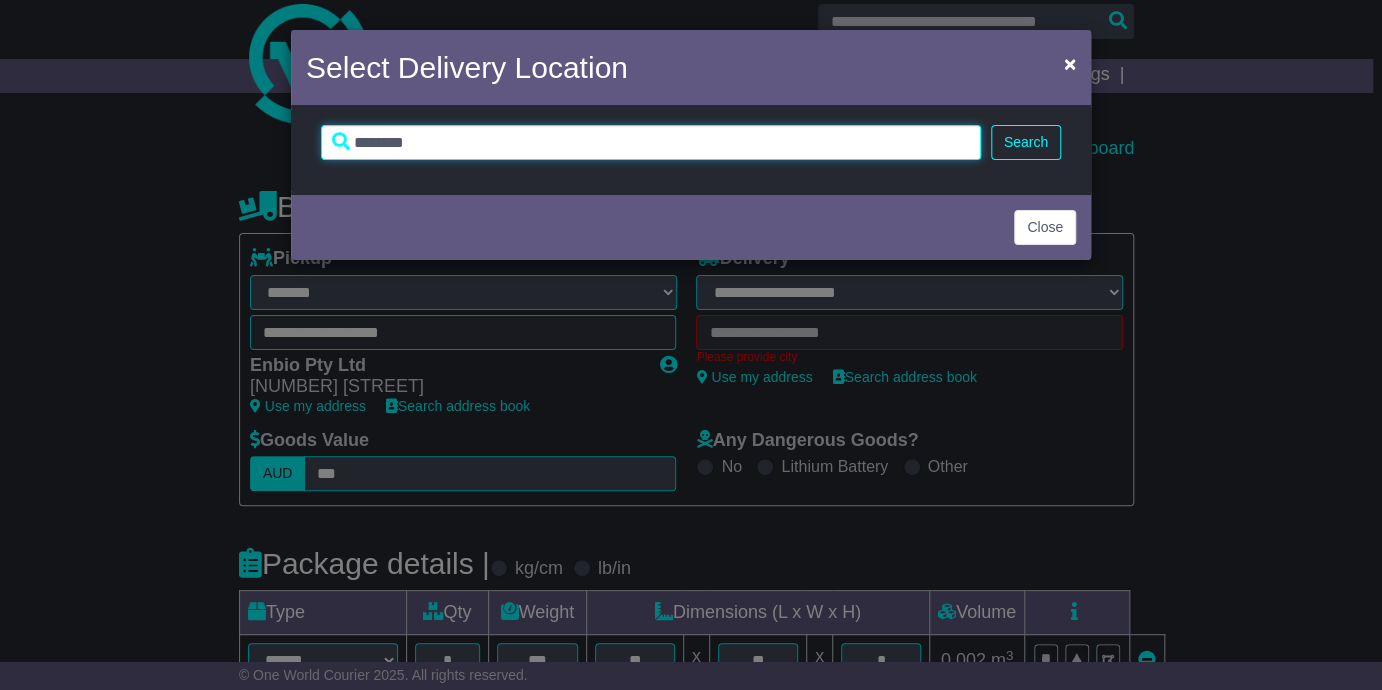 type on "********" 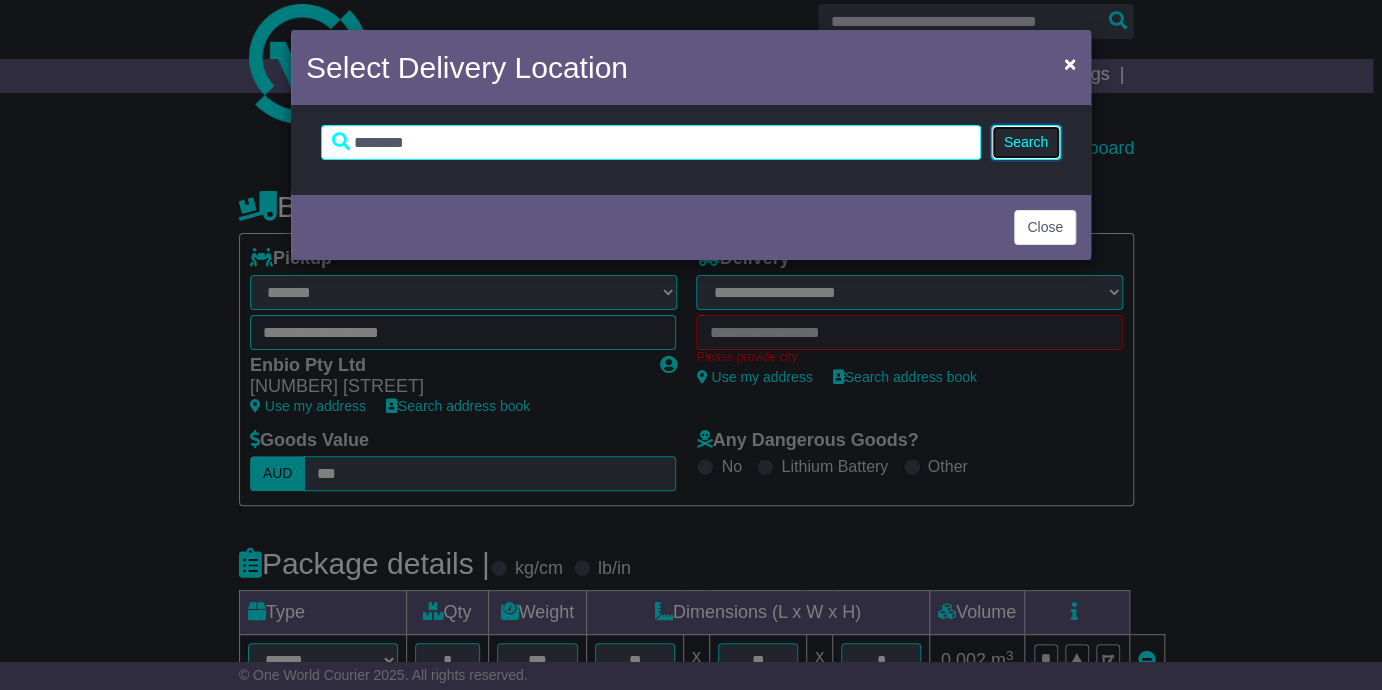 click on "Search" at bounding box center (1026, 142) 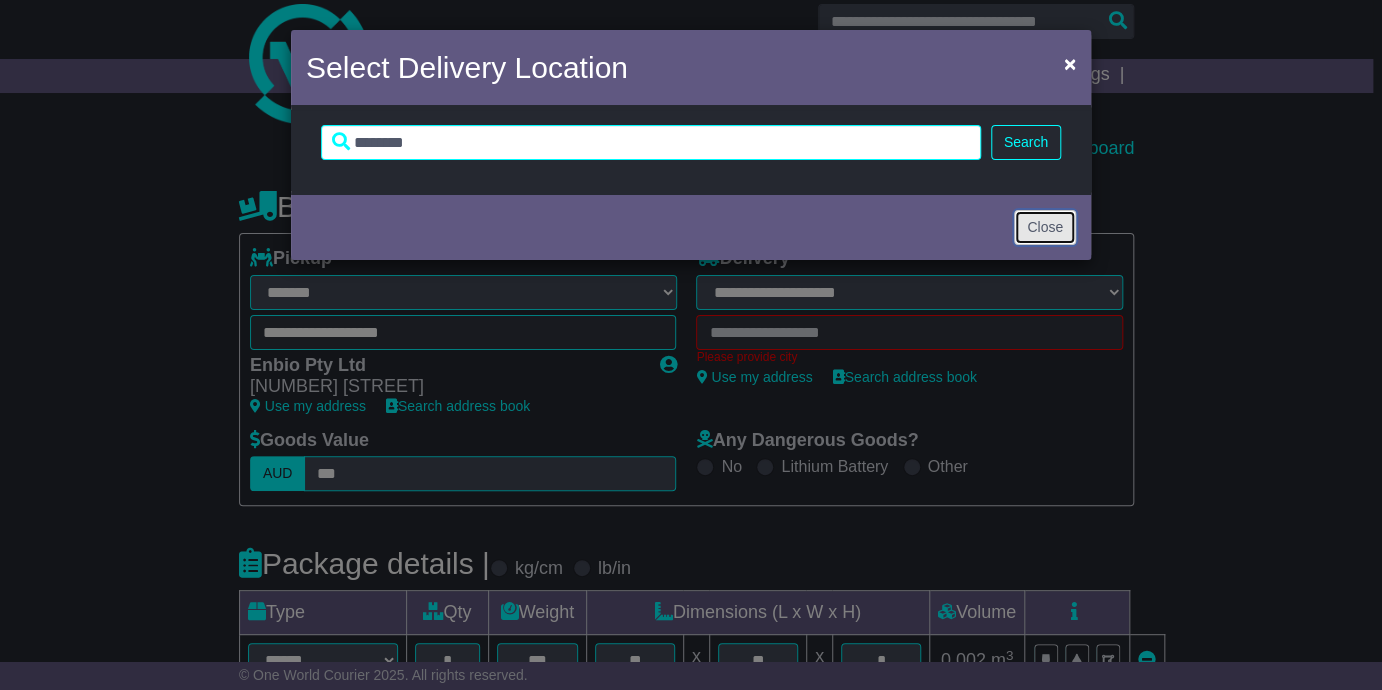 click on "Close" at bounding box center (1045, 227) 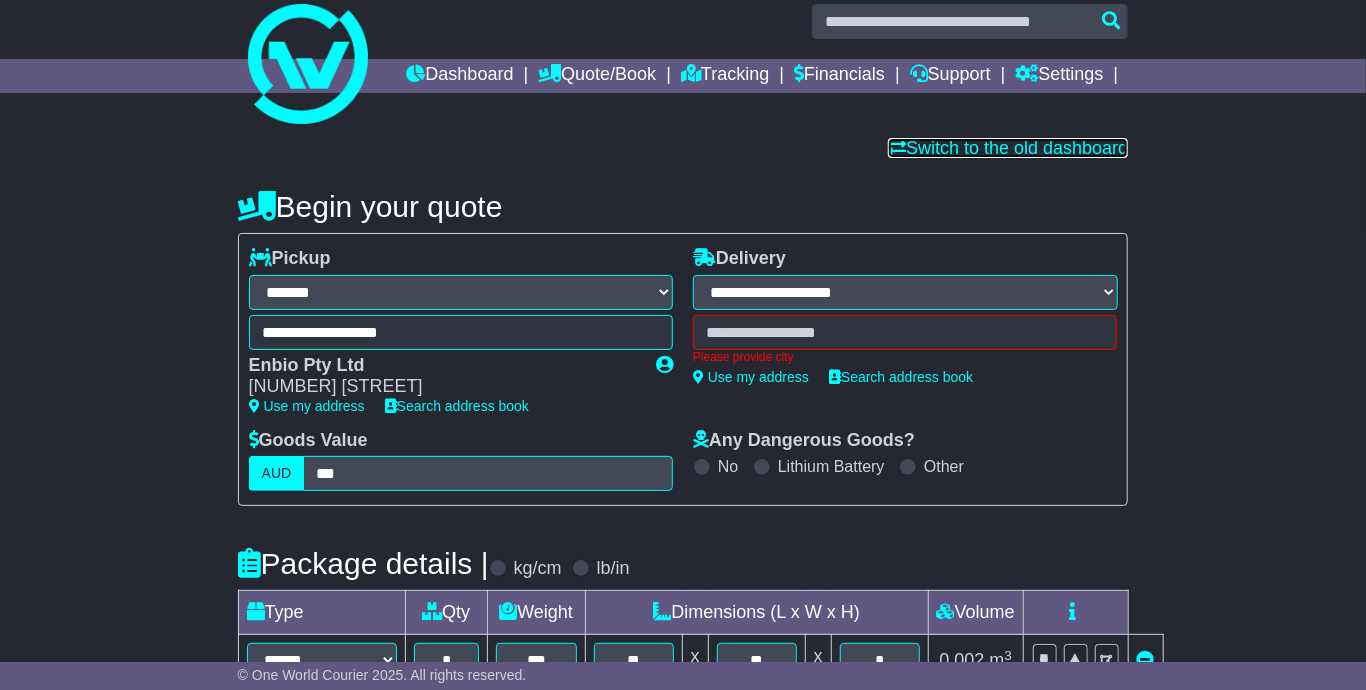 click on "Switch to the old dashboard" at bounding box center [1008, 148] 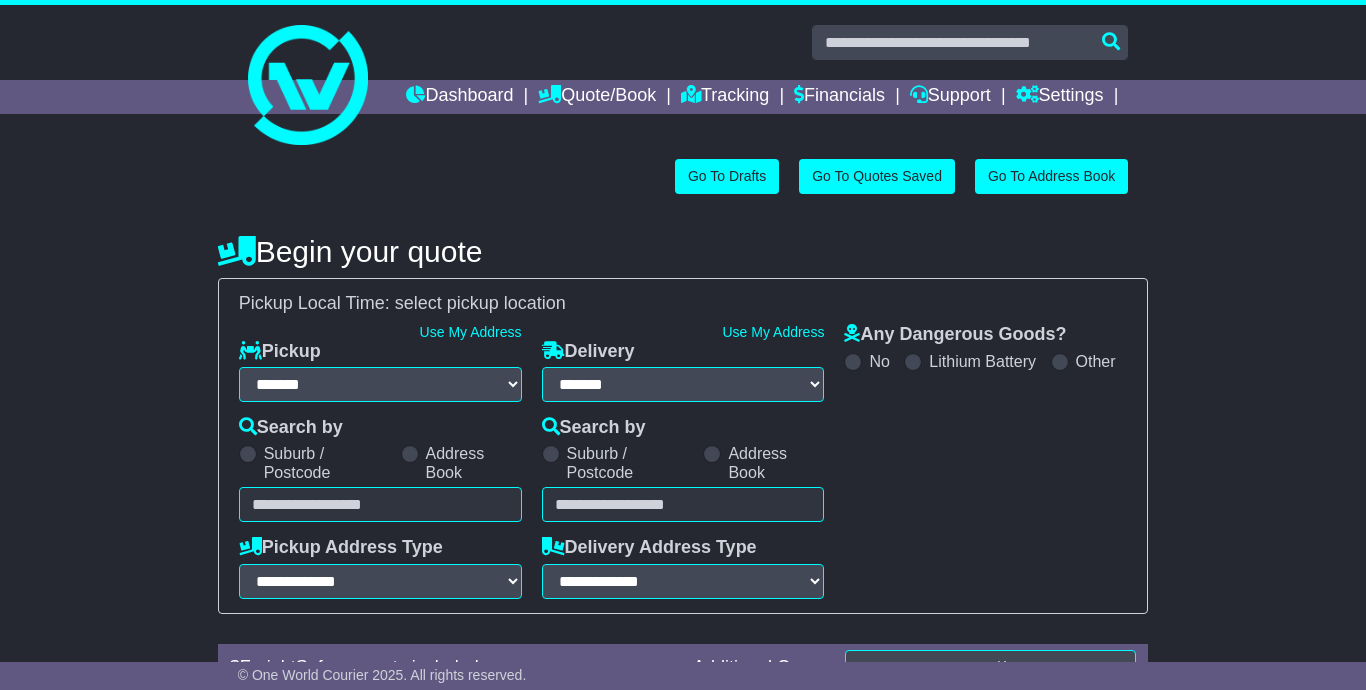 select on "**" 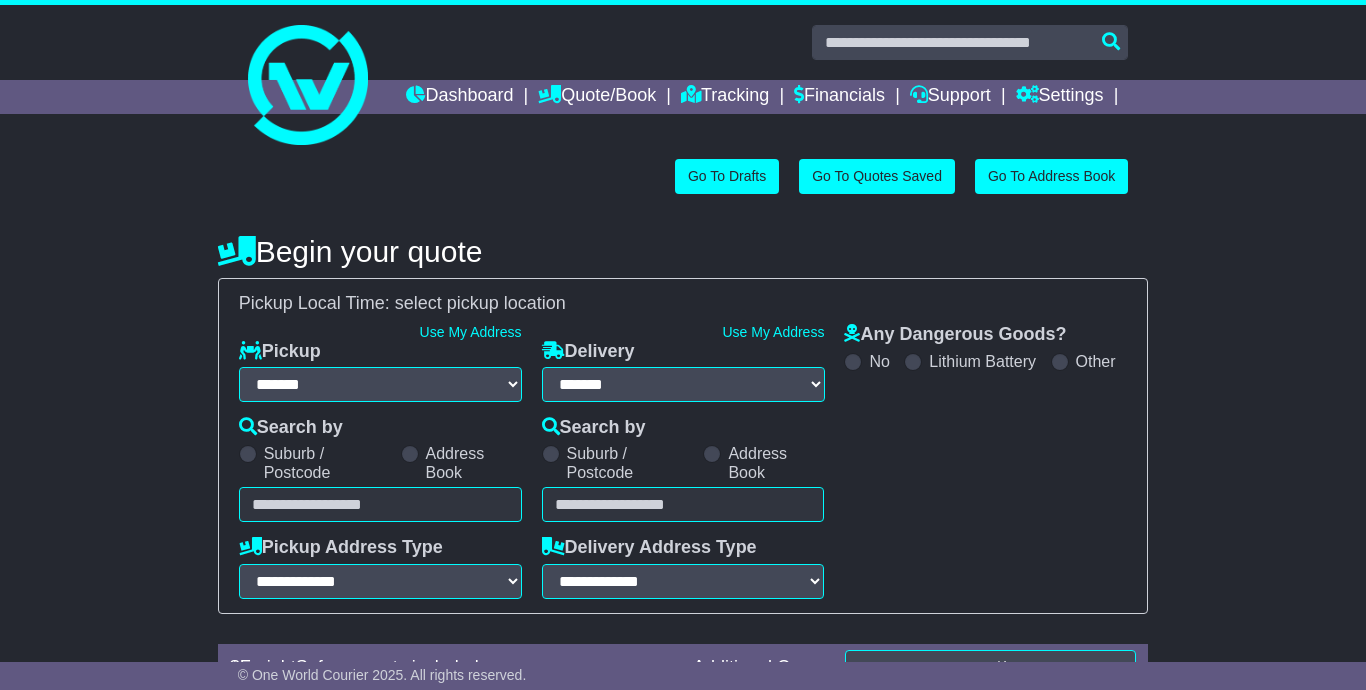 scroll, scrollTop: 0, scrollLeft: 0, axis: both 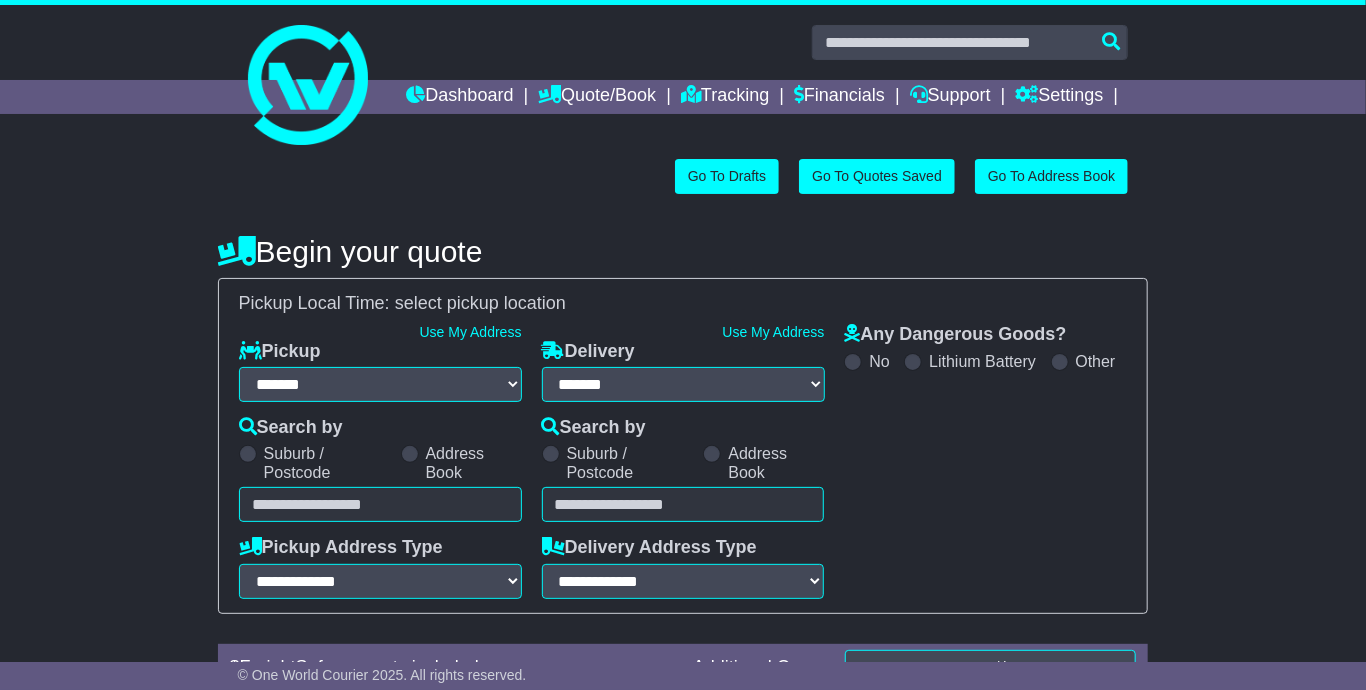 select 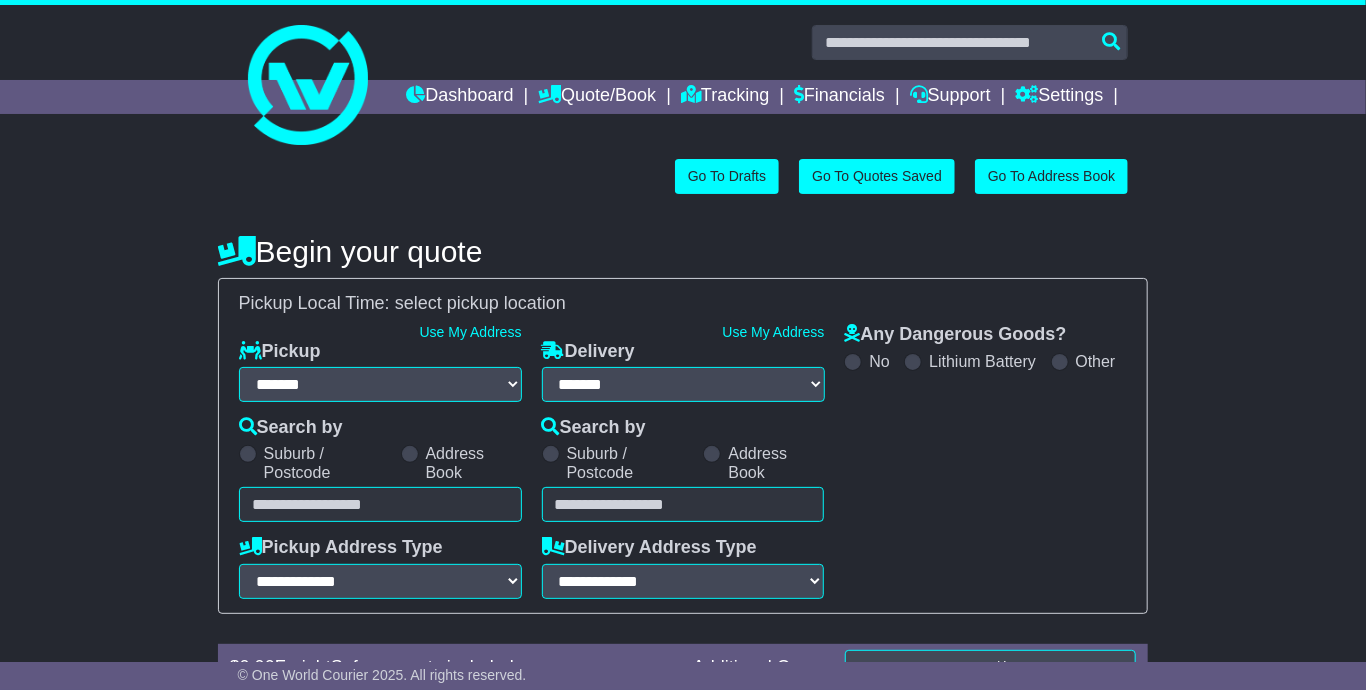 scroll, scrollTop: 0, scrollLeft: 0, axis: both 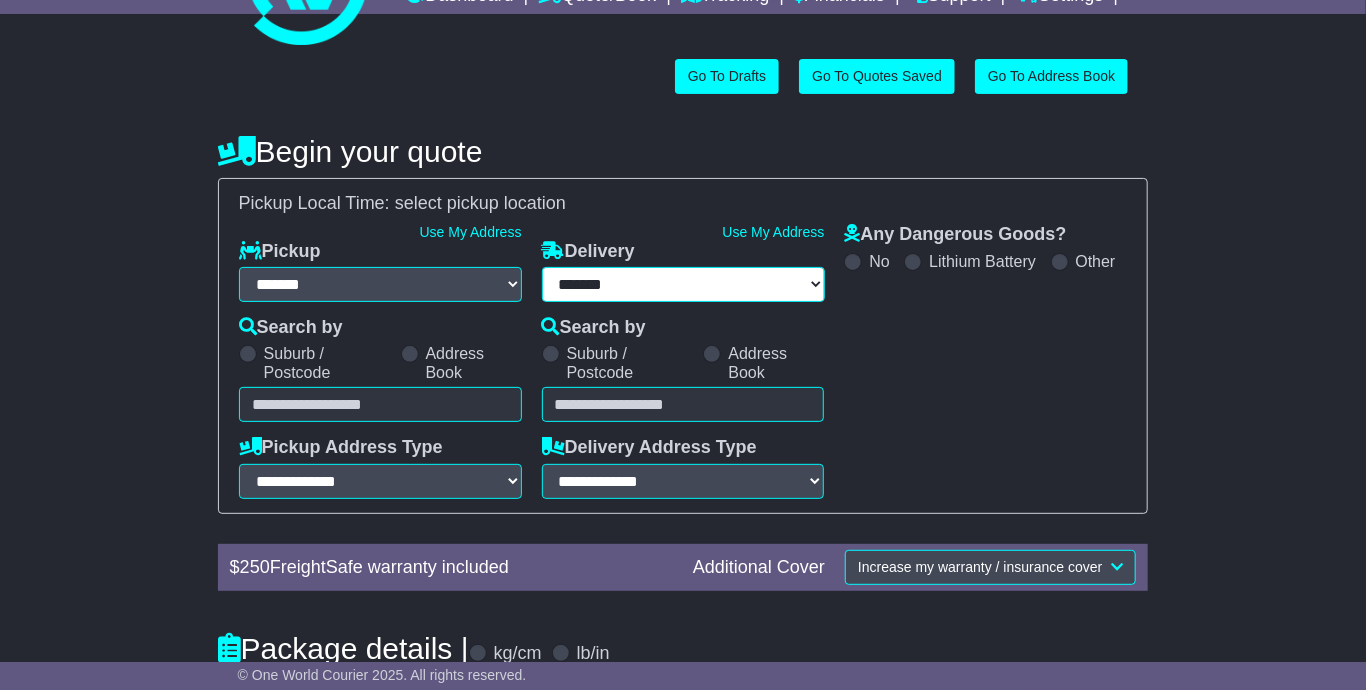 click on "**********" at bounding box center [683, 284] 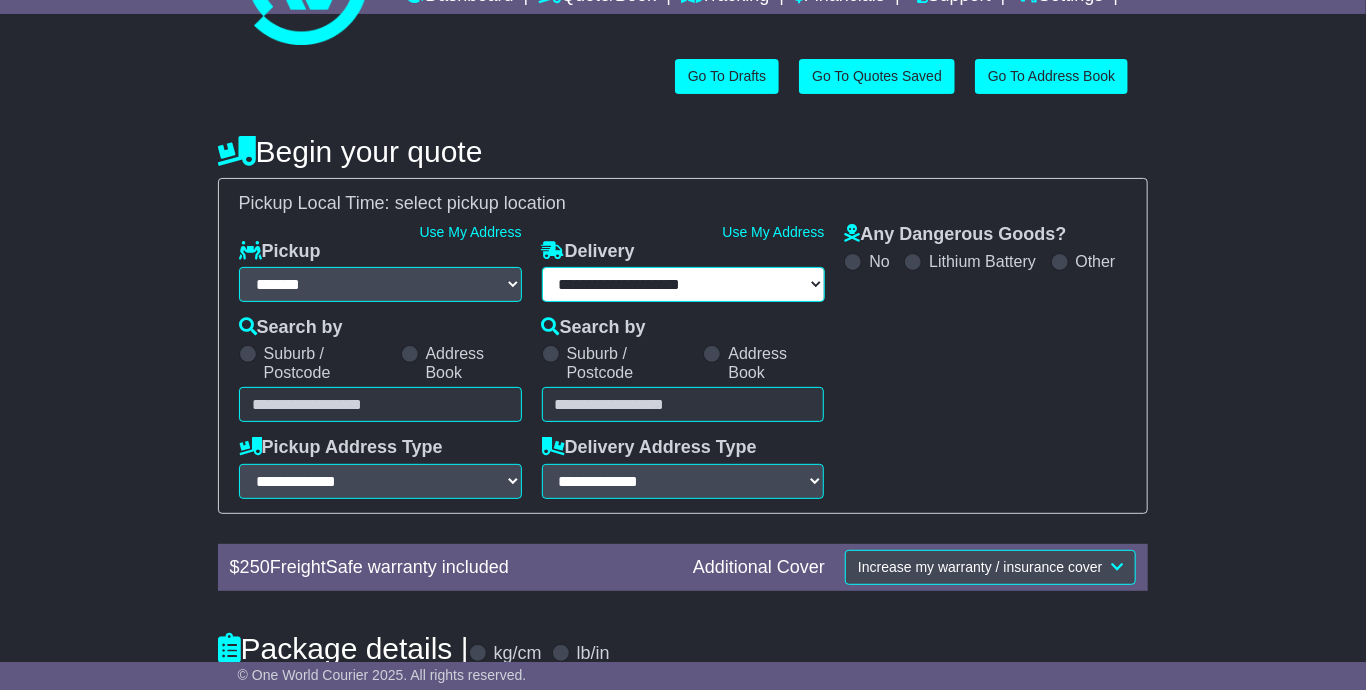 click on "**********" at bounding box center [683, 284] 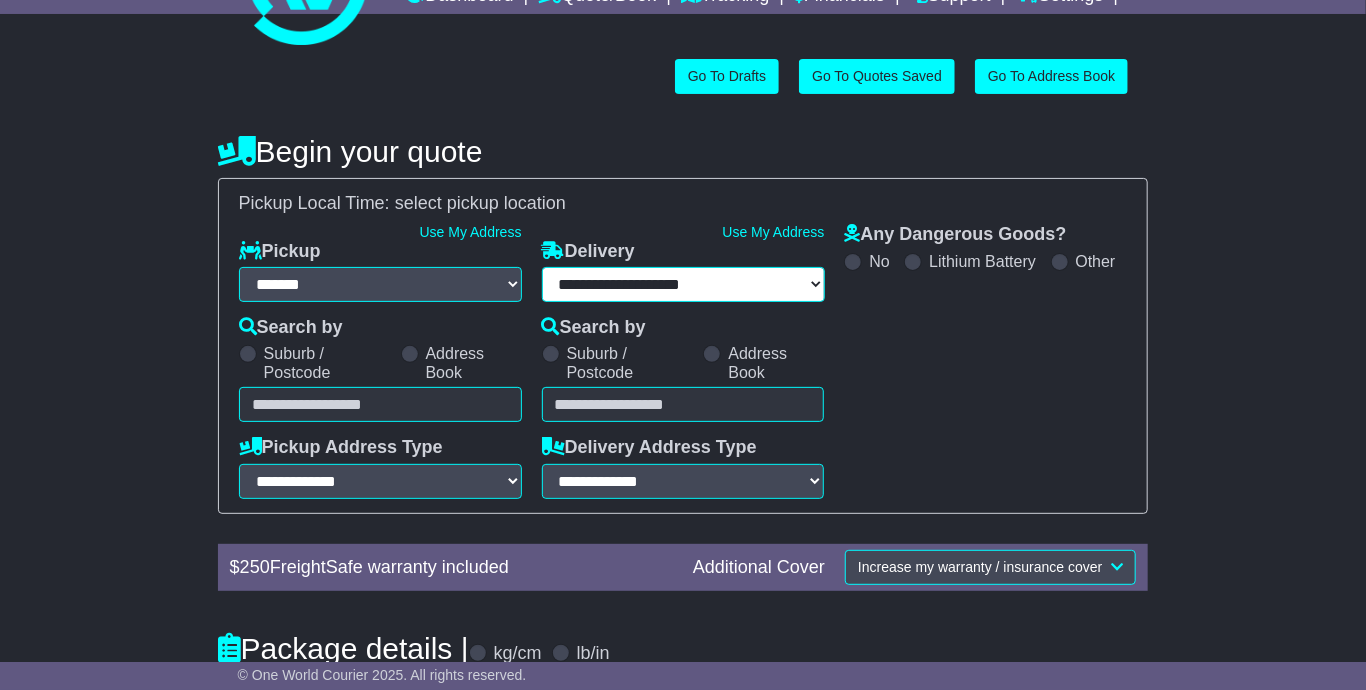 select 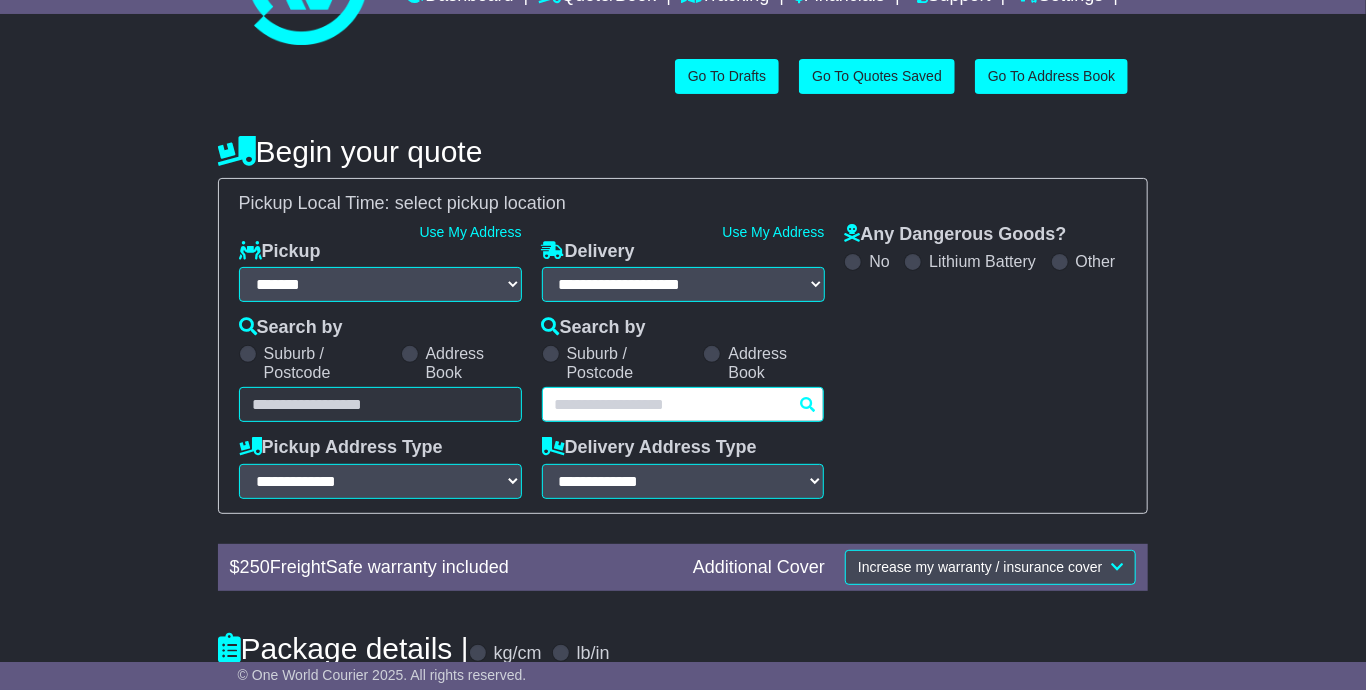 click at bounding box center [683, 404] 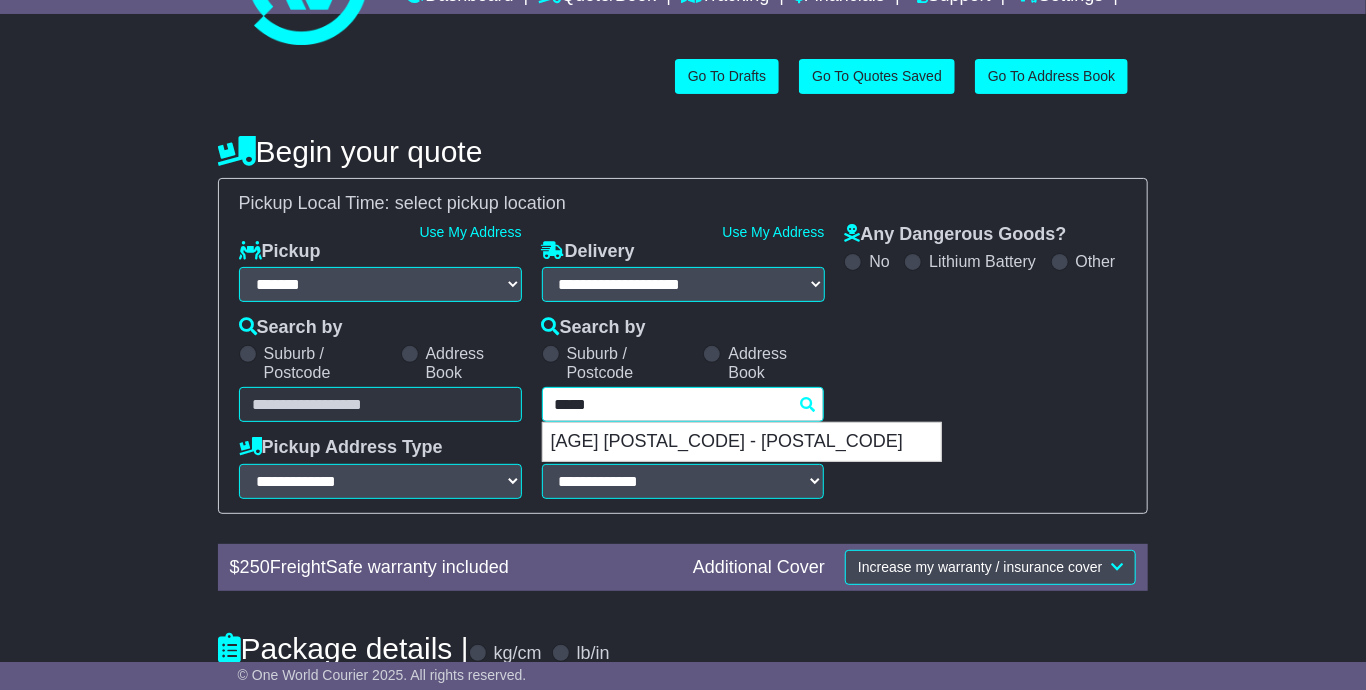 click on "***** 20191 MALE 20002 - 20405" at bounding box center [683, 404] 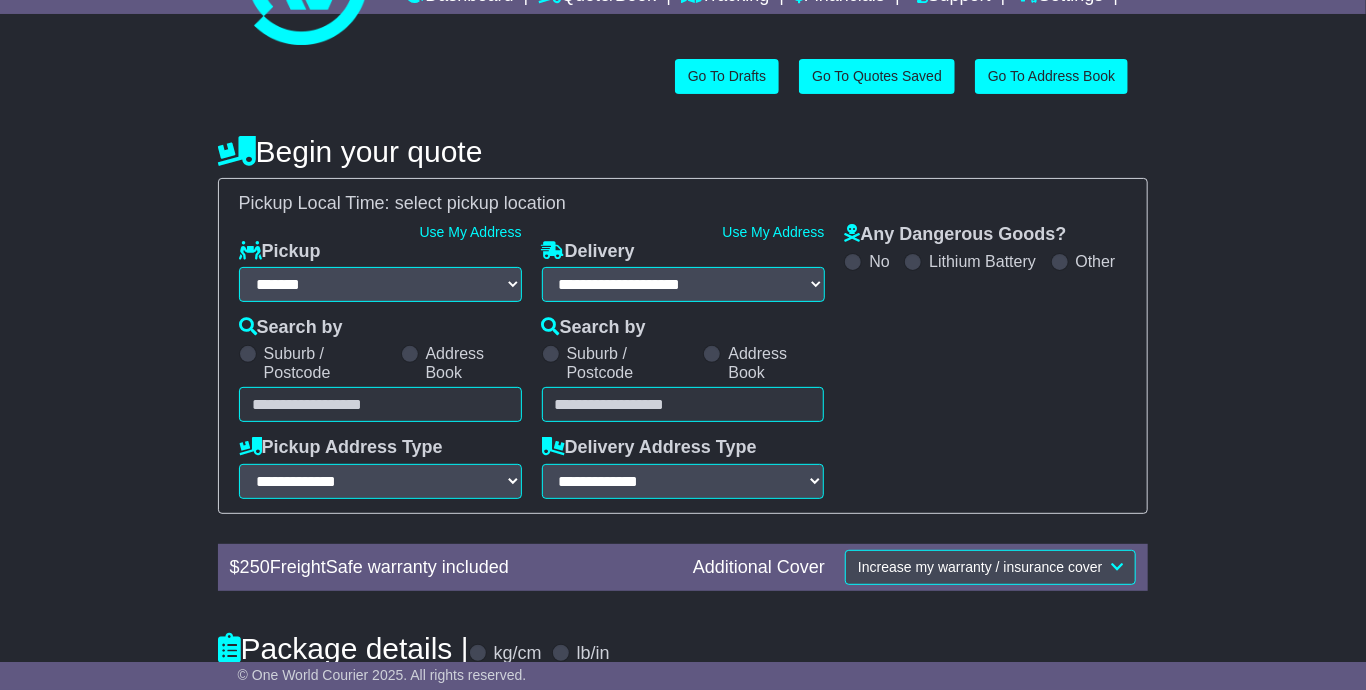 click on "***** 20191" at bounding box center [683, 404] 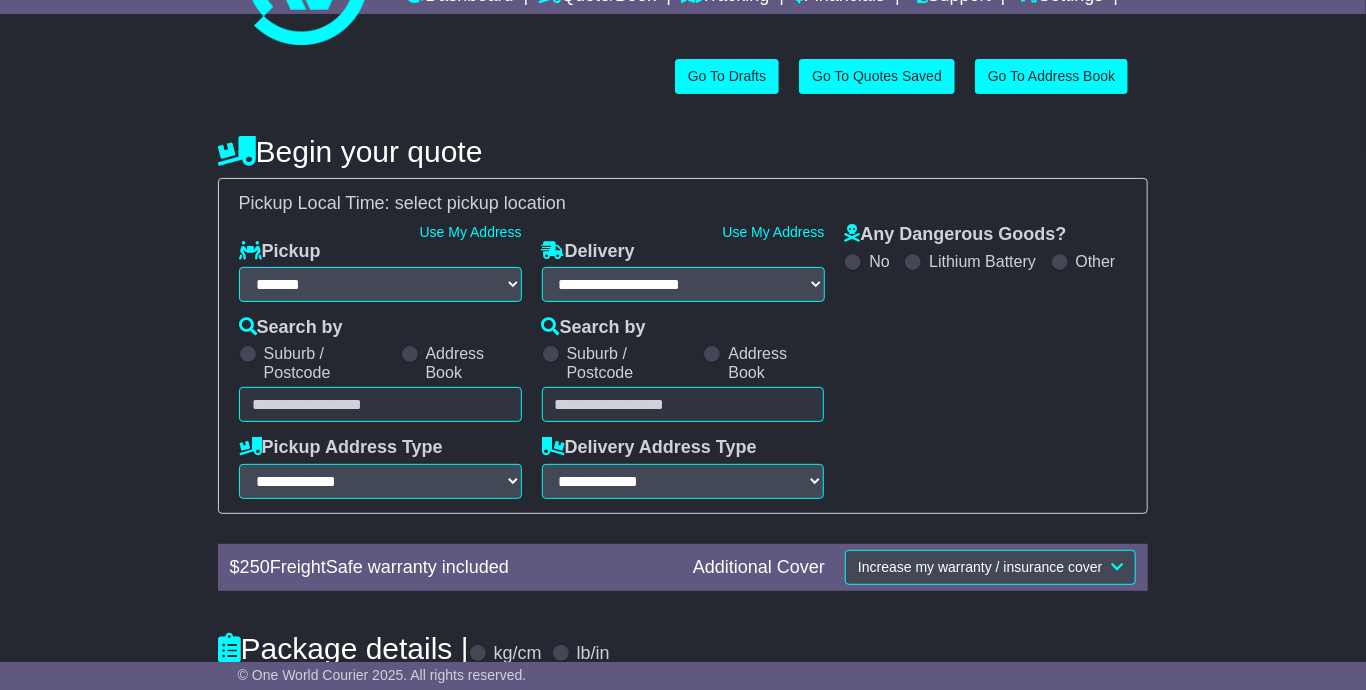click on "Any Dangerous Goods?
No
Lithium Battery
Other" at bounding box center [985, 361] 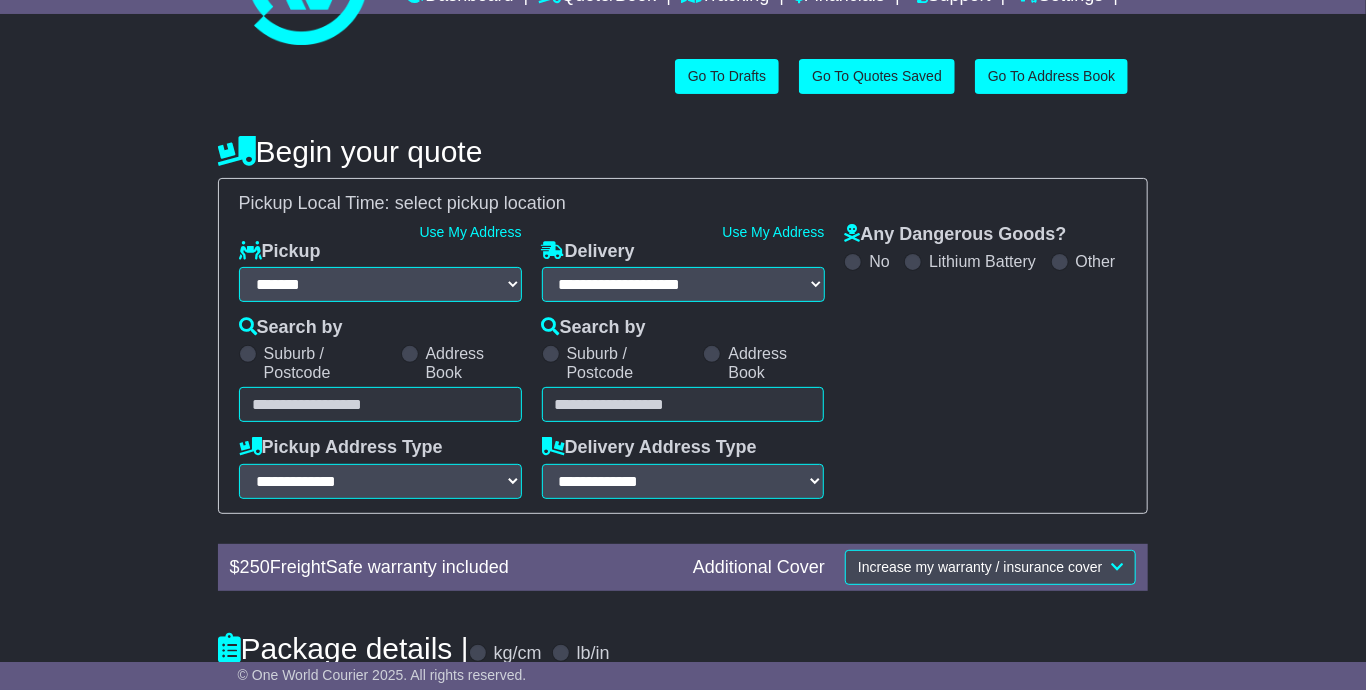 type on "*****" 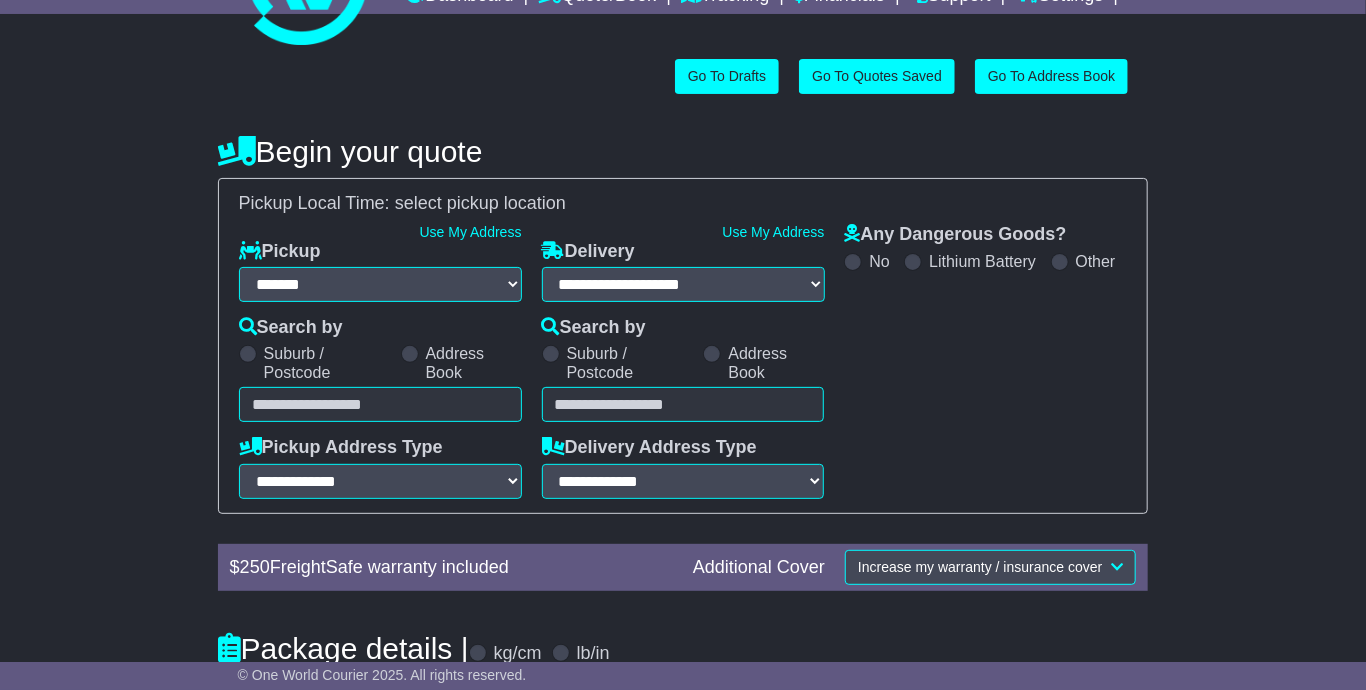 type on "*****" 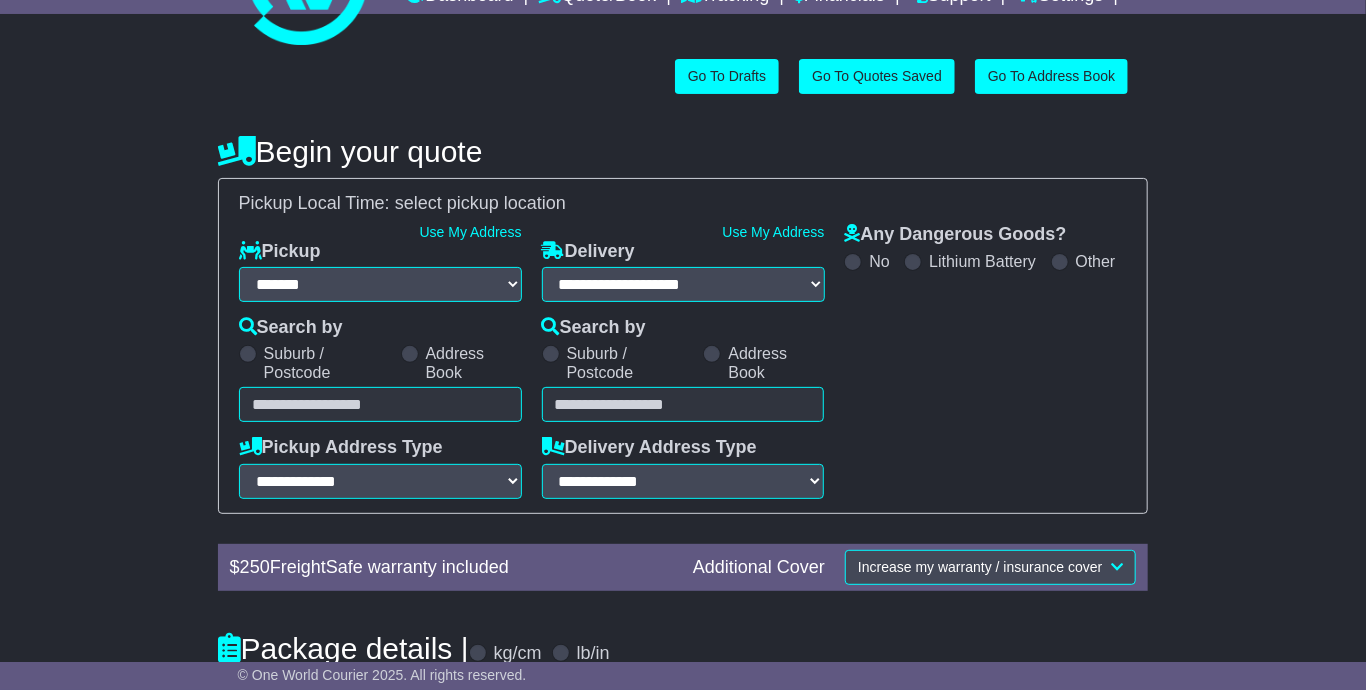 click on "**********" at bounding box center (683, 470) 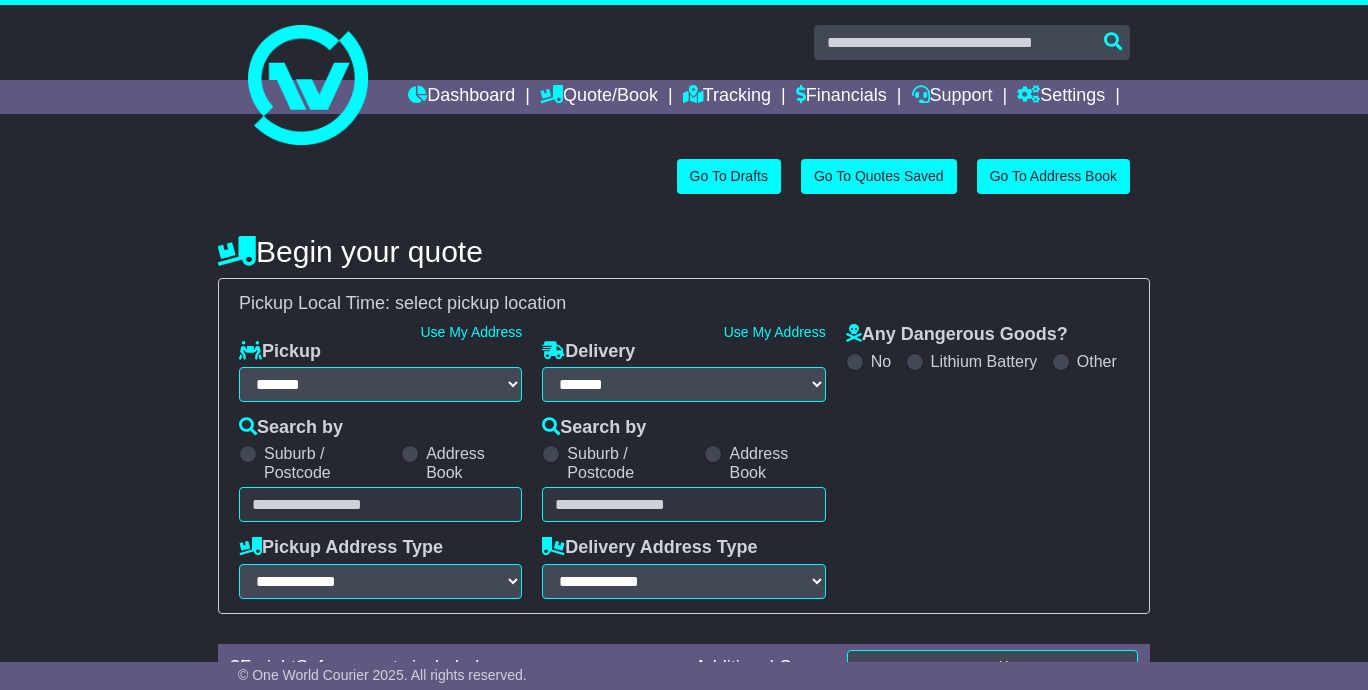 select on "**" 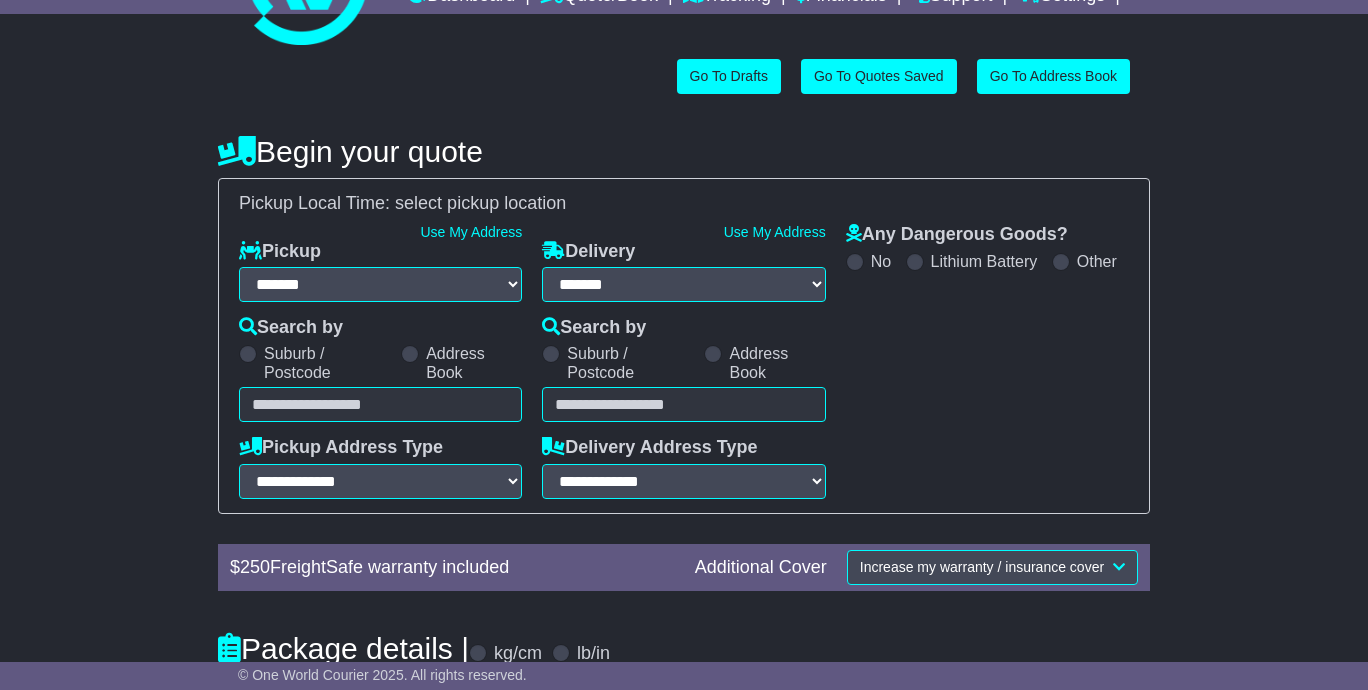 scroll, scrollTop: 100, scrollLeft: 0, axis: vertical 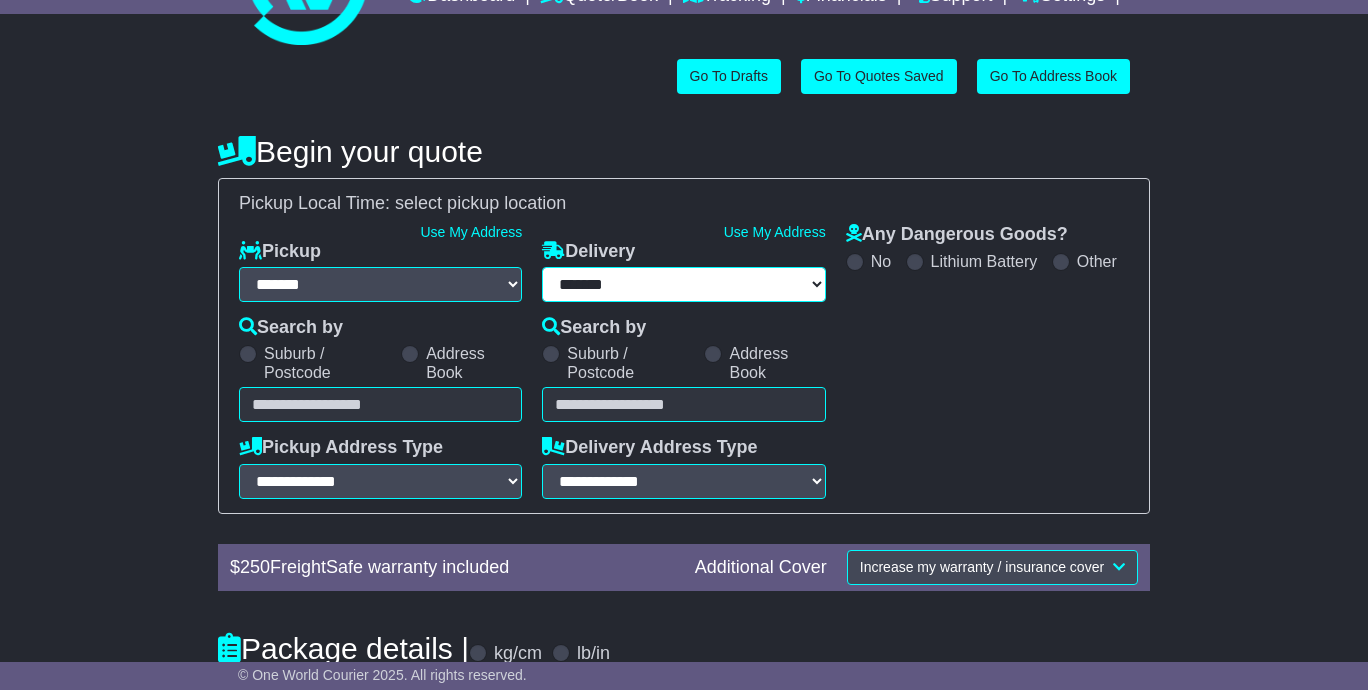 click on "**********" at bounding box center (683, 284) 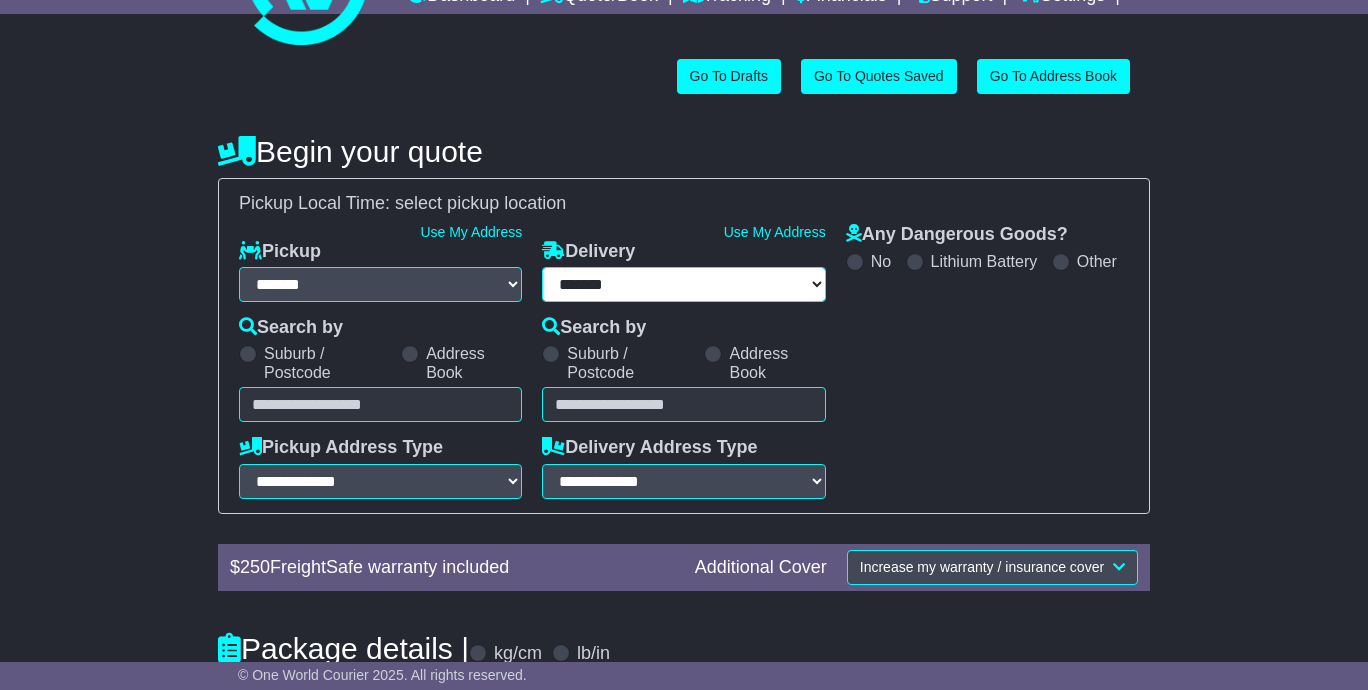 select on "***" 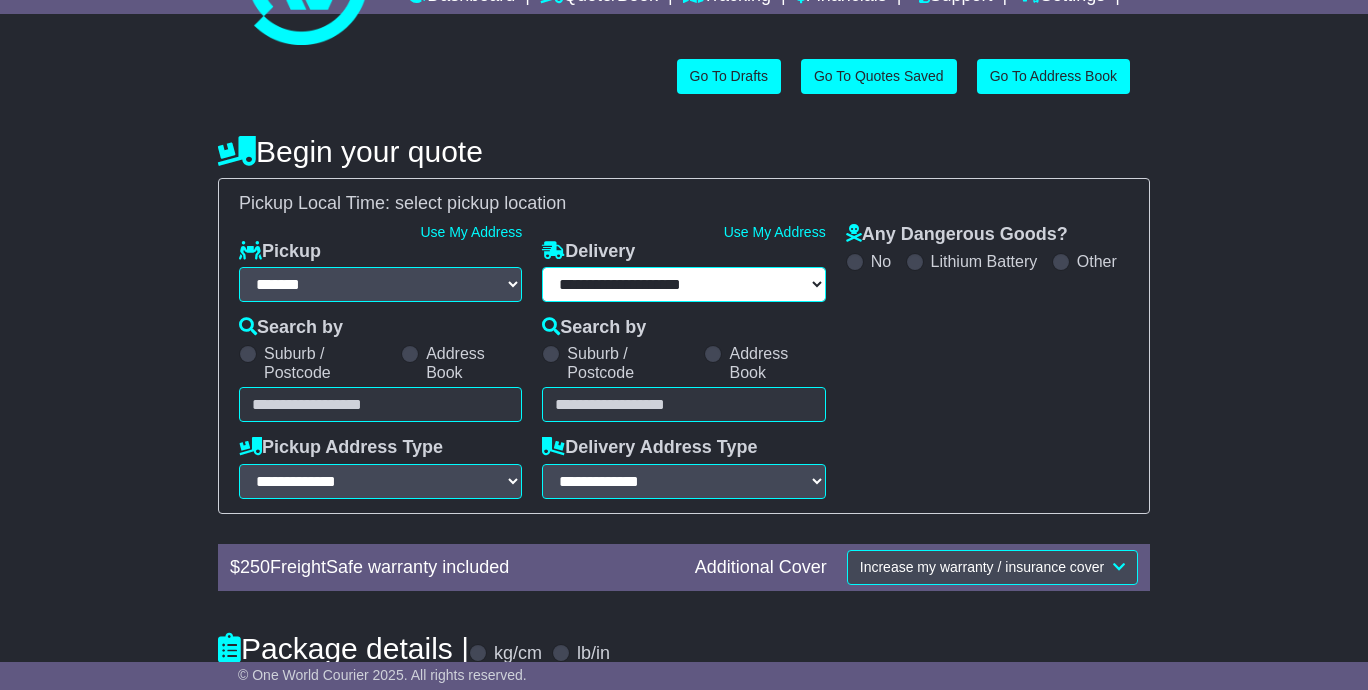 click on "**********" at bounding box center (683, 284) 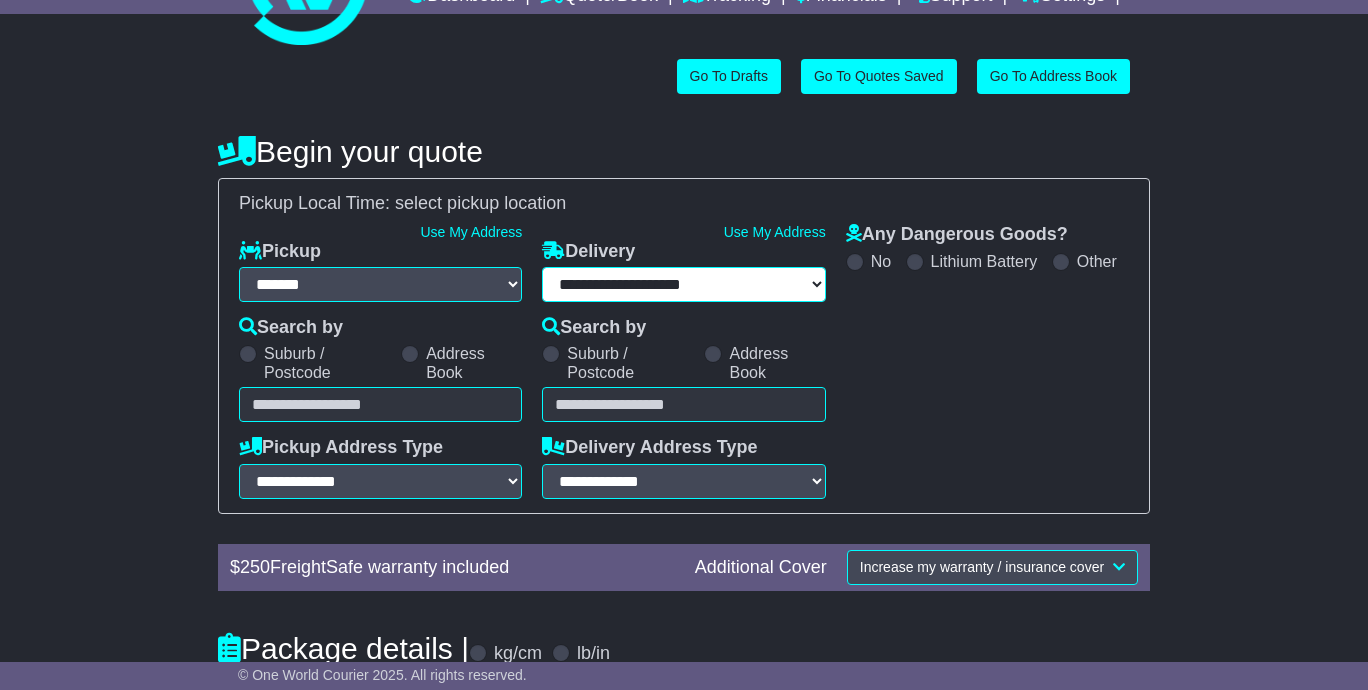 select 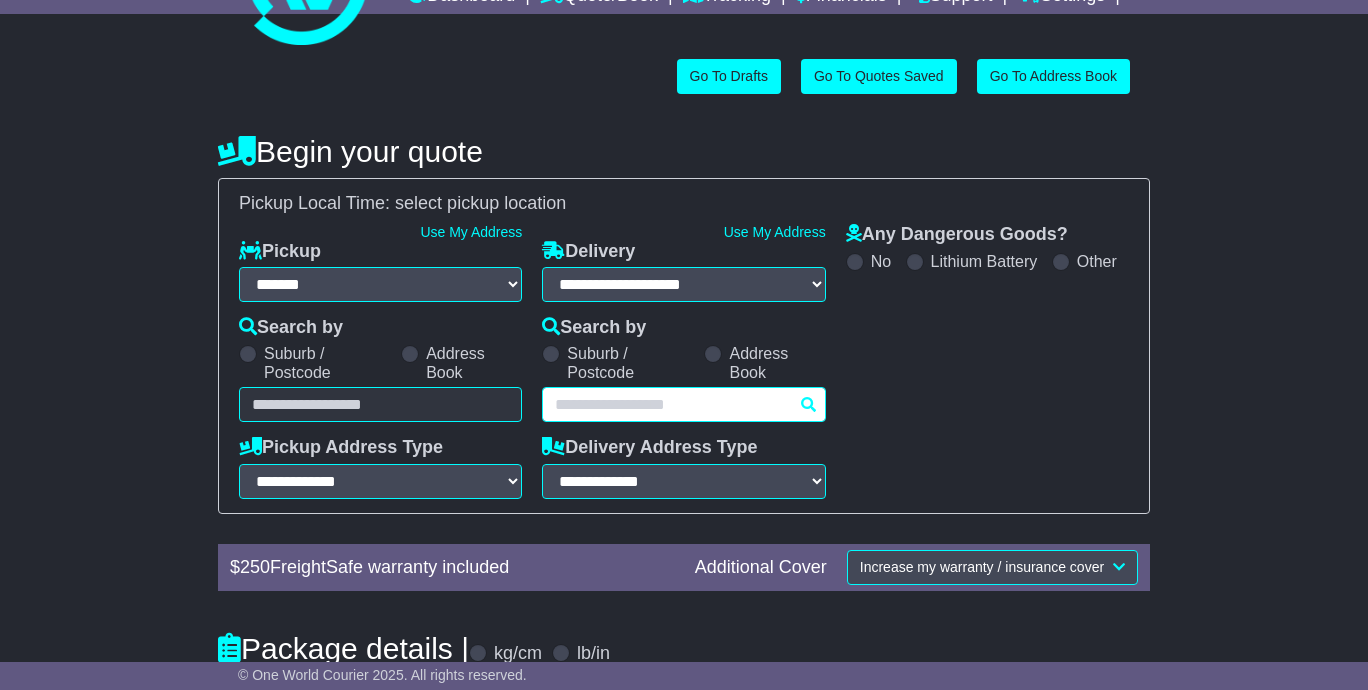 click at bounding box center (683, 404) 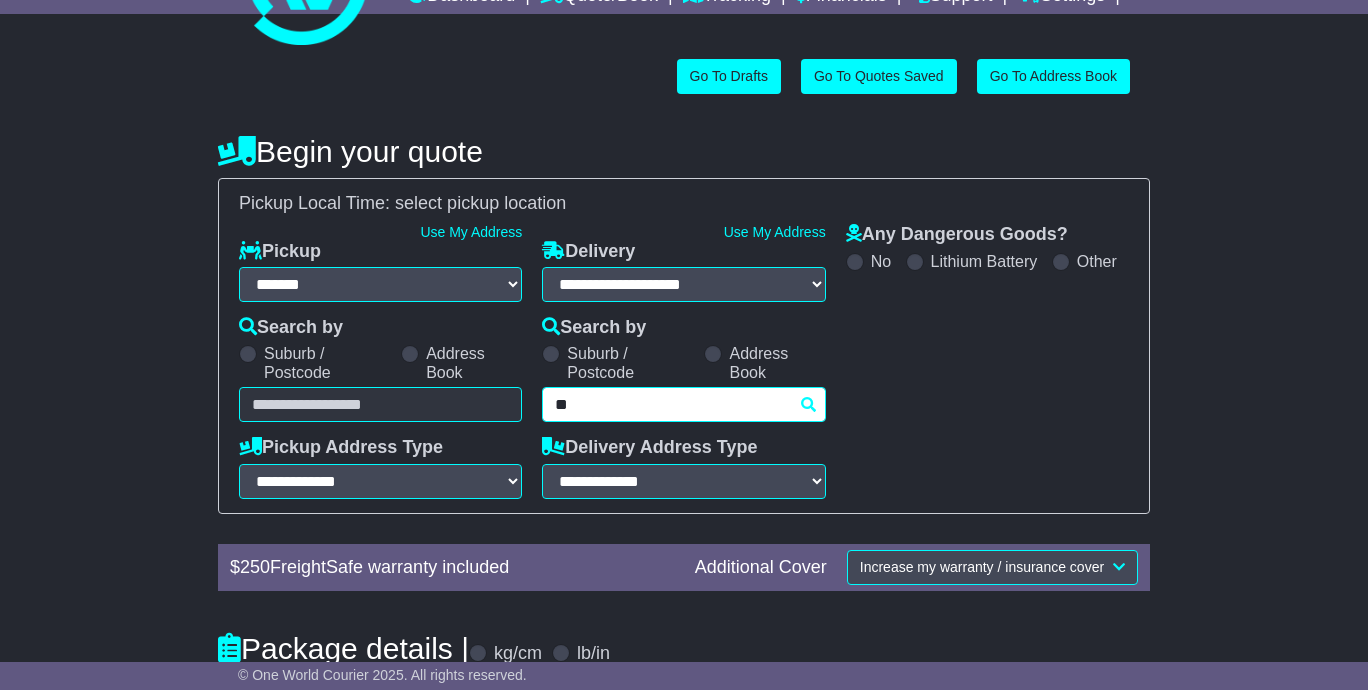 type on "*" 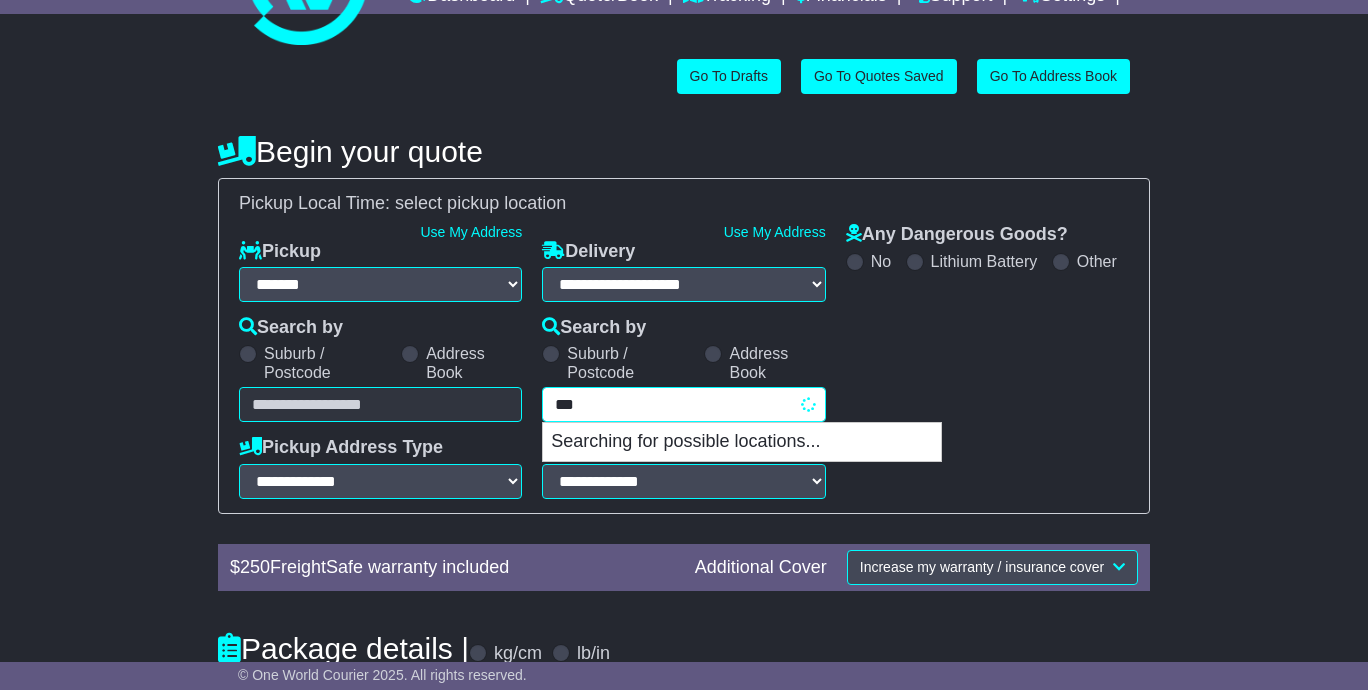 type on "****" 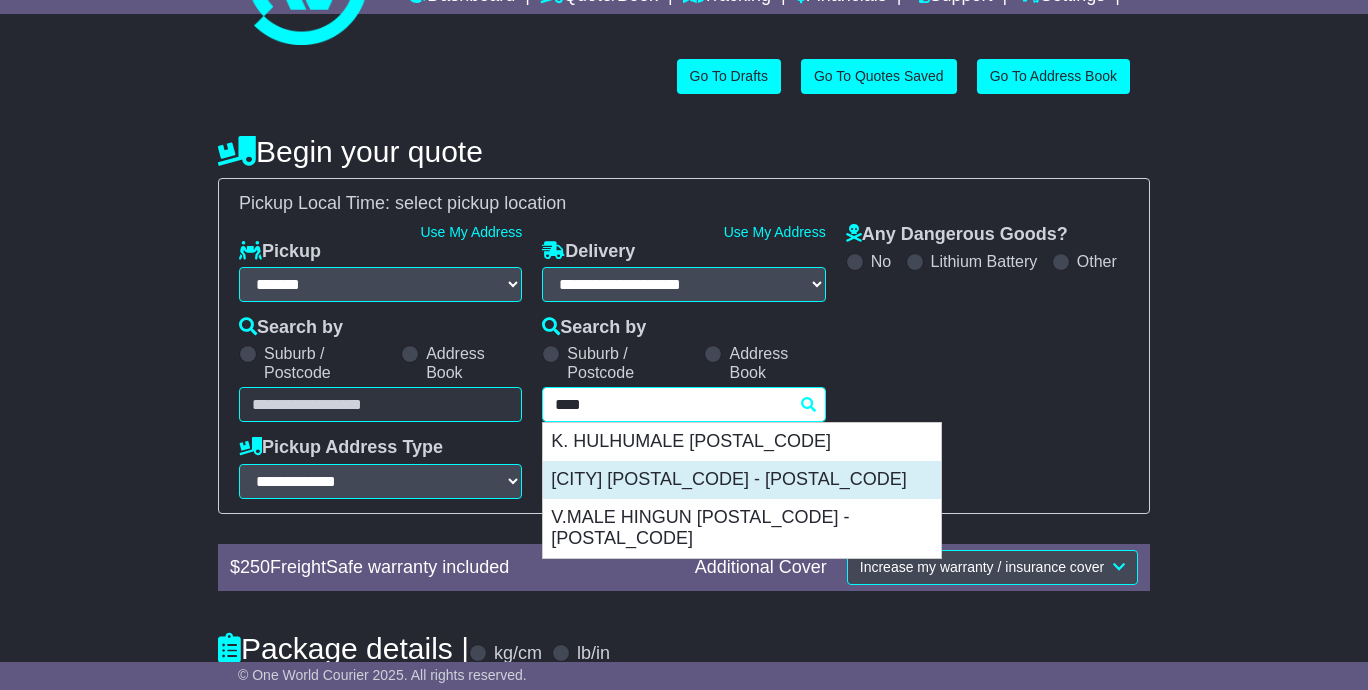 click on "[CITY] [POSTAL_CODE] - [POSTAL_CODE]" at bounding box center (742, 480) 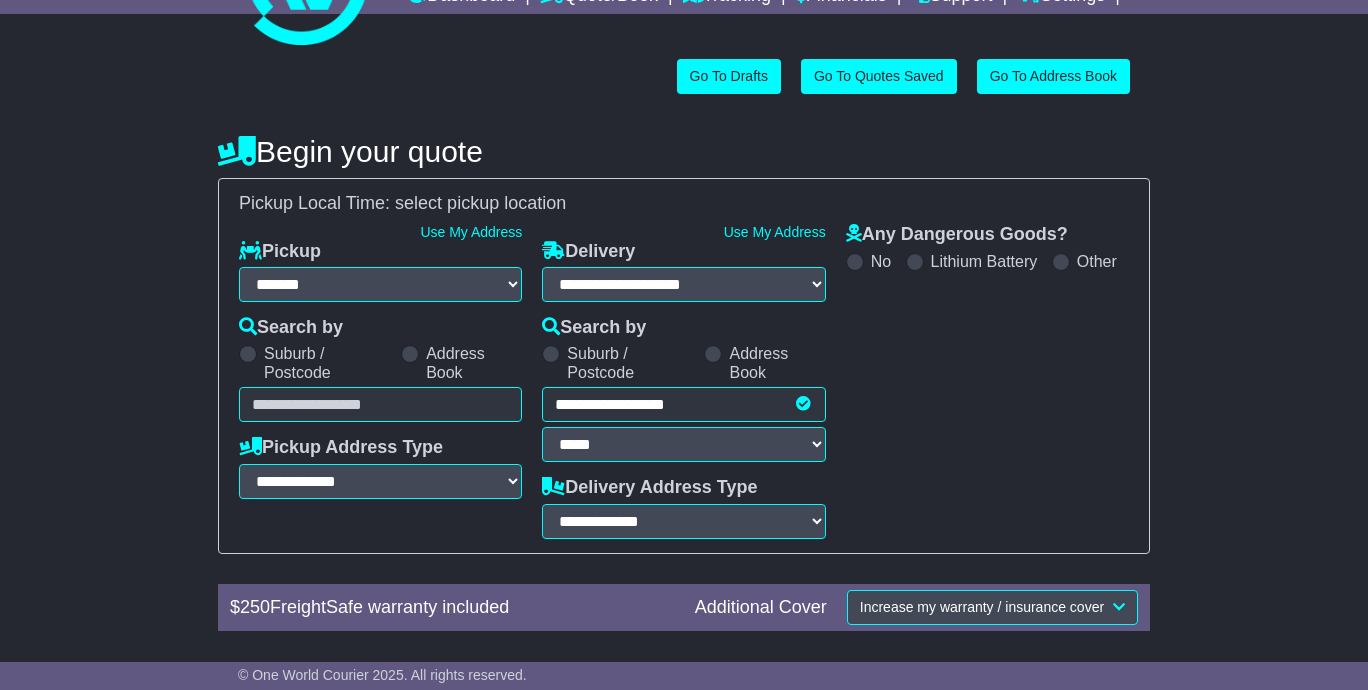 type on "**********" 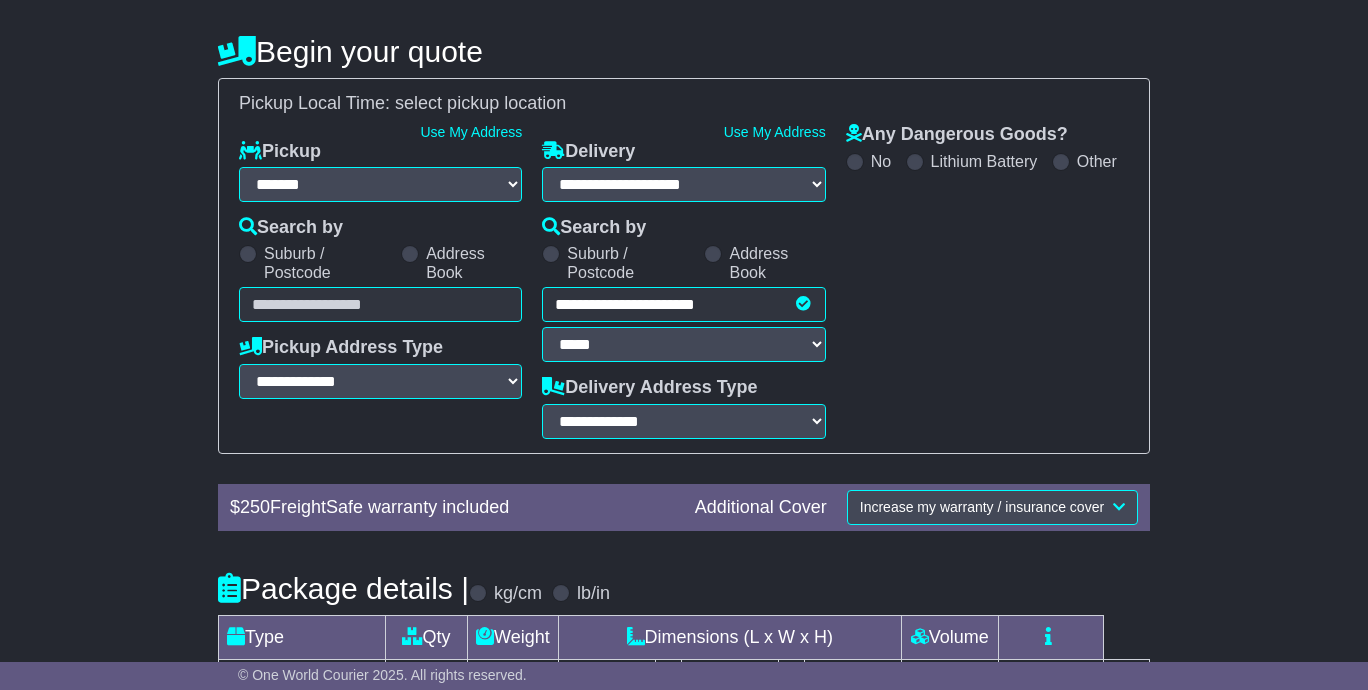 scroll, scrollTop: 380, scrollLeft: 0, axis: vertical 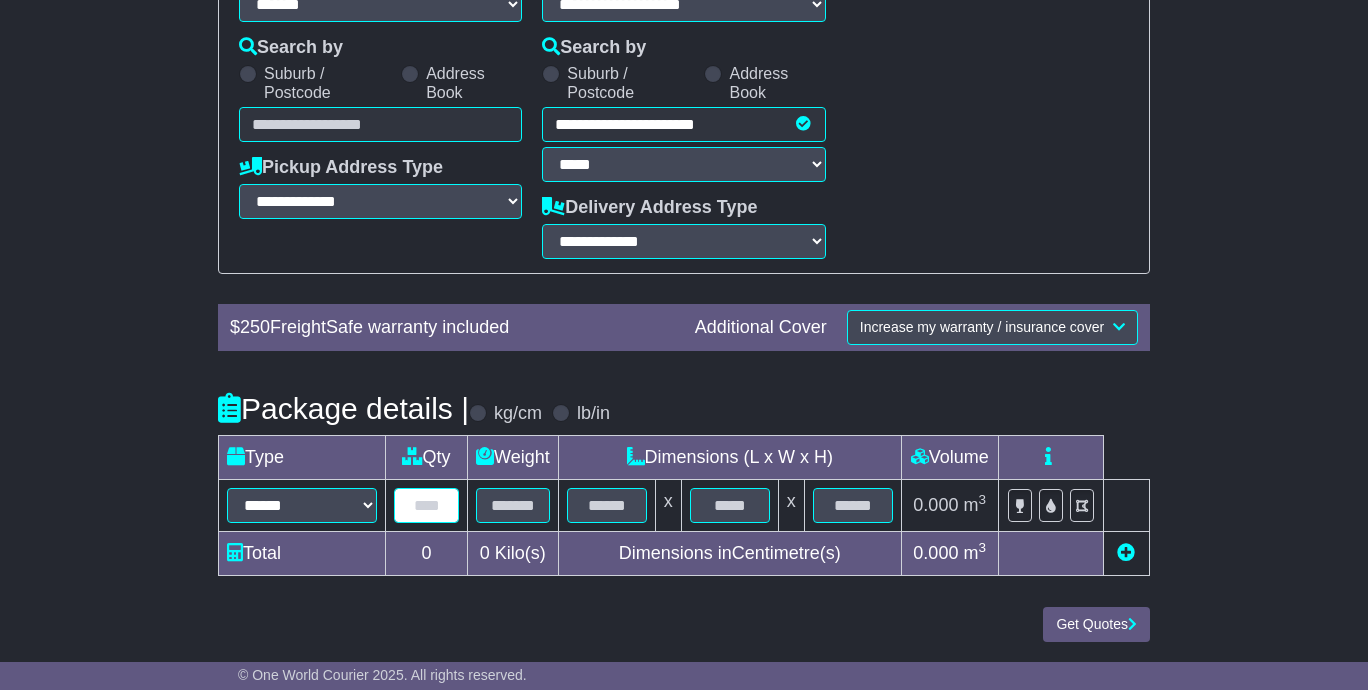 click at bounding box center (426, 505) 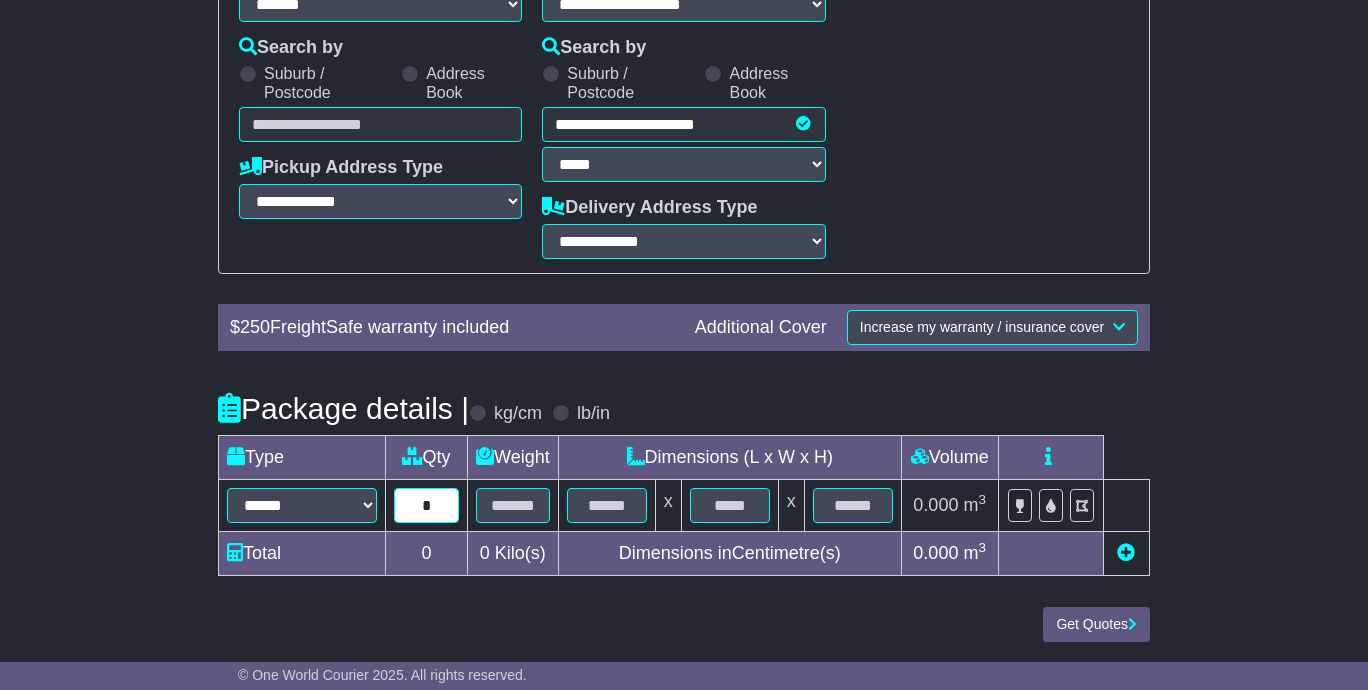 type on "*" 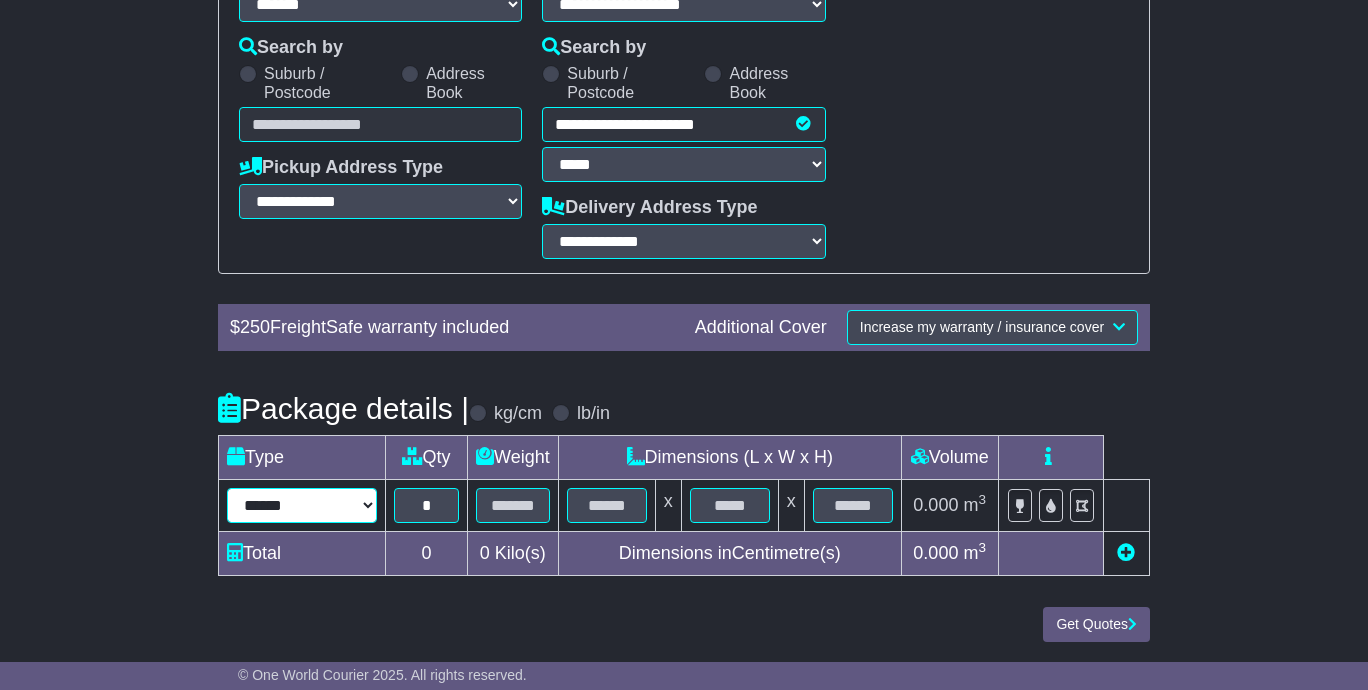 click on "****** ****** *** ******** ***** **** **** ****** *** *******" at bounding box center (302, 505) 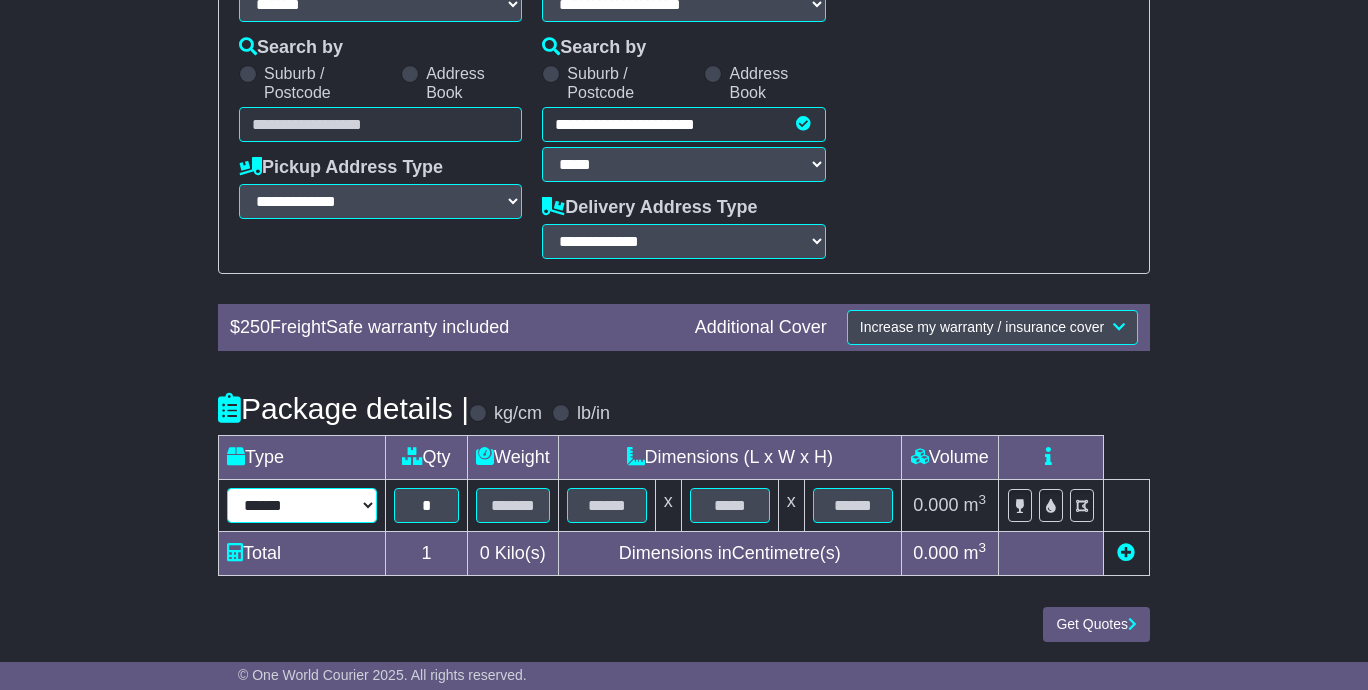 select on "*****" 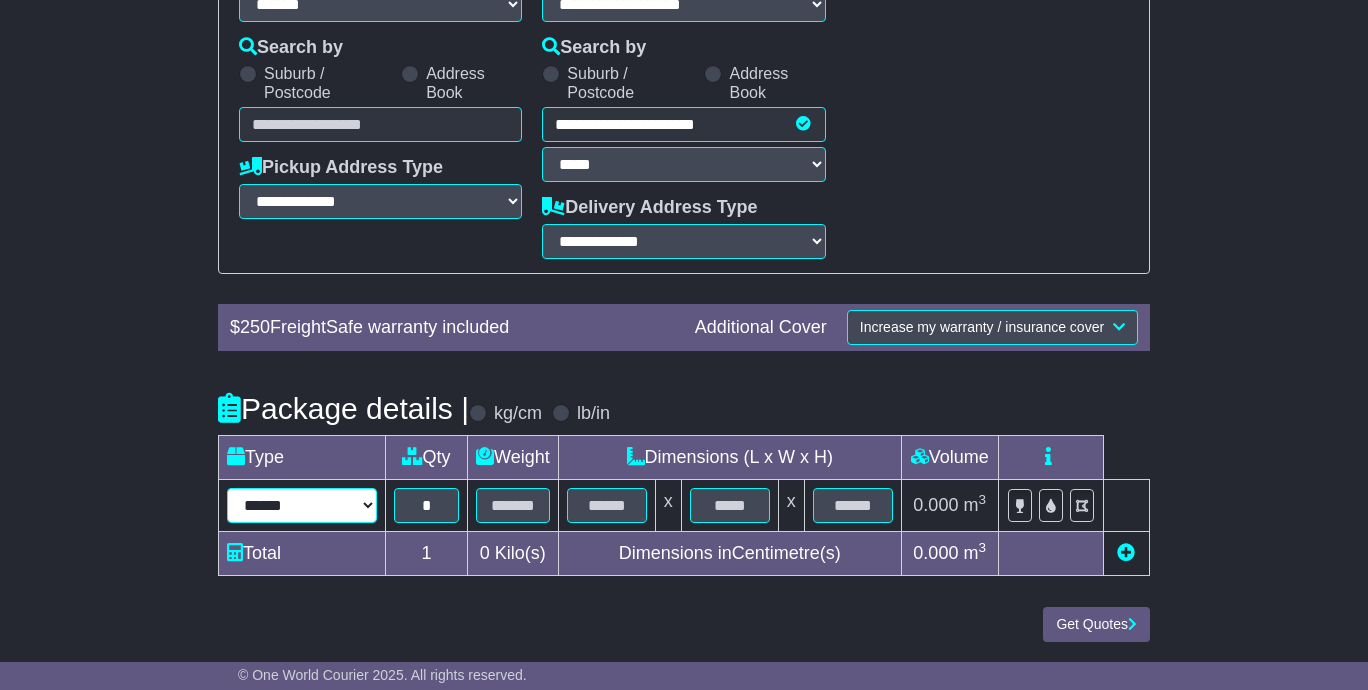 click on "****** ****** *** ******** ***** **** **** ****** *** *******" at bounding box center [302, 505] 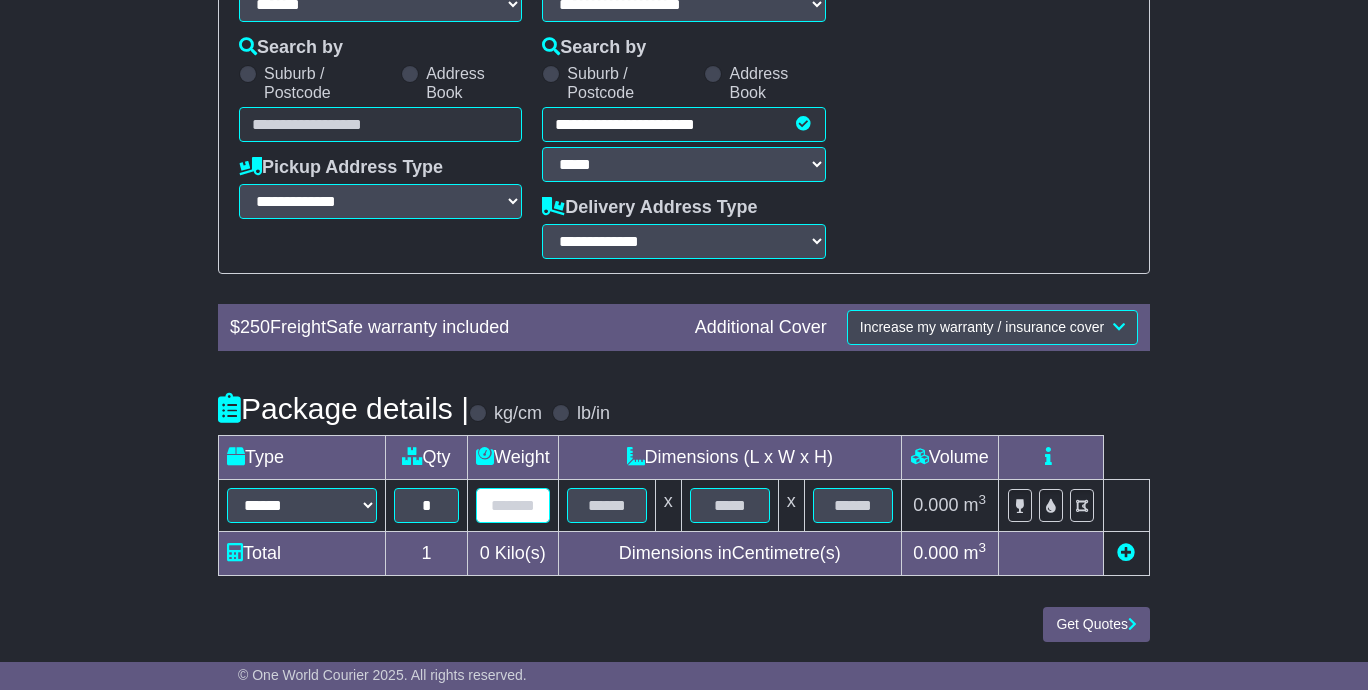 click at bounding box center (513, 505) 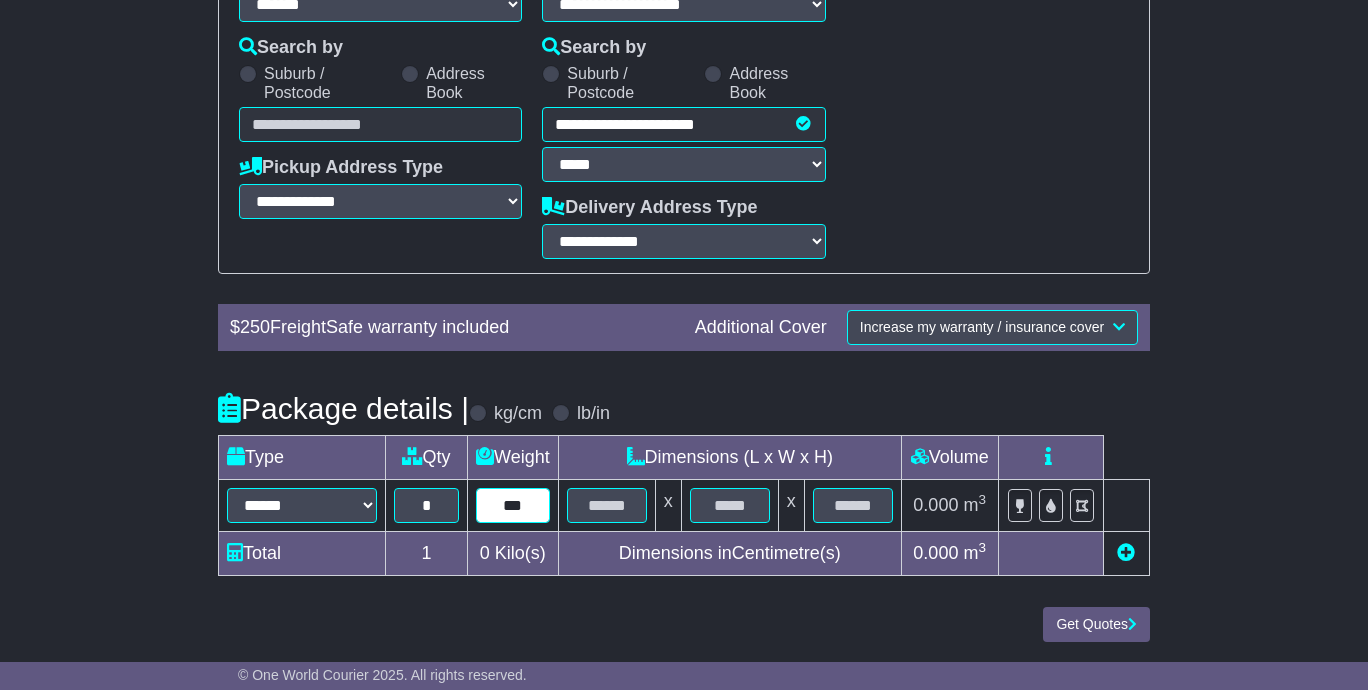 type on "***" 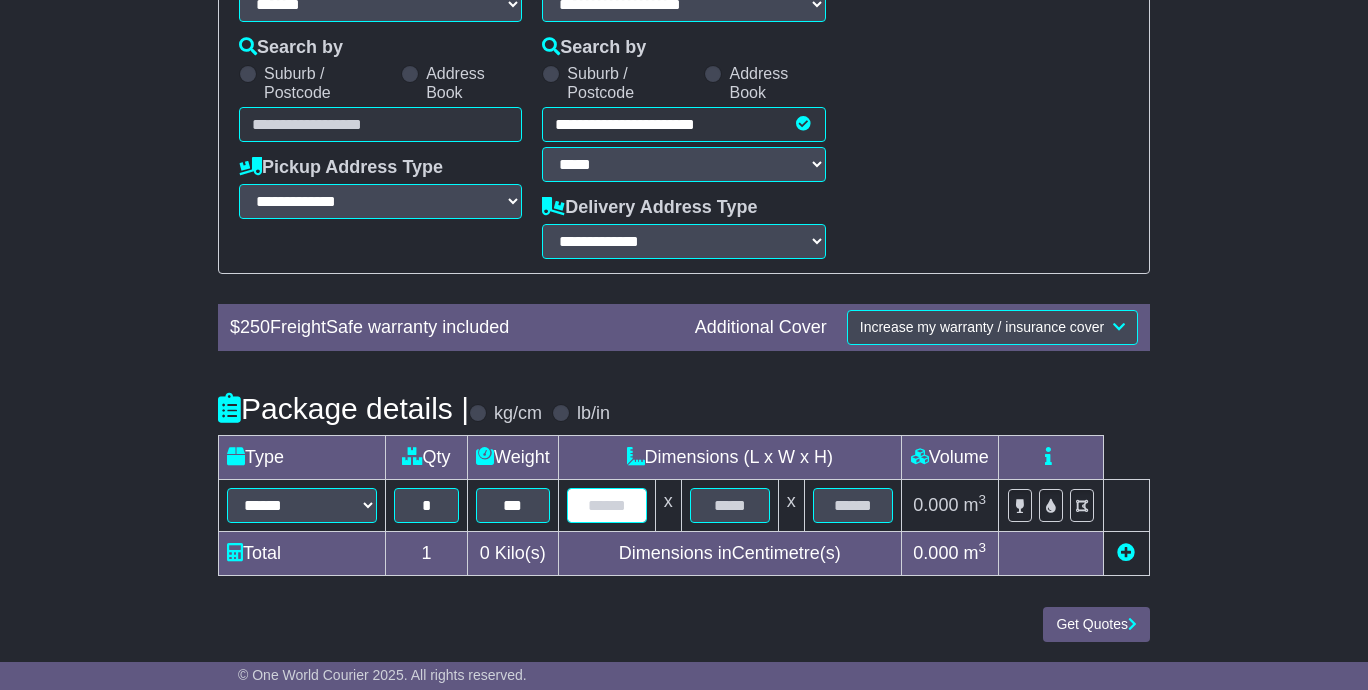click at bounding box center (607, 505) 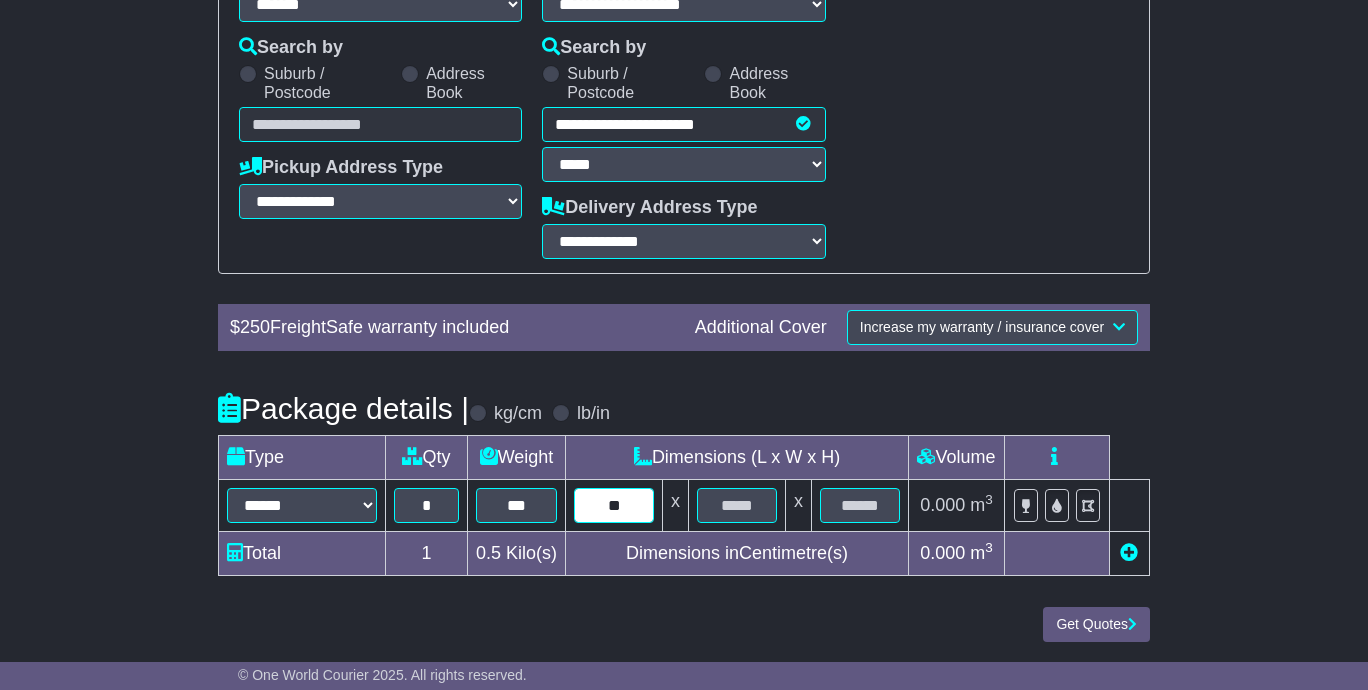 type on "**" 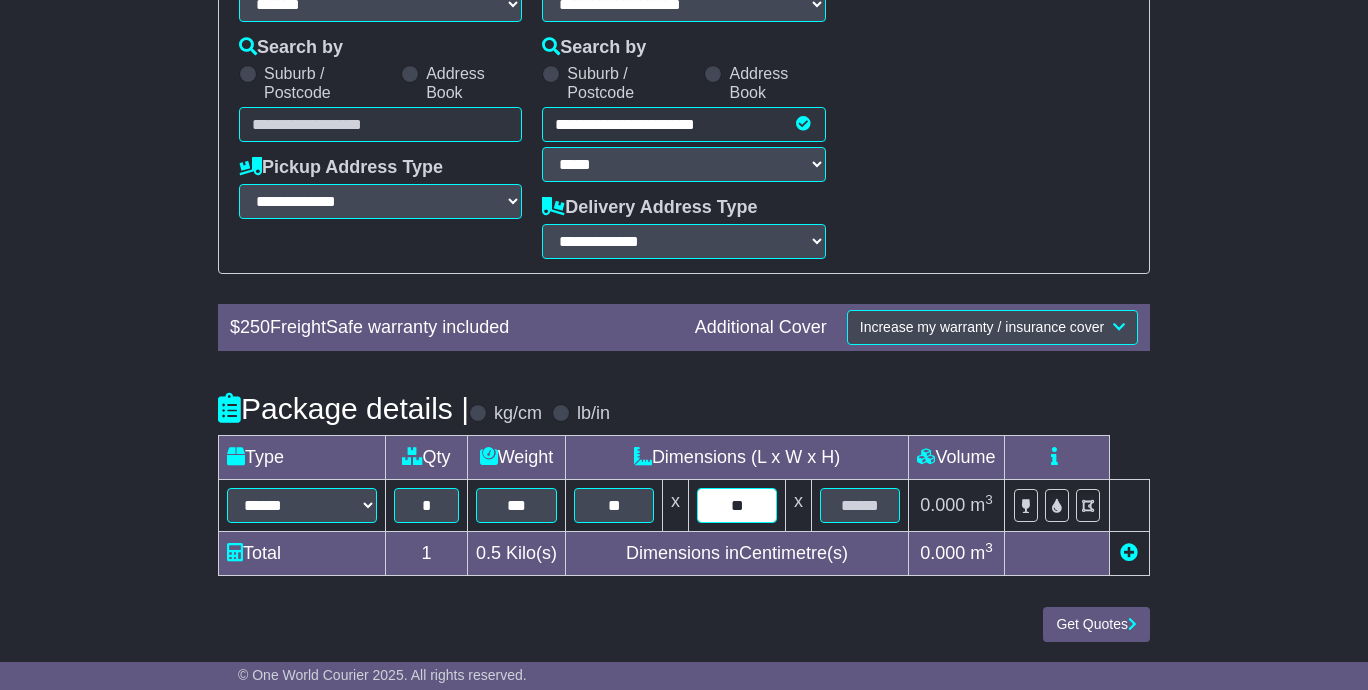 type on "**" 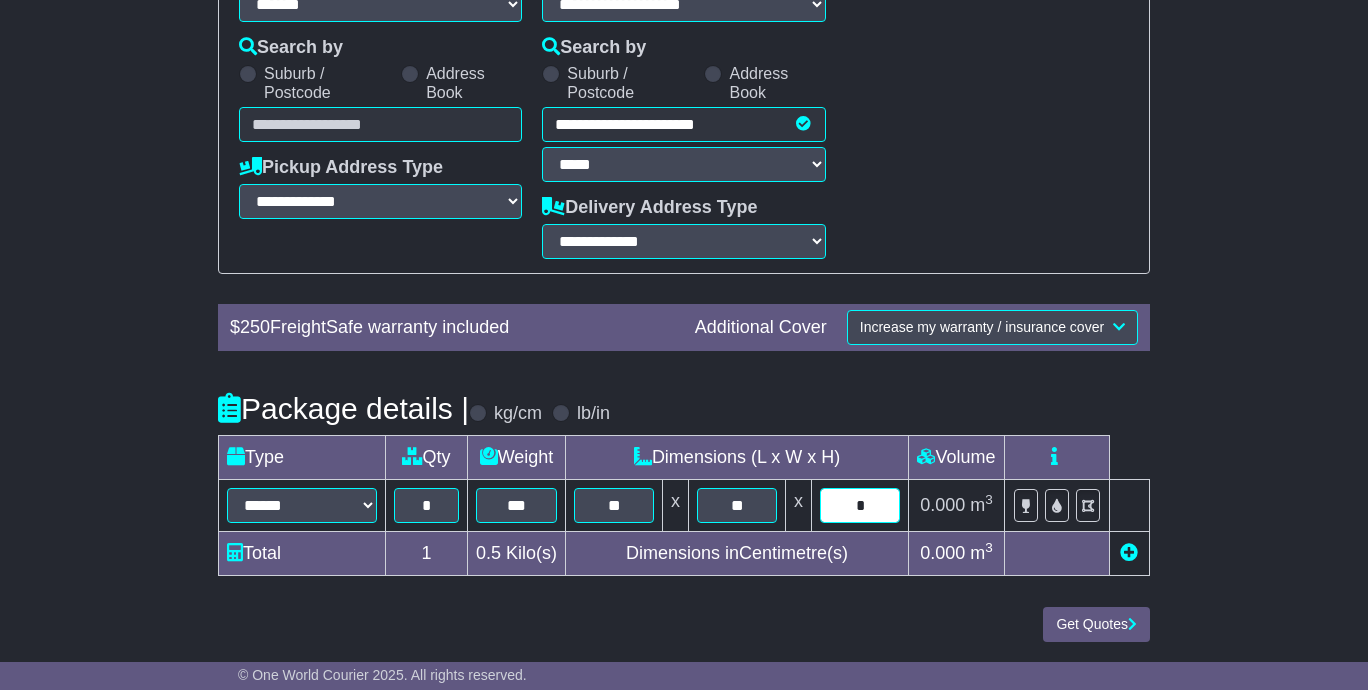 type on "*" 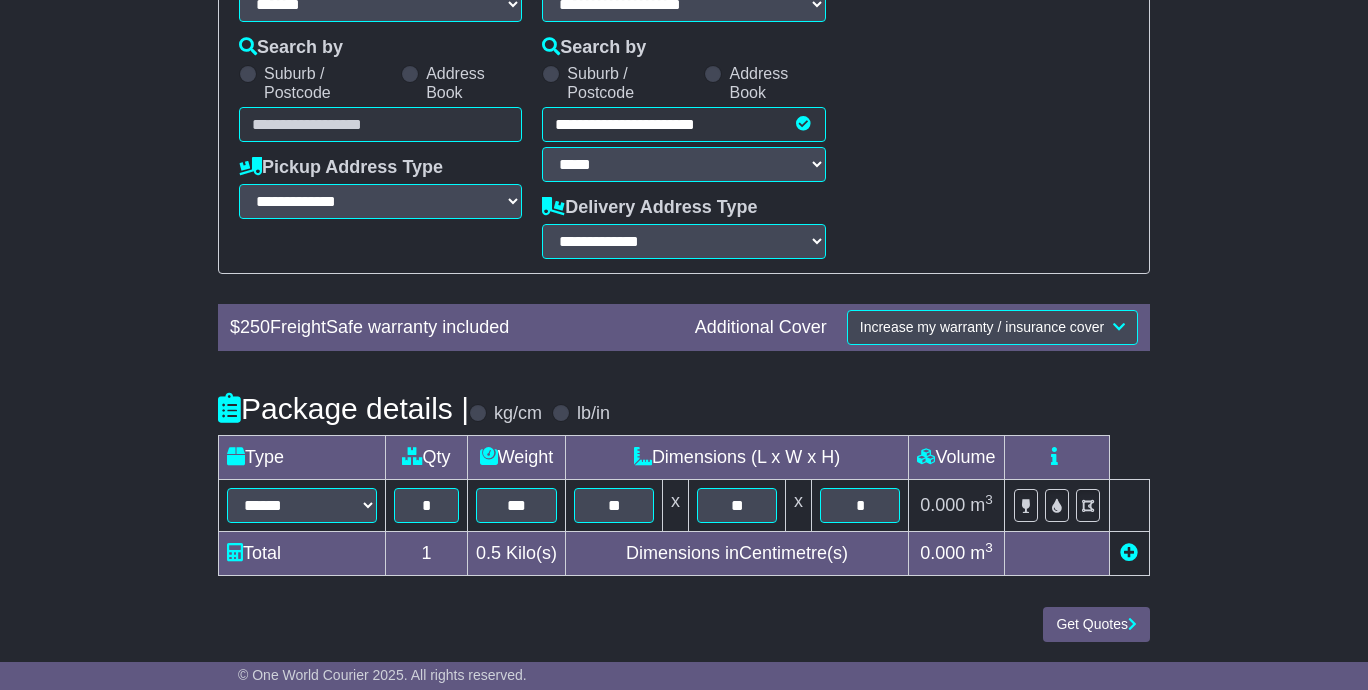 click on "Get Quotes" at bounding box center (684, 624) 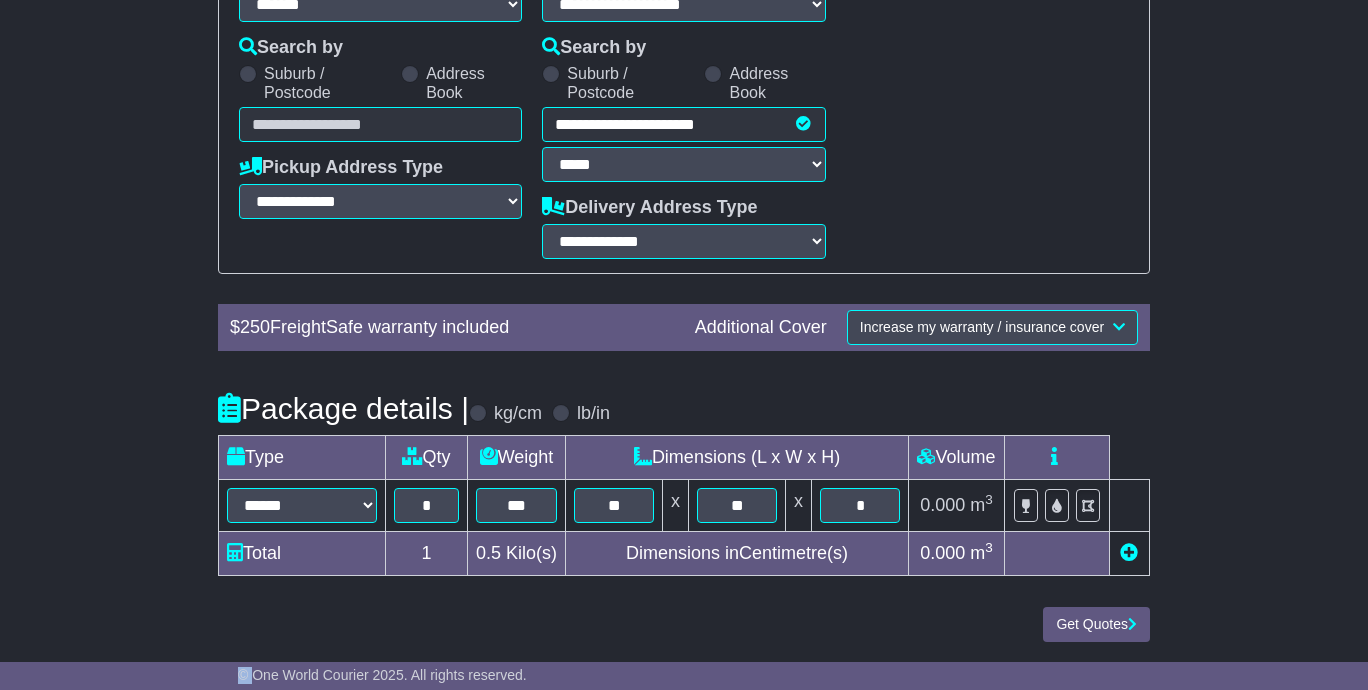 click on "Get Quotes" at bounding box center (684, 624) 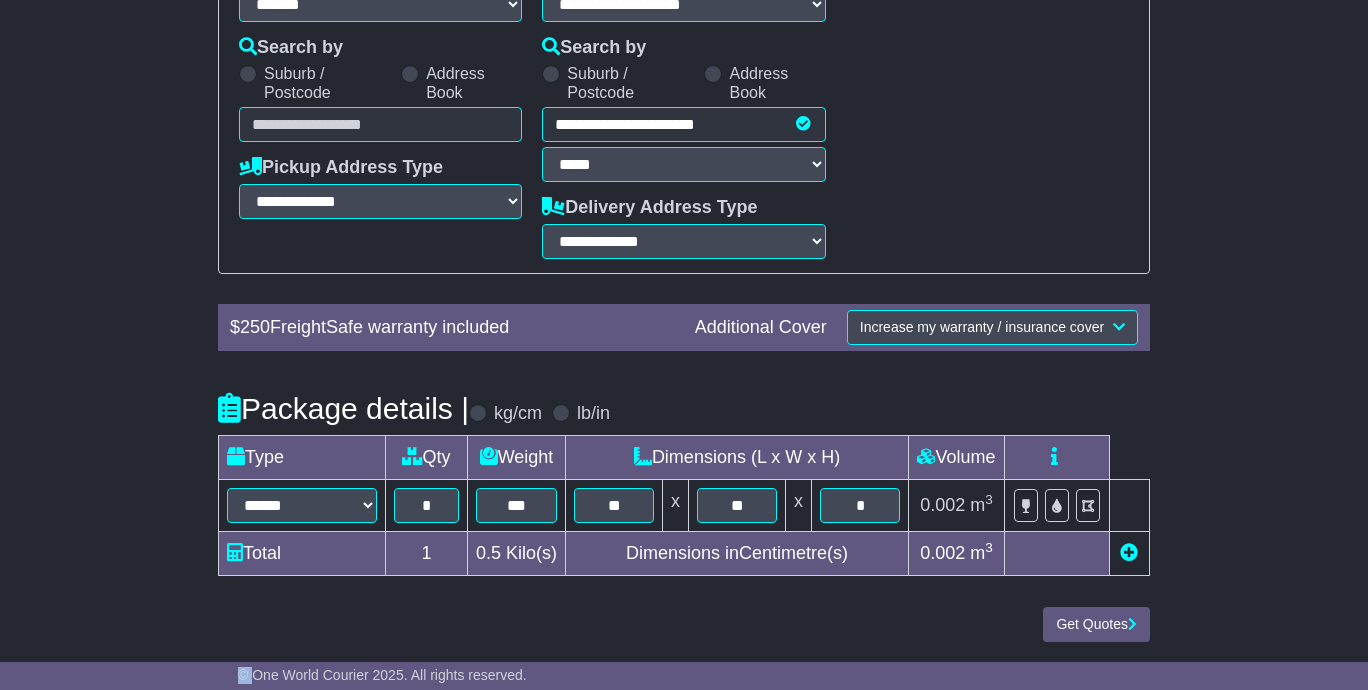 scroll, scrollTop: 180, scrollLeft: 0, axis: vertical 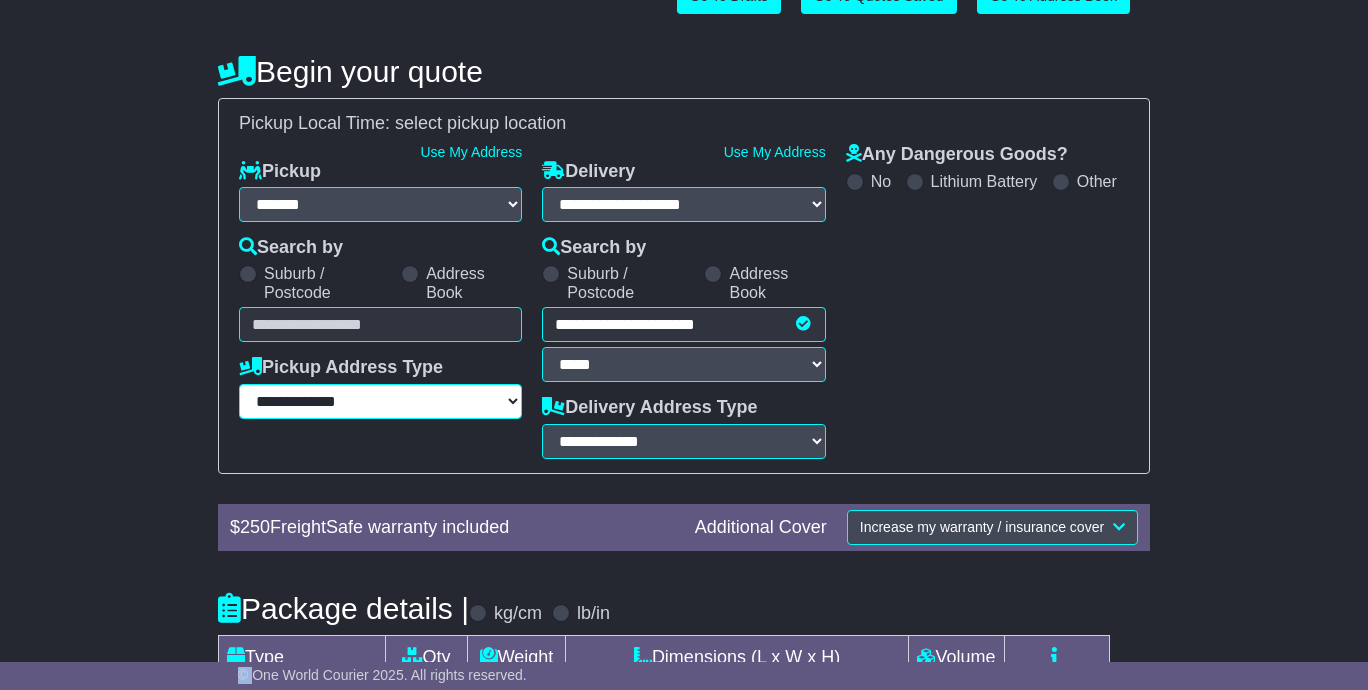 click on "**********" at bounding box center [380, 401] 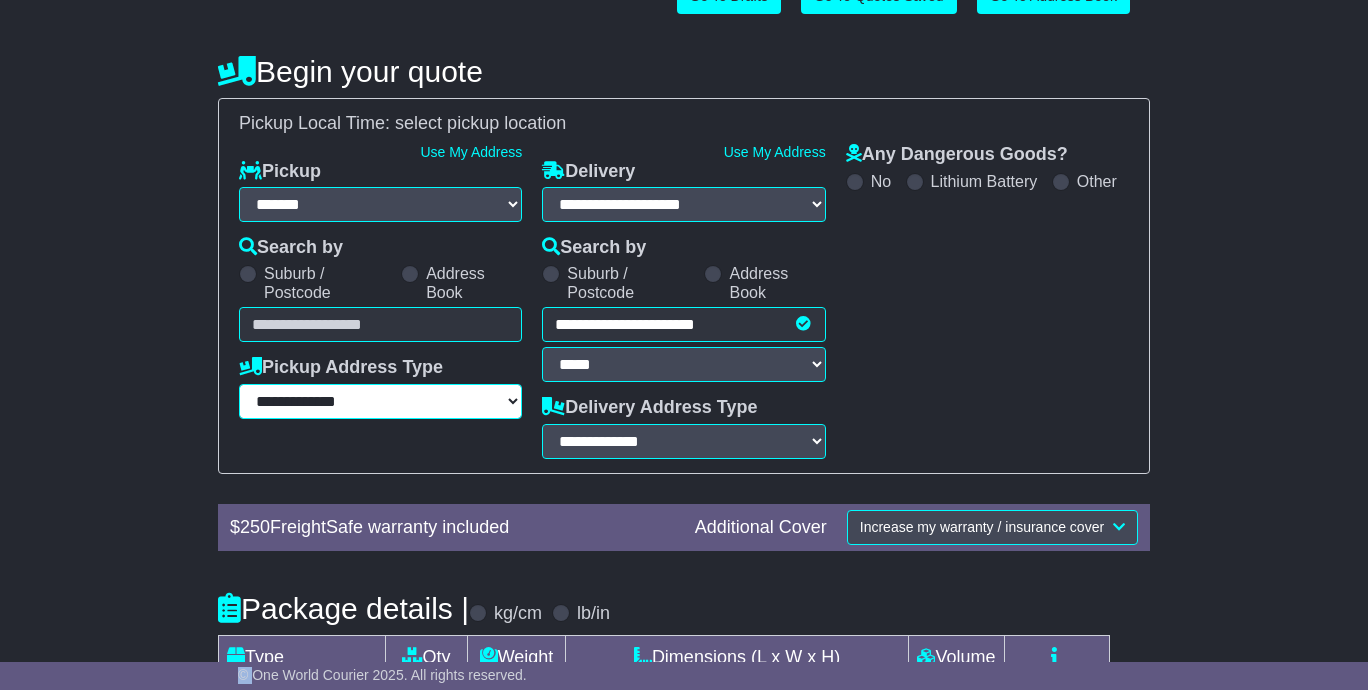 select on "**********" 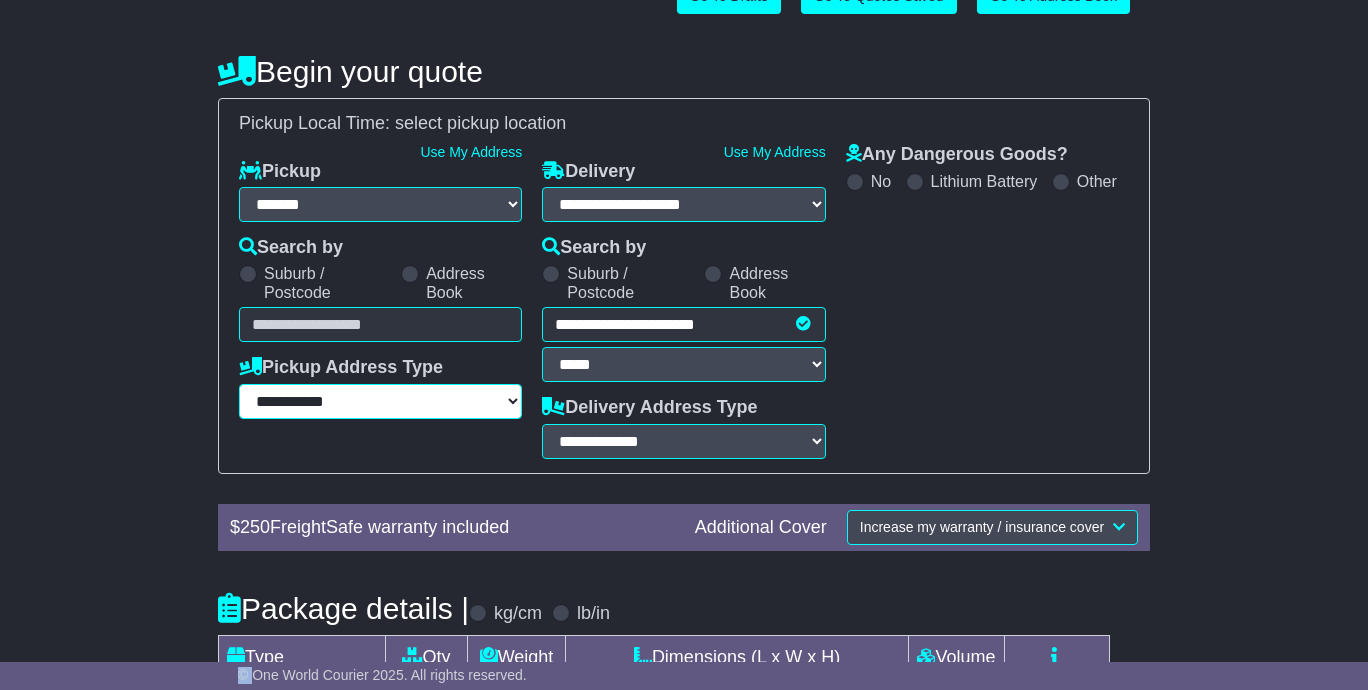 click on "**********" at bounding box center [380, 401] 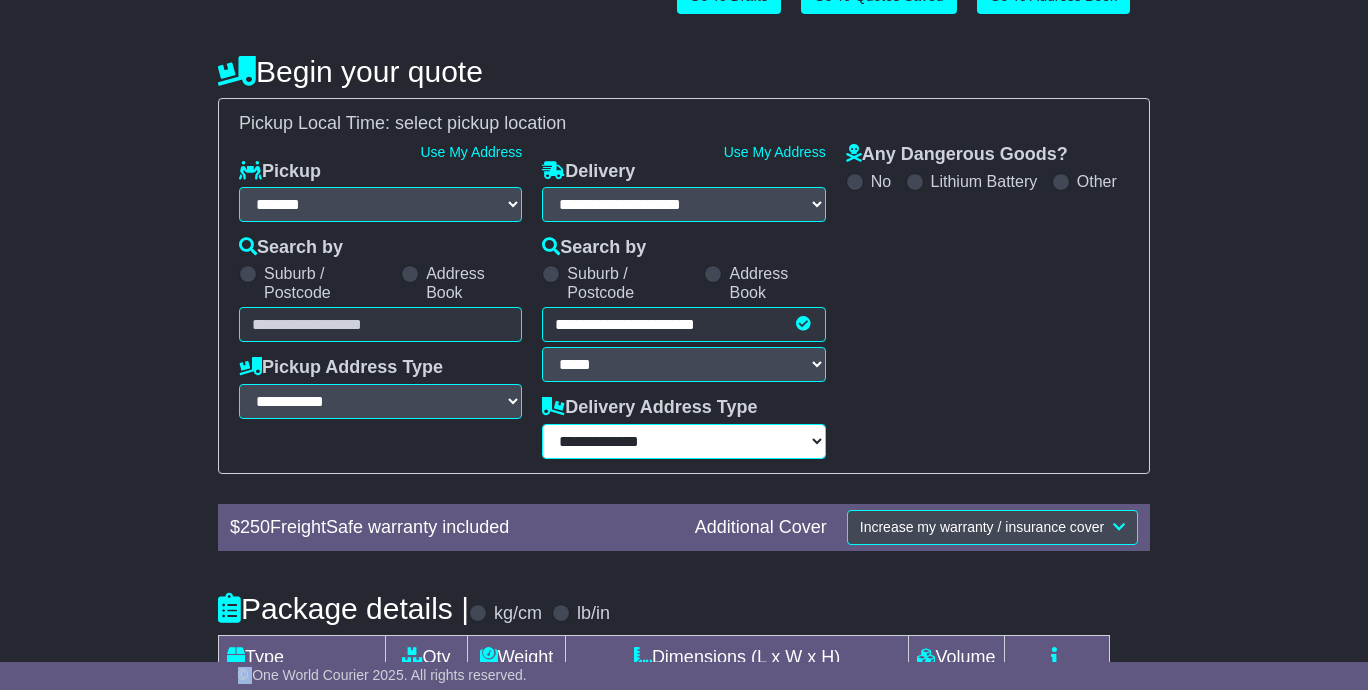 click on "**********" at bounding box center (683, 441) 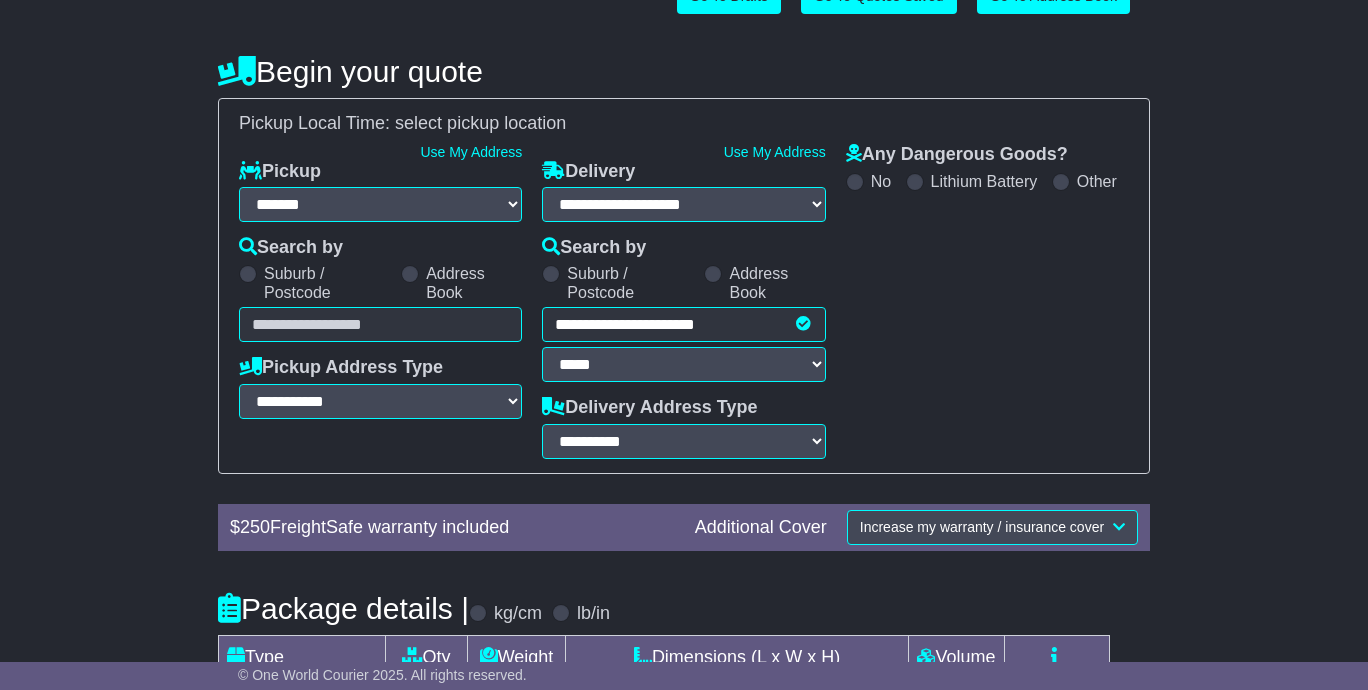 click on "Any Dangerous Goods?
No
Lithium Battery
Other" at bounding box center (987, 301) 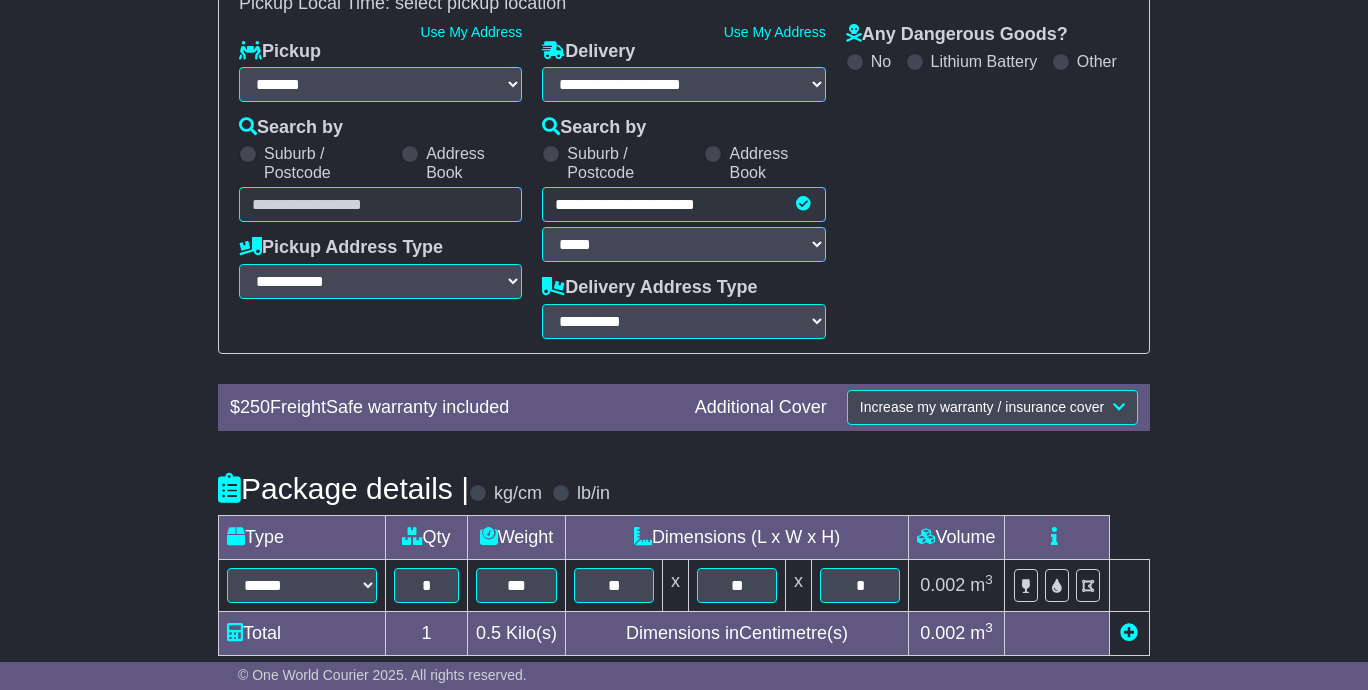 scroll, scrollTop: 380, scrollLeft: 0, axis: vertical 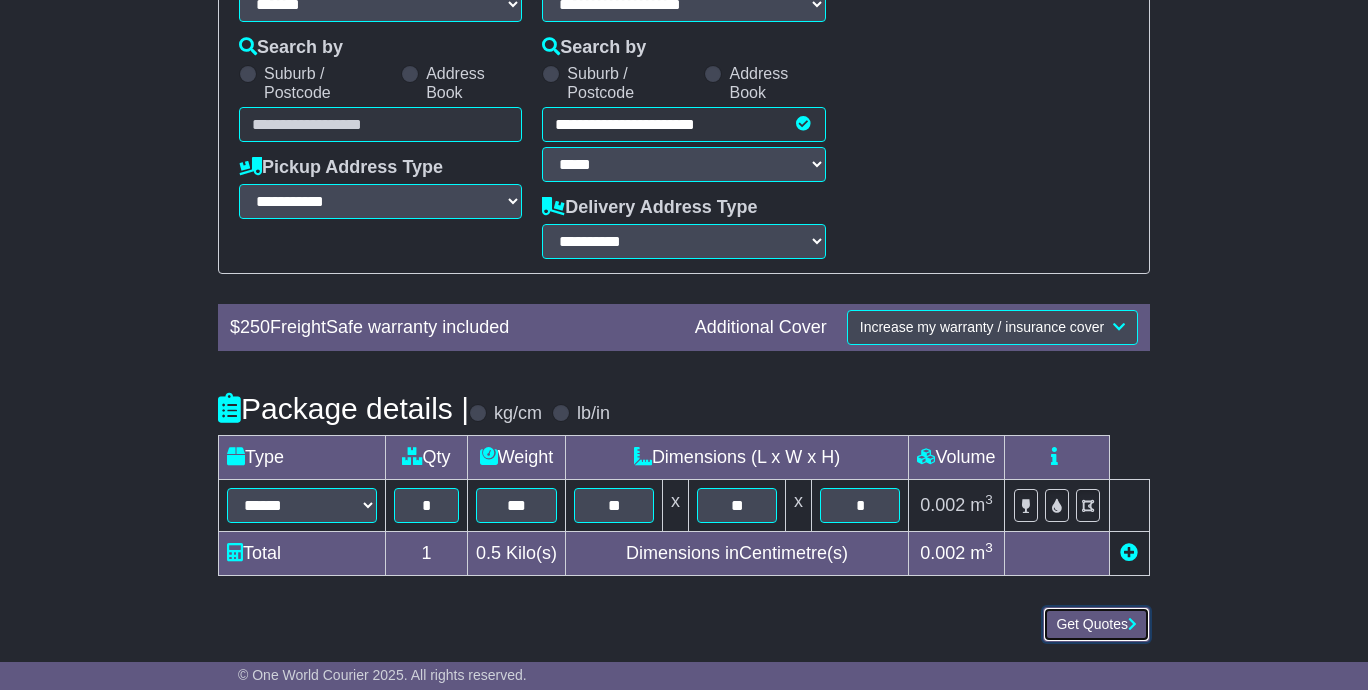 click on "Get Quotes" at bounding box center [1096, 624] 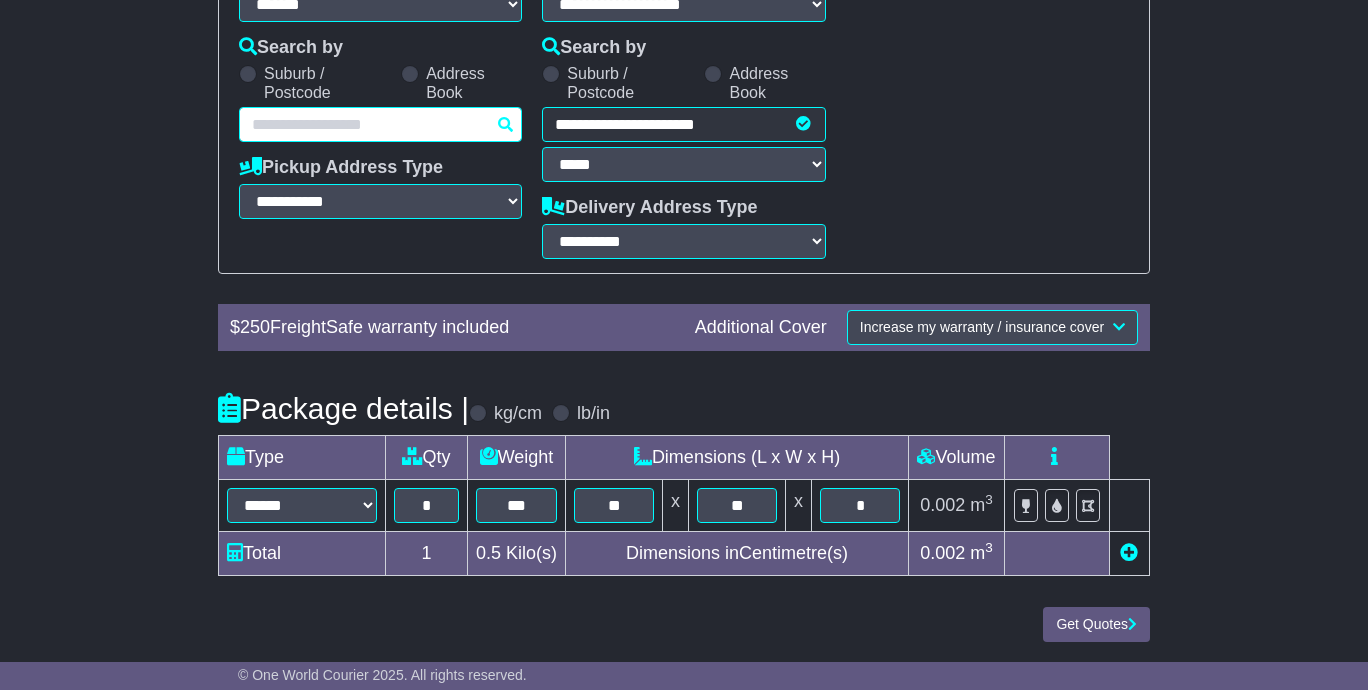 click at bounding box center (380, 124) 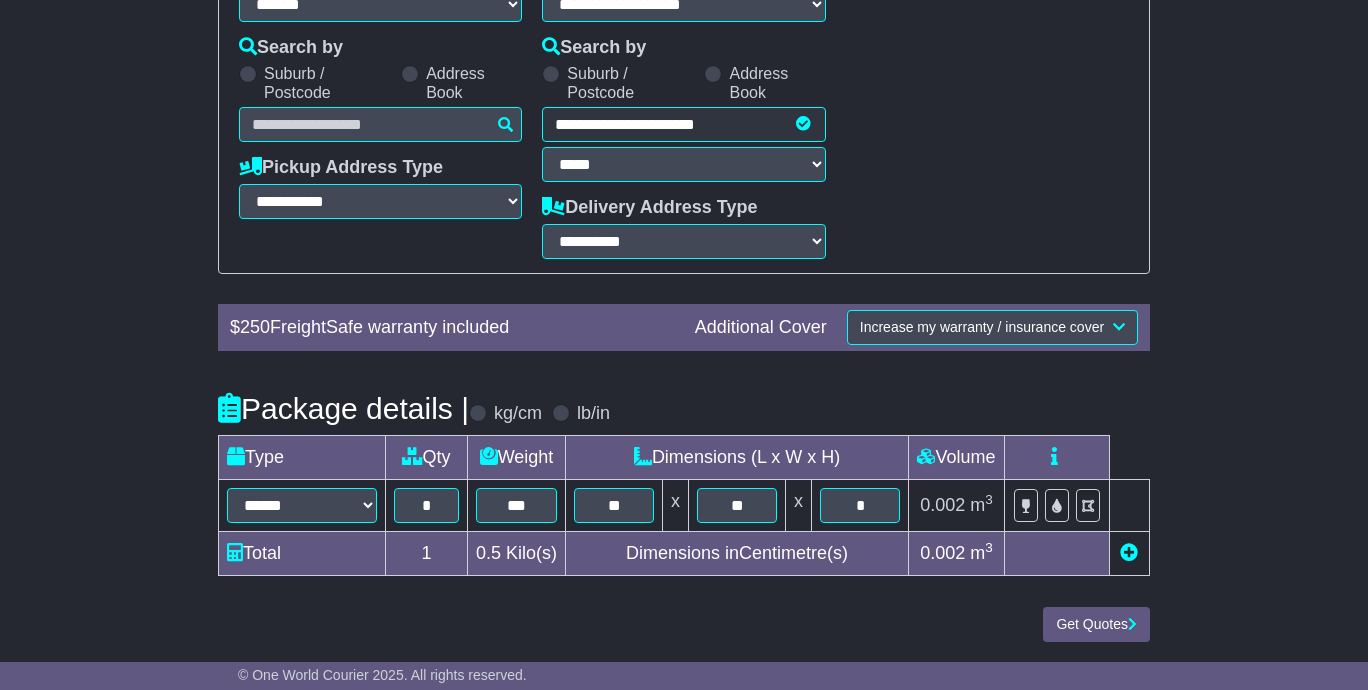 click at bounding box center (410, 74) 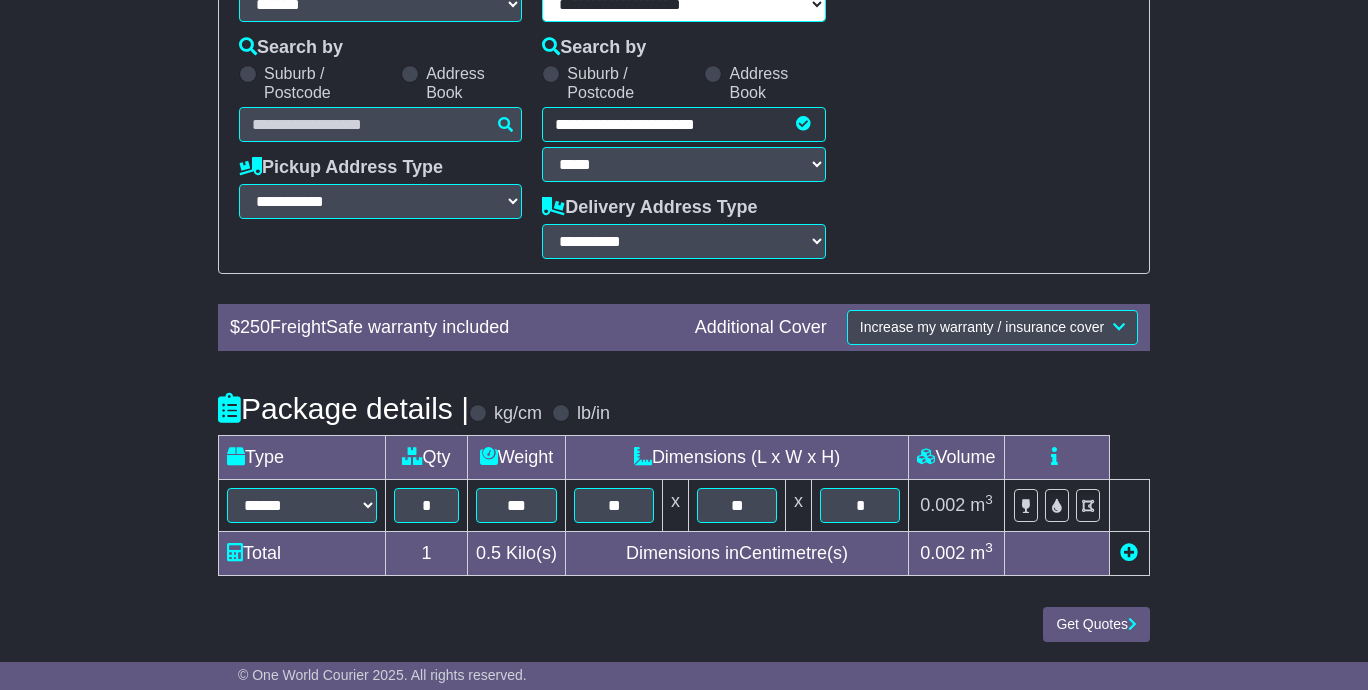 select 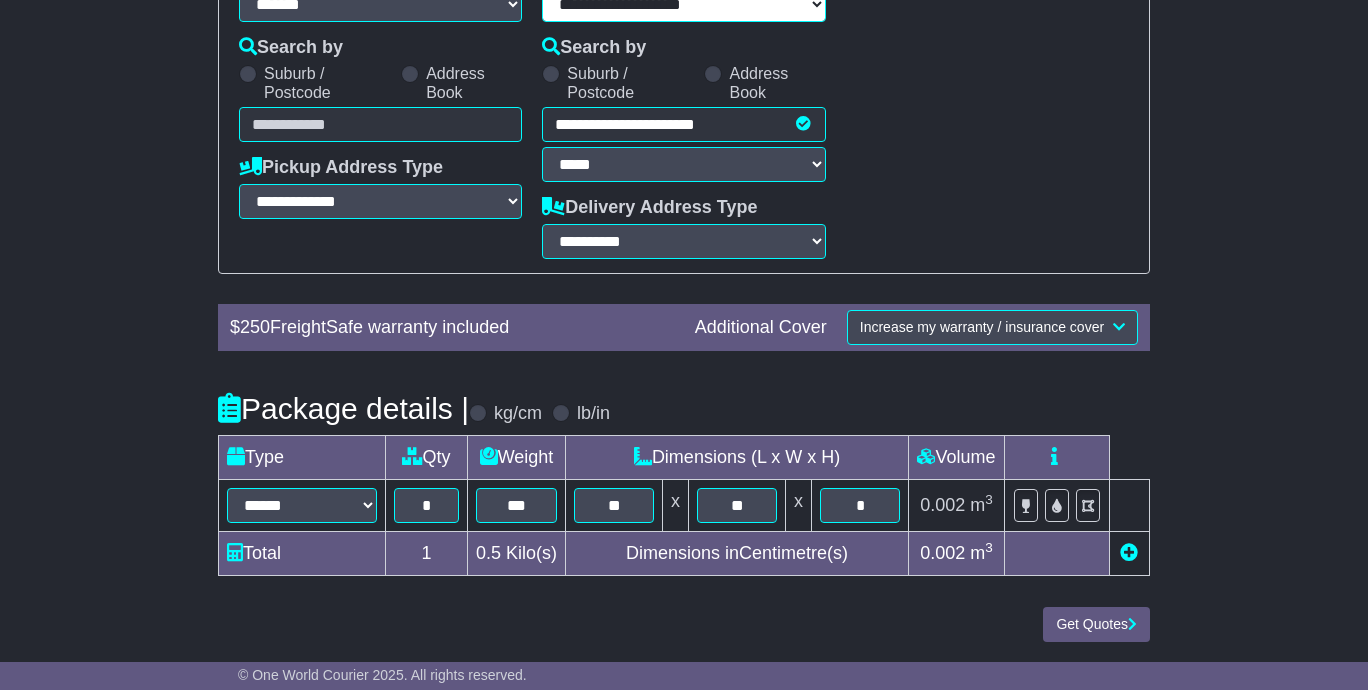 scroll, scrollTop: 366, scrollLeft: 0, axis: vertical 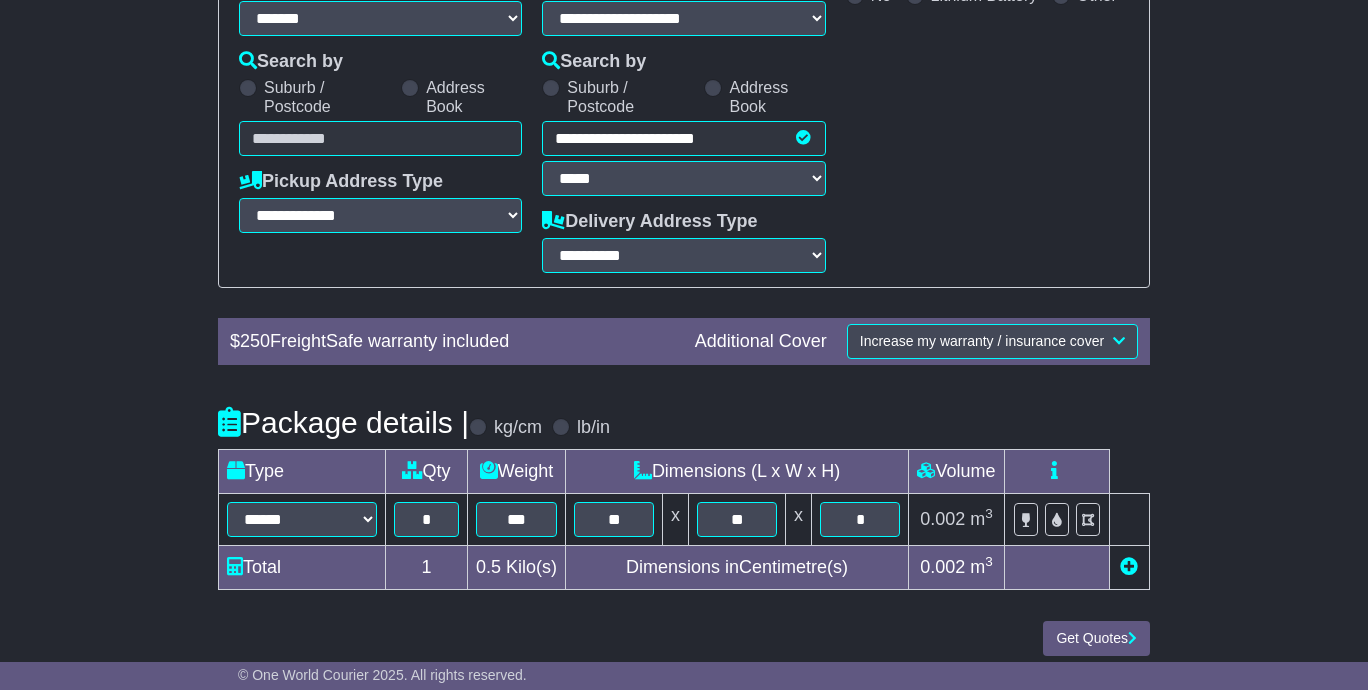 click on "Unknown City / Postcode Pair
×
You have entered     address.
Our database shows the postcode and suburb don't match. Please make sure location exists otherwise you might not receive all quotes available.
Maybe you meant to use some of the next:
Ok" at bounding box center [380, 138] 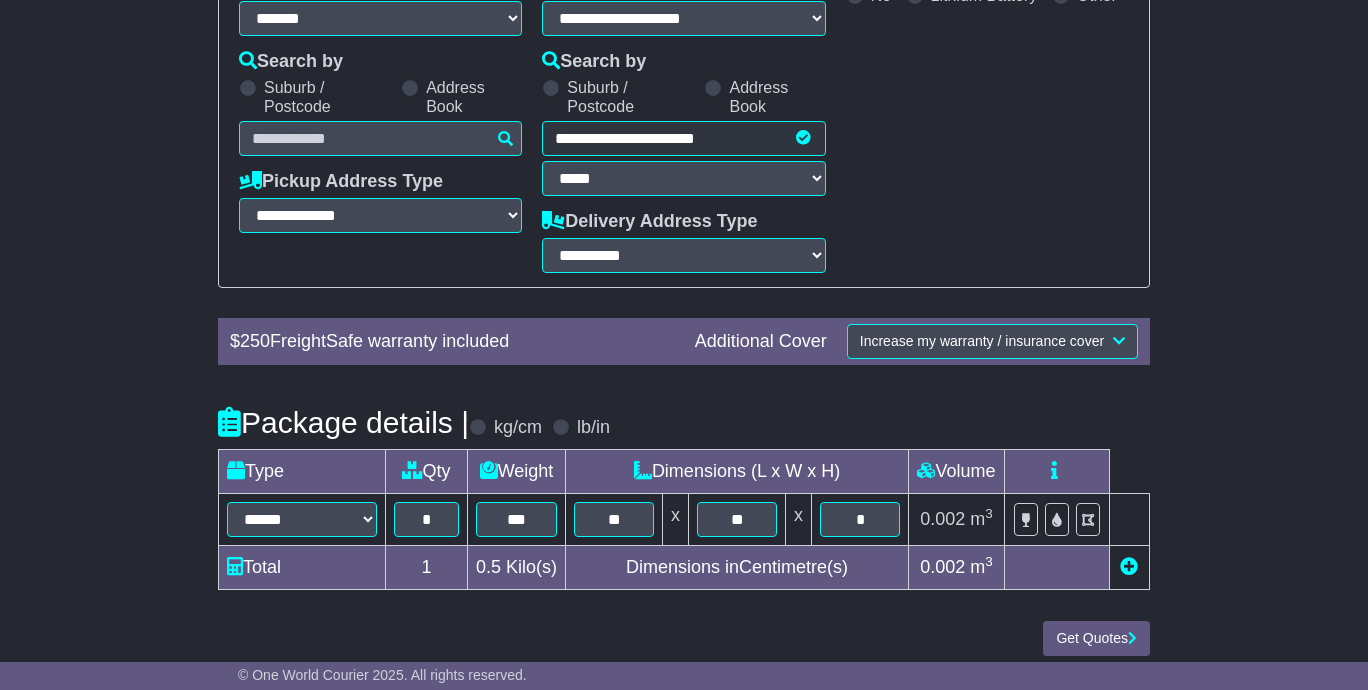 click at bounding box center (410, 88) 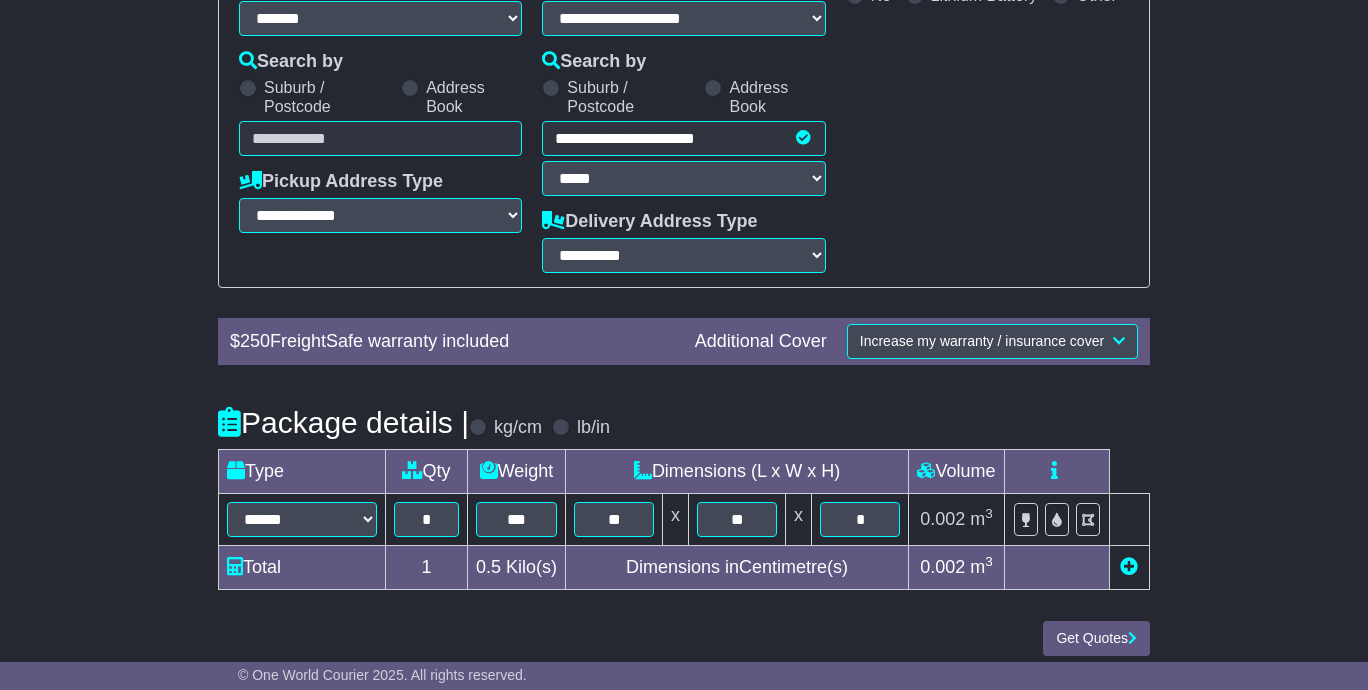 click on "Unknown City / Postcode Pair
×
You have entered     address.
Our database shows the postcode and suburb don't match. Please make sure location exists otherwise you might not receive all quotes available.
Maybe you meant to use some of the next:
Ok" at bounding box center [380, 138] 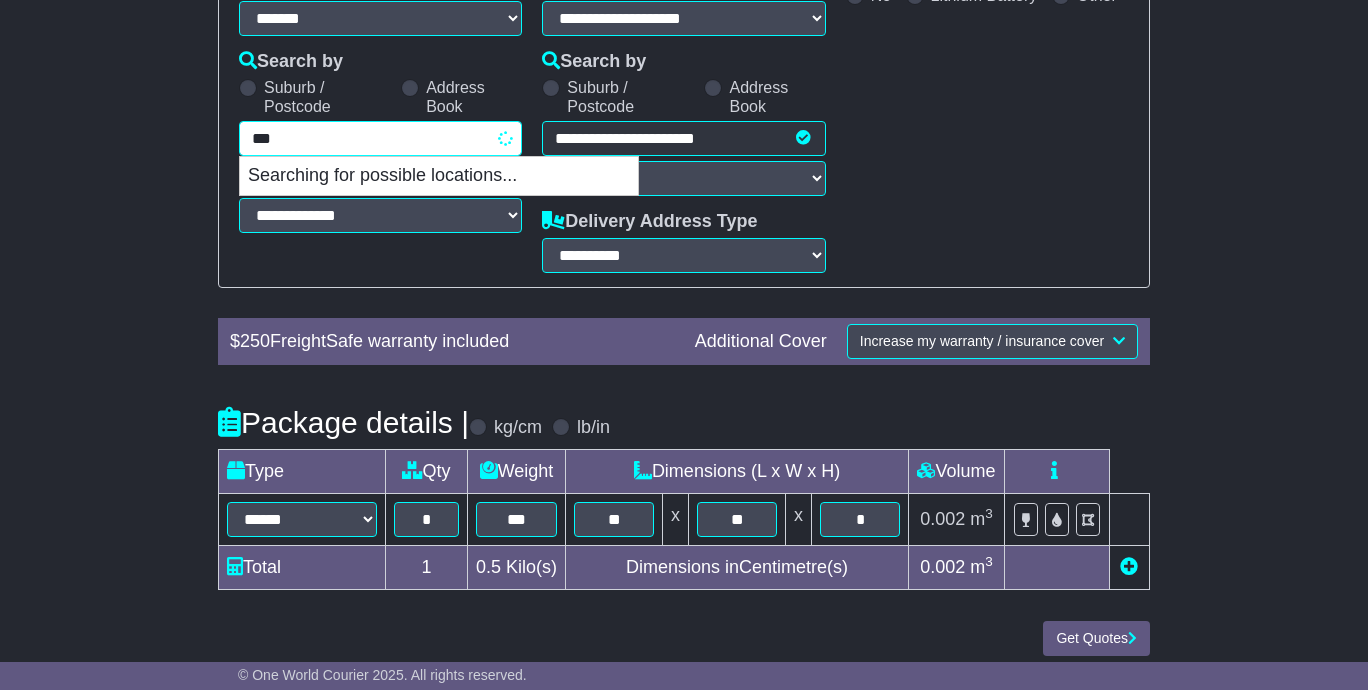 type on "****" 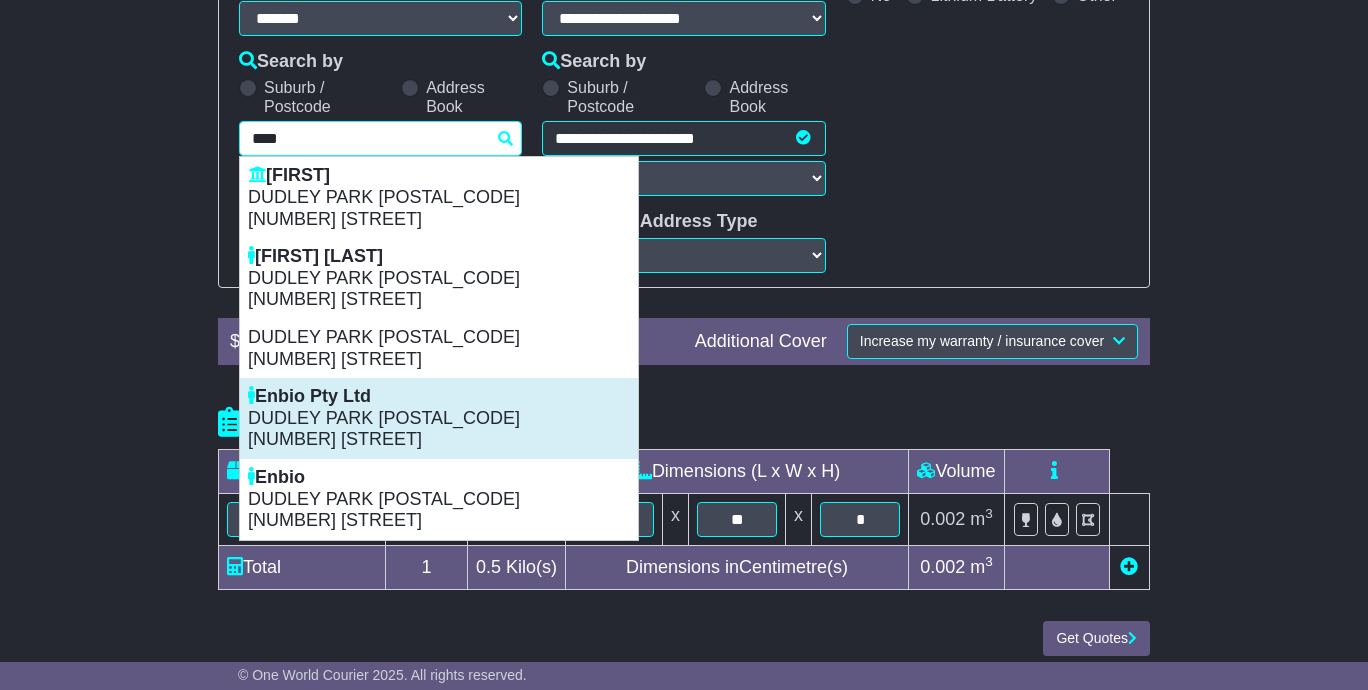 click on "DUDLEY PARK [POSTAL_CODE]" at bounding box center [439, 419] 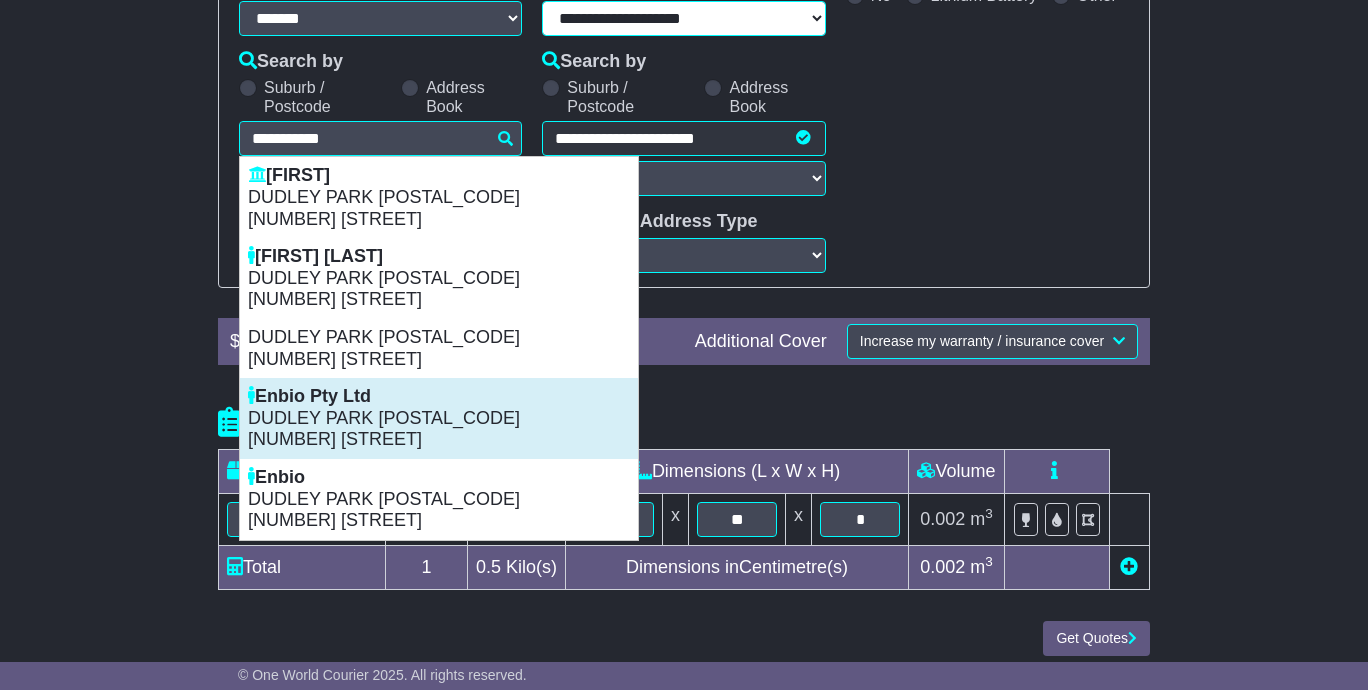 select on "**********" 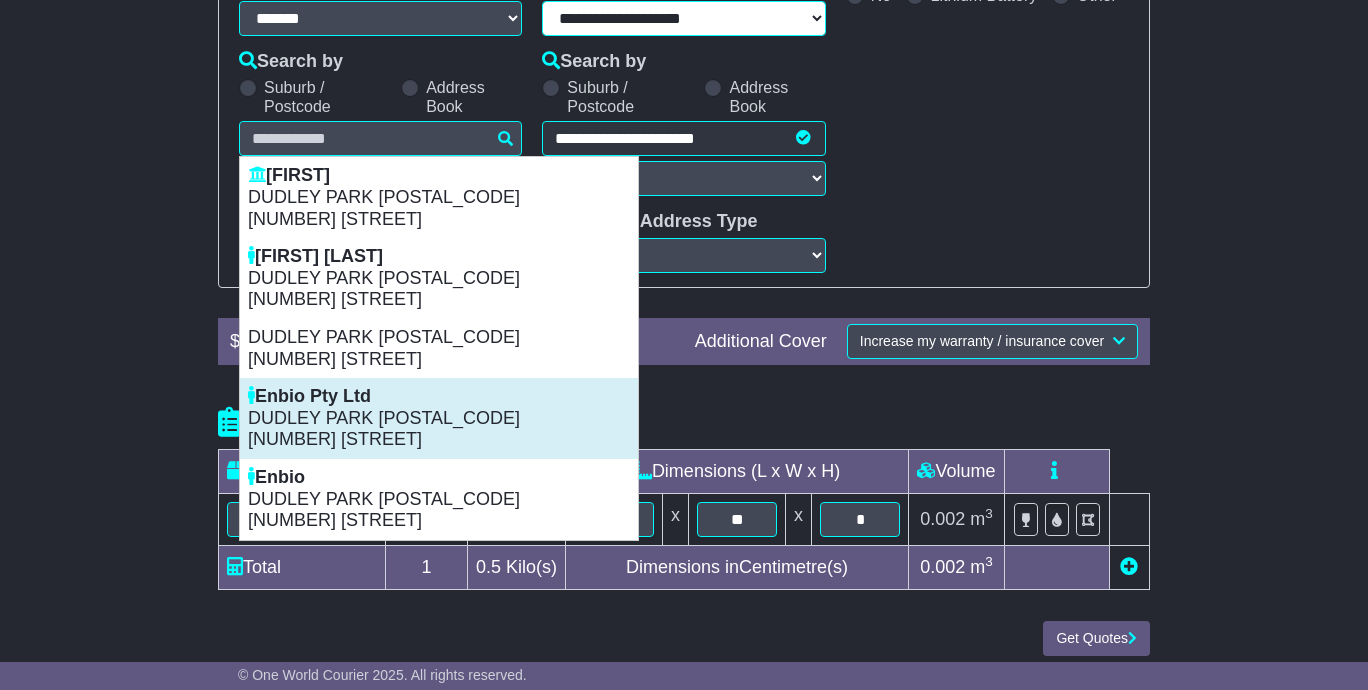 type on "**********" 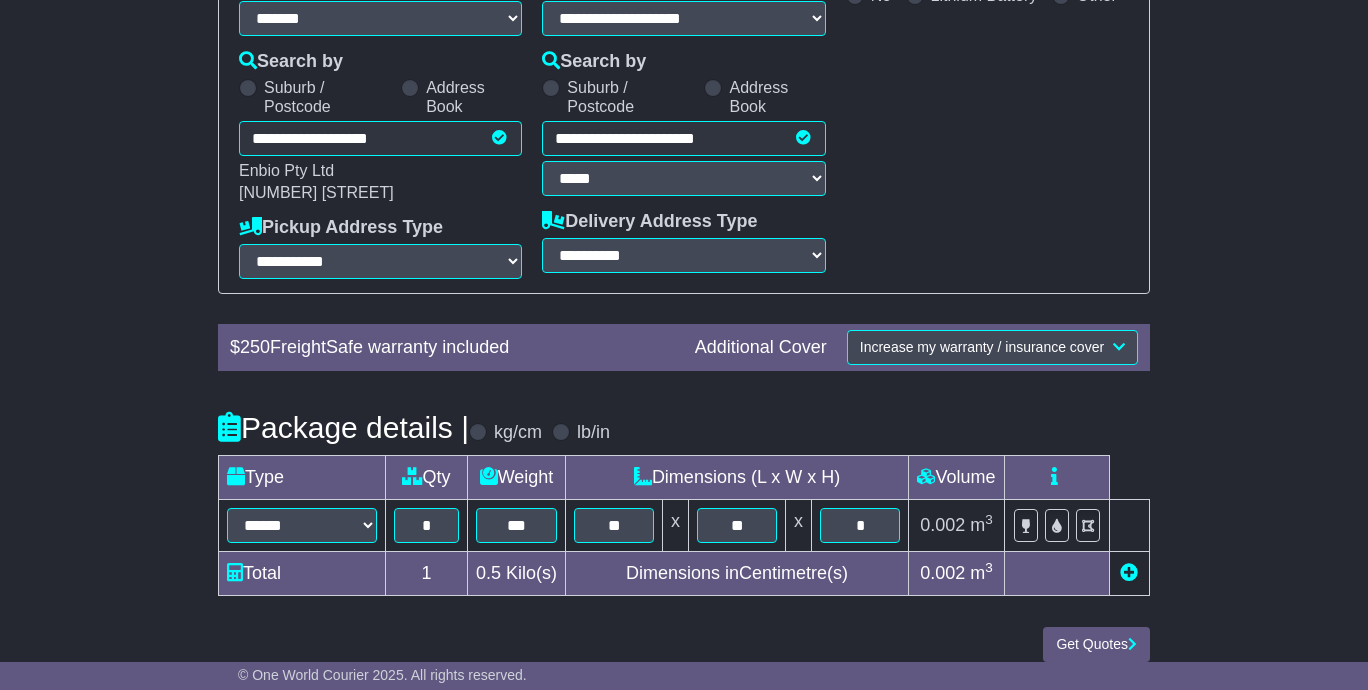 click on "**********" at bounding box center [684, 227] 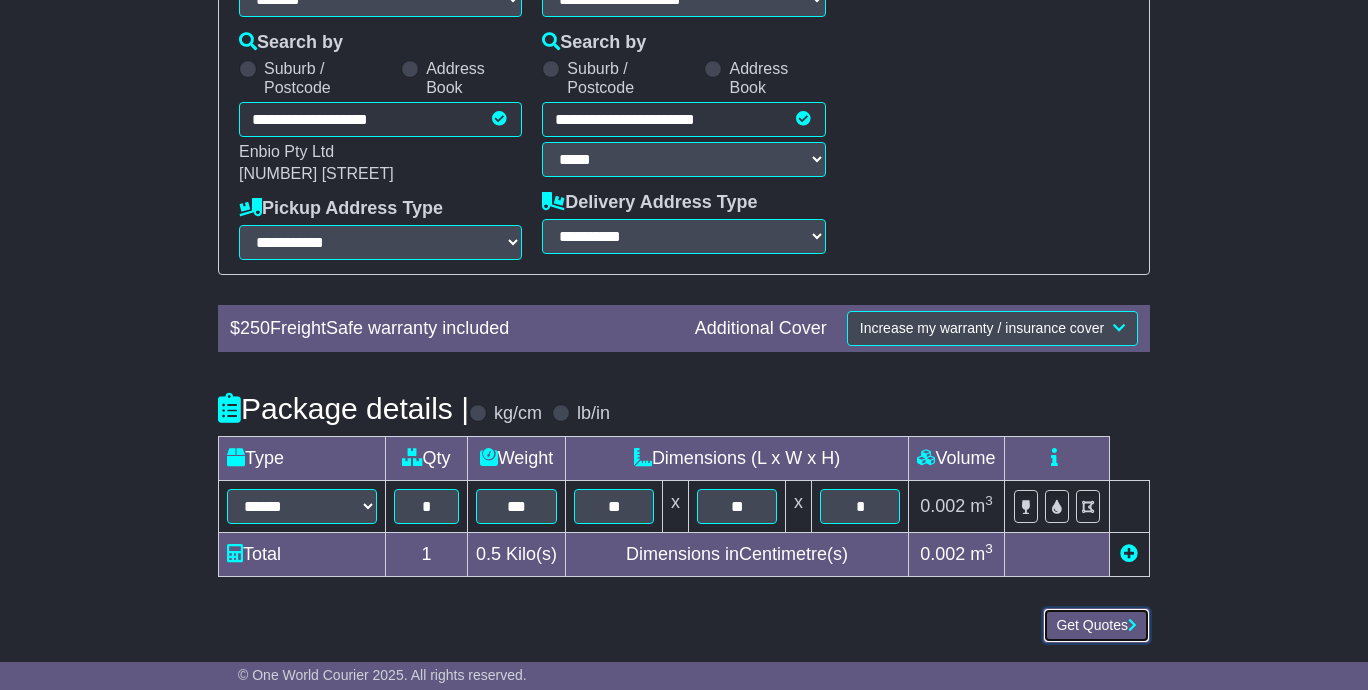 click on "Get Quotes" at bounding box center (1096, 625) 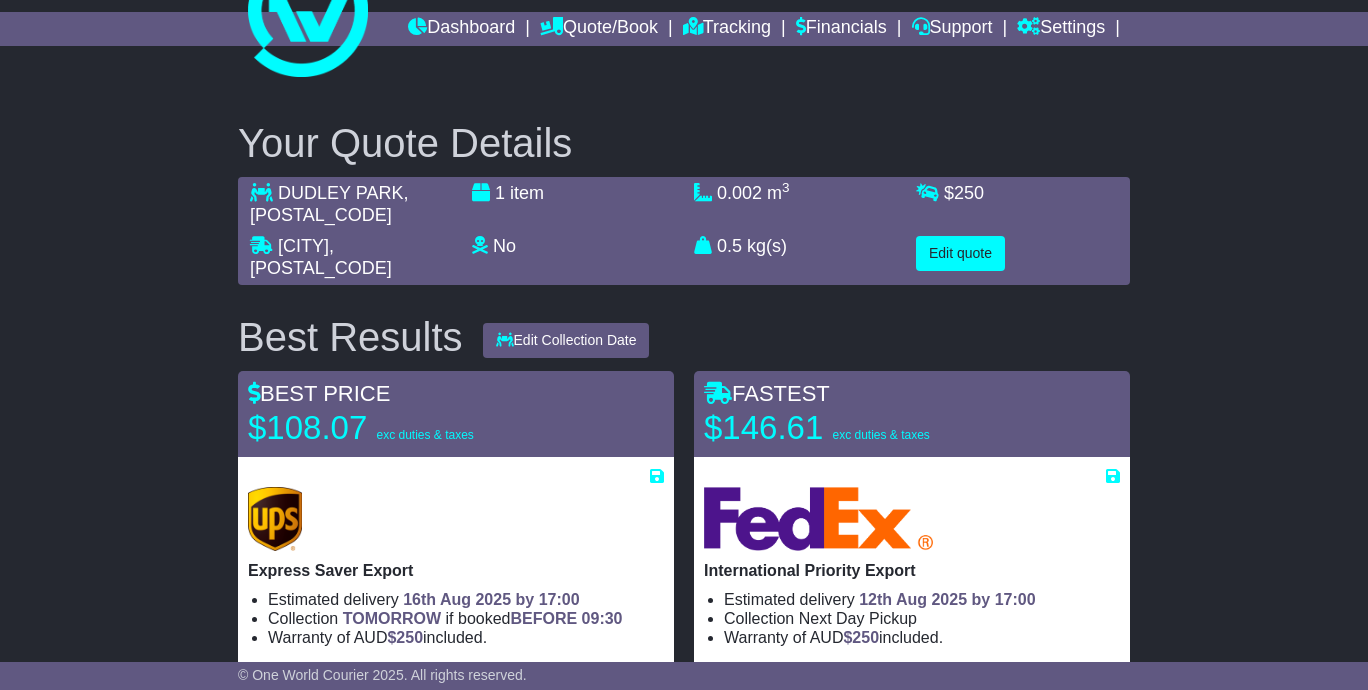 scroll, scrollTop: 0, scrollLeft: 0, axis: both 